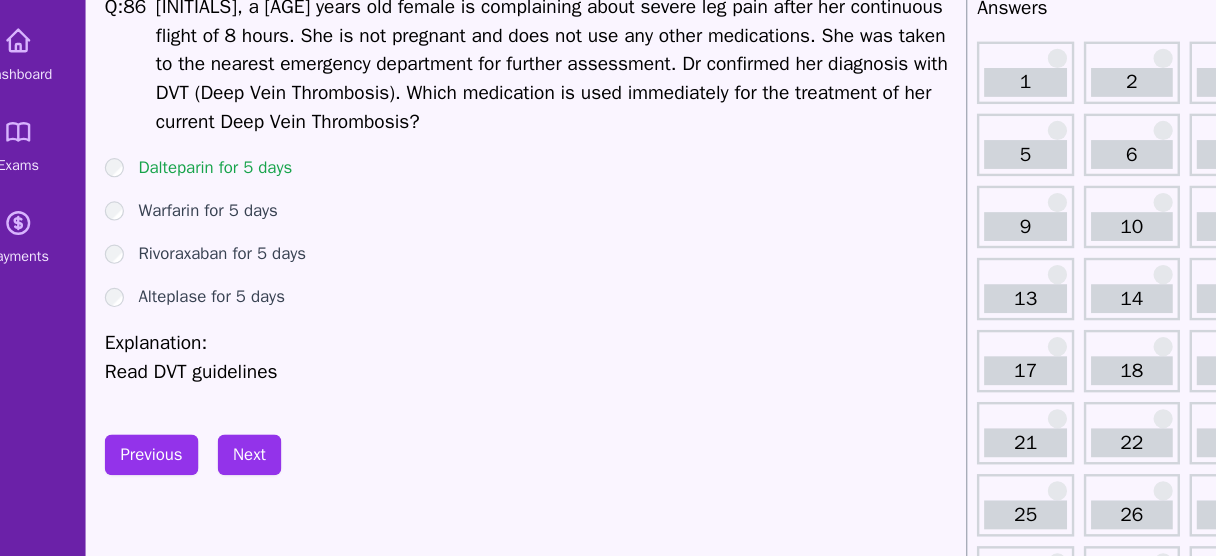 scroll, scrollTop: 19, scrollLeft: 0, axis: vertical 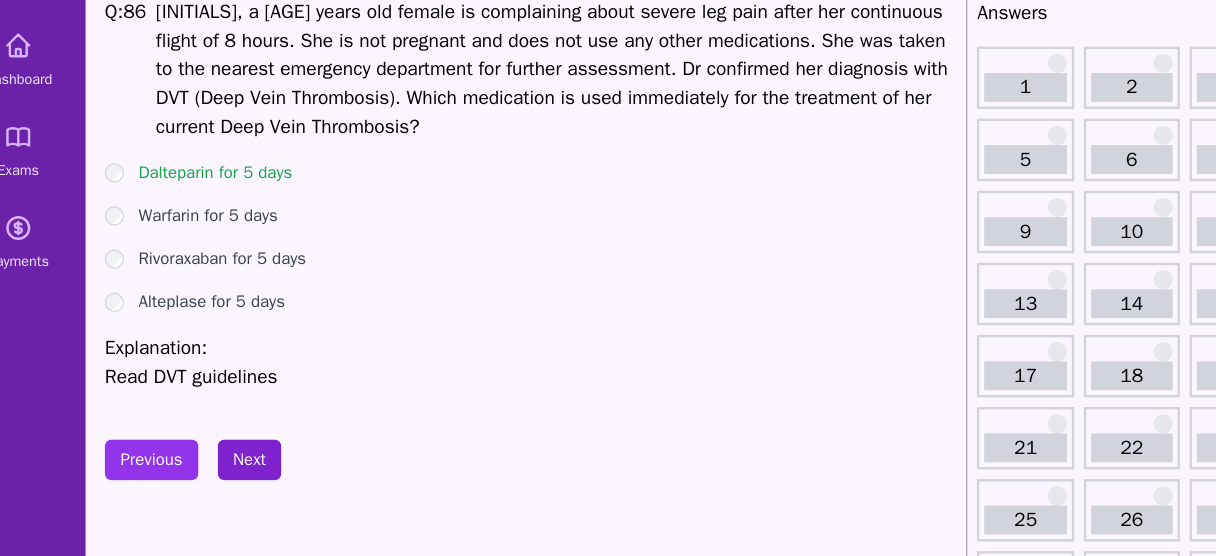 click on "Next" at bounding box center [248, 462] 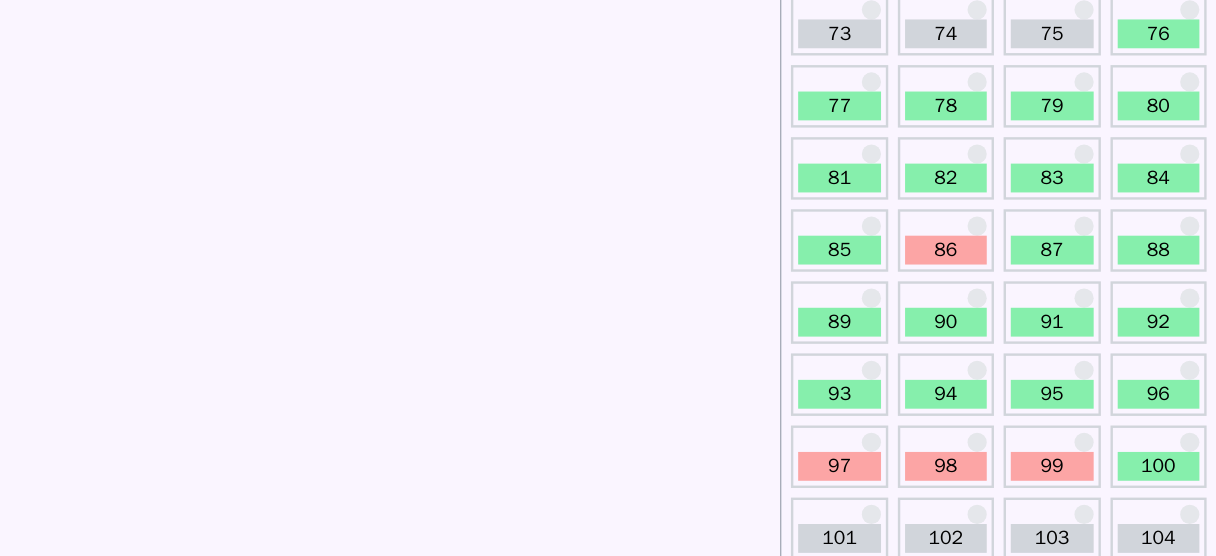 scroll, scrollTop: 1190, scrollLeft: 0, axis: vertical 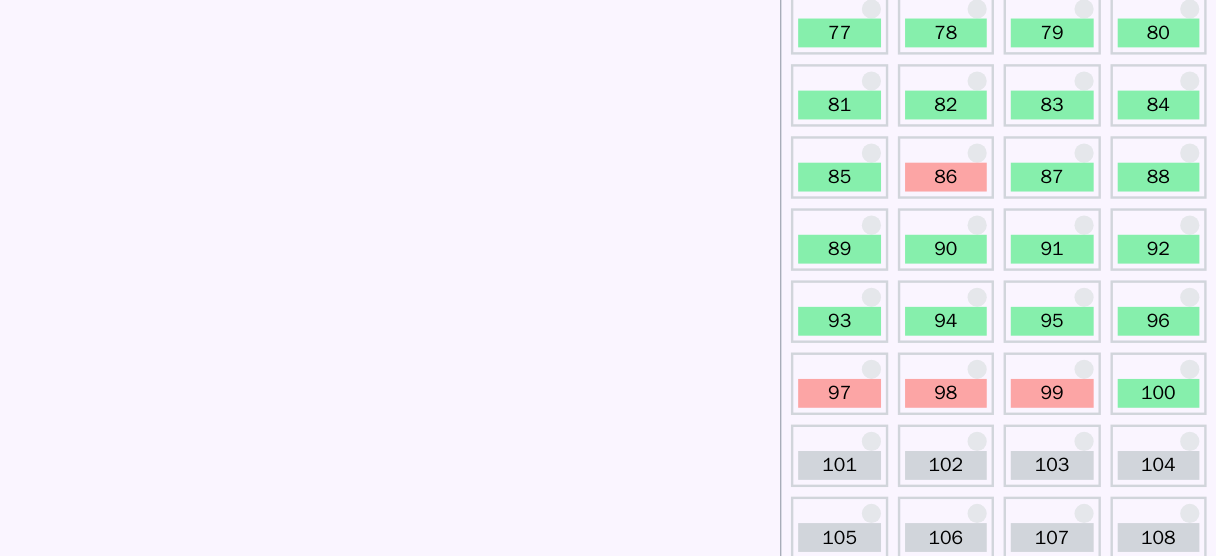 click on "86" at bounding box center [983, 241] 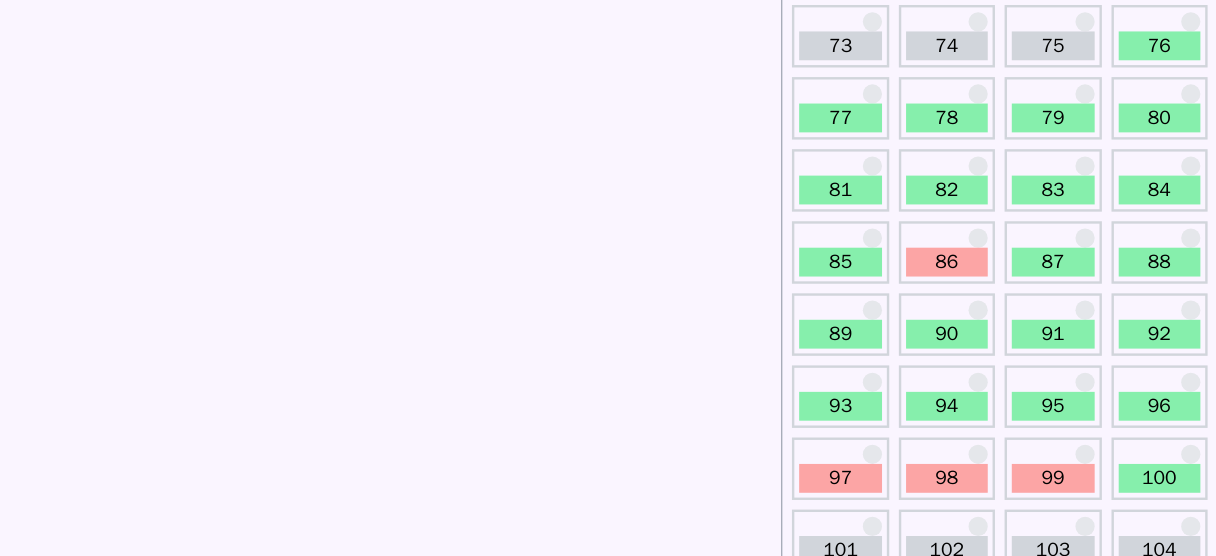 scroll, scrollTop: 1127, scrollLeft: 0, axis: vertical 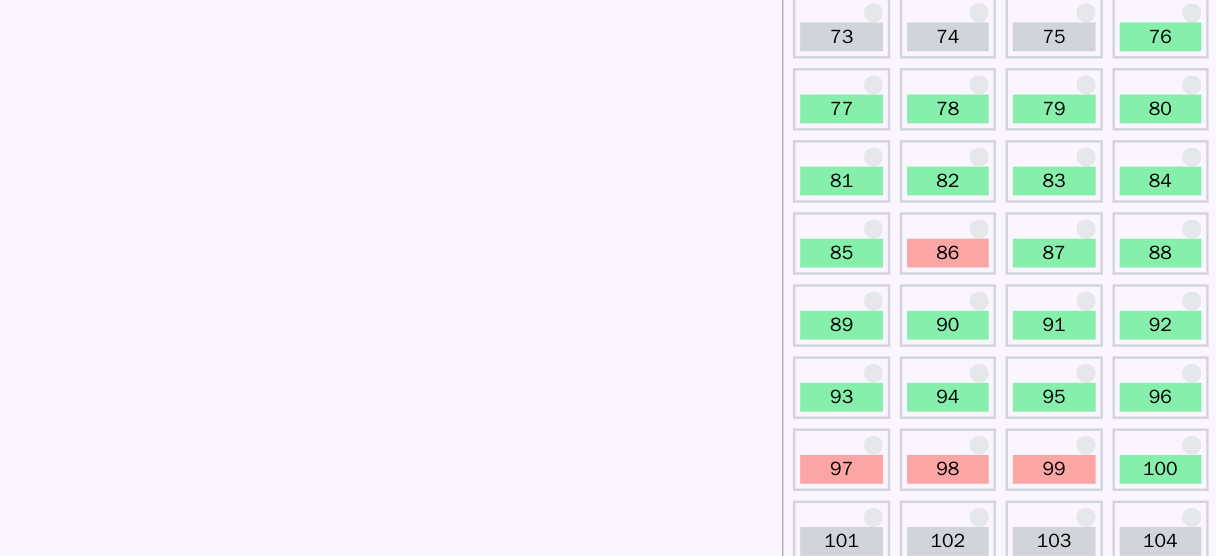 click on "85" at bounding box center [894, 304] 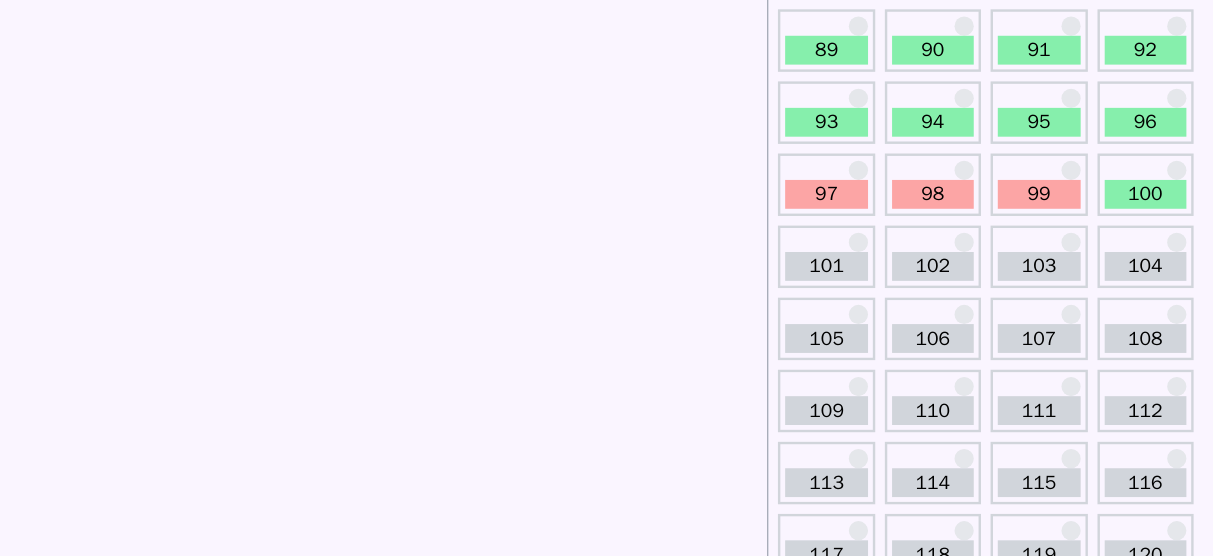 scroll, scrollTop: 1357, scrollLeft: 0, axis: vertical 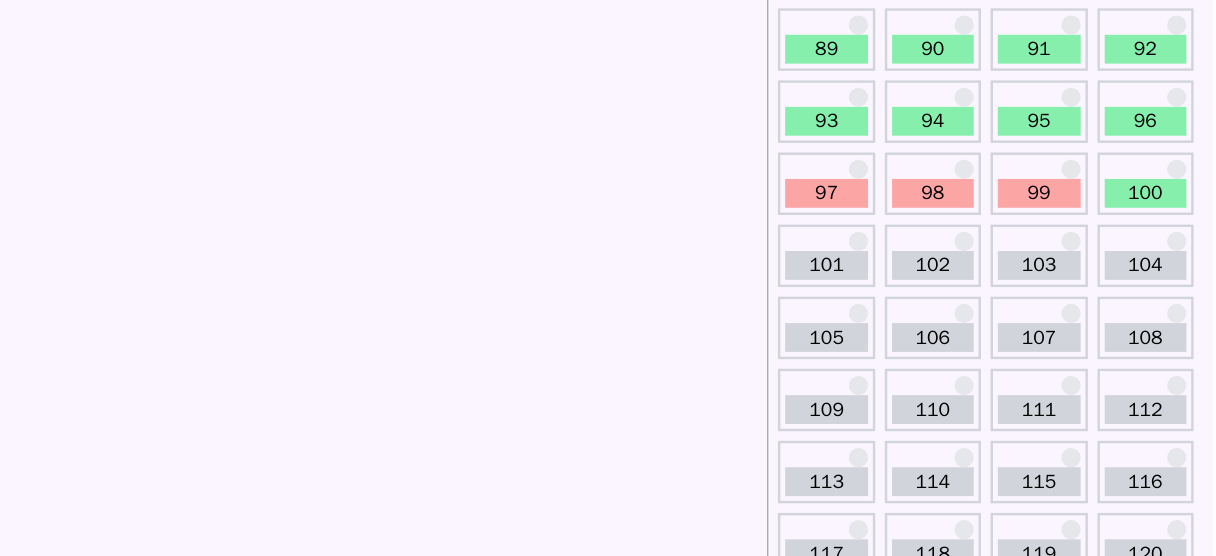 click on "101" at bounding box center (894, 314) 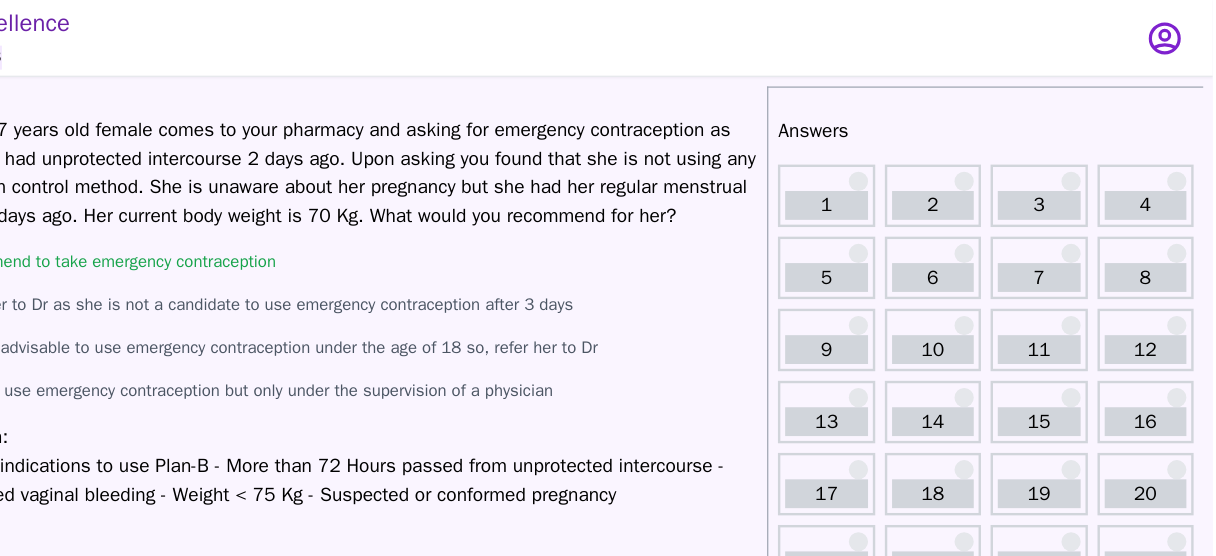 scroll, scrollTop: 0, scrollLeft: 0, axis: both 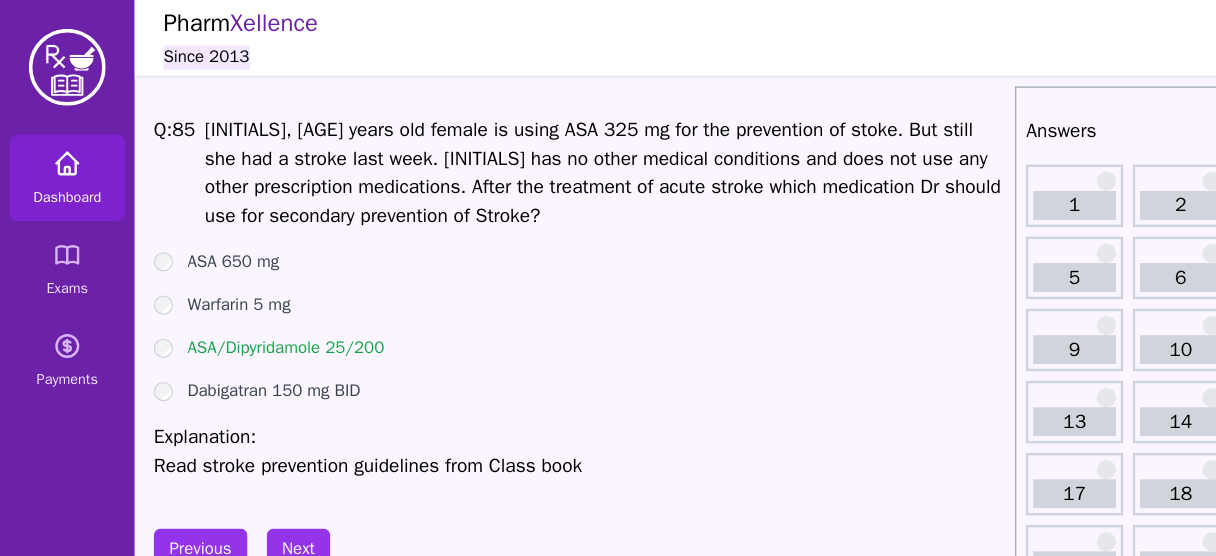click on "Dashboard" at bounding box center [56, 148] 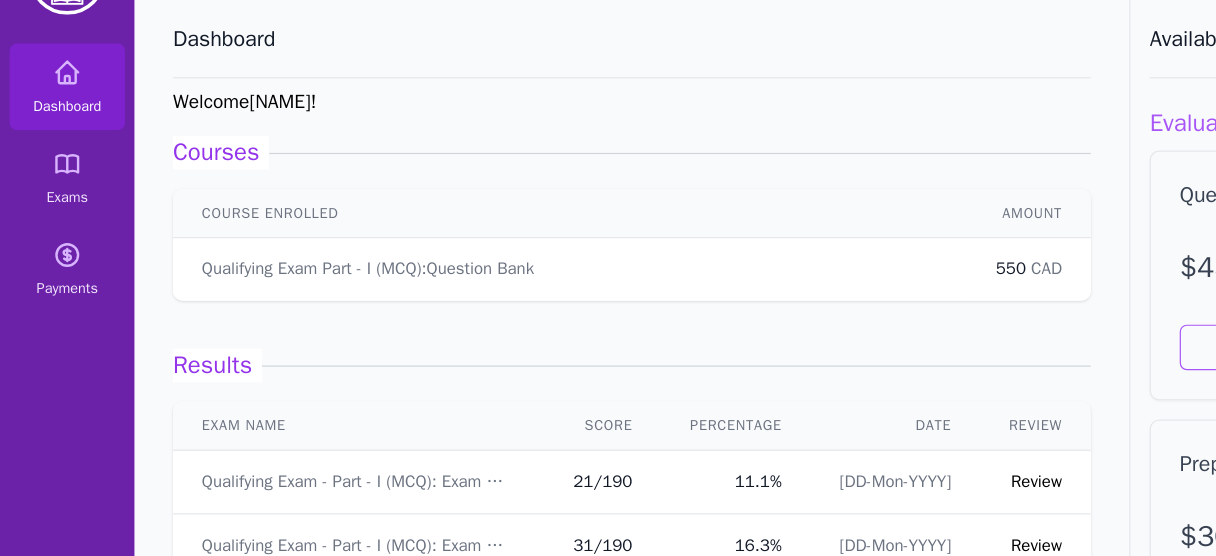 scroll, scrollTop: 72, scrollLeft: 0, axis: vertical 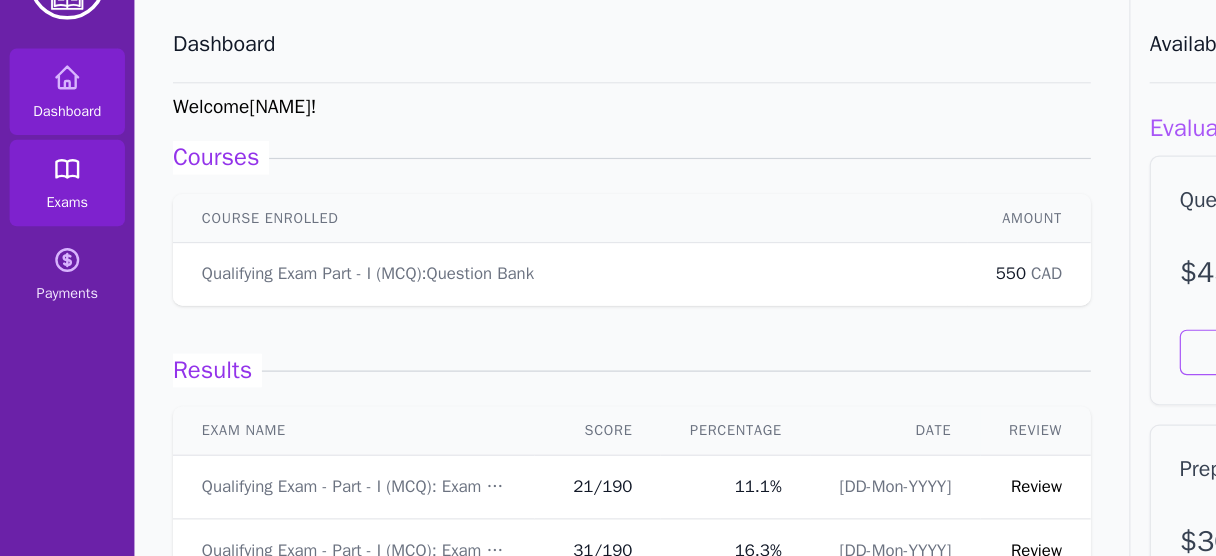 click at bounding box center (56, 140) 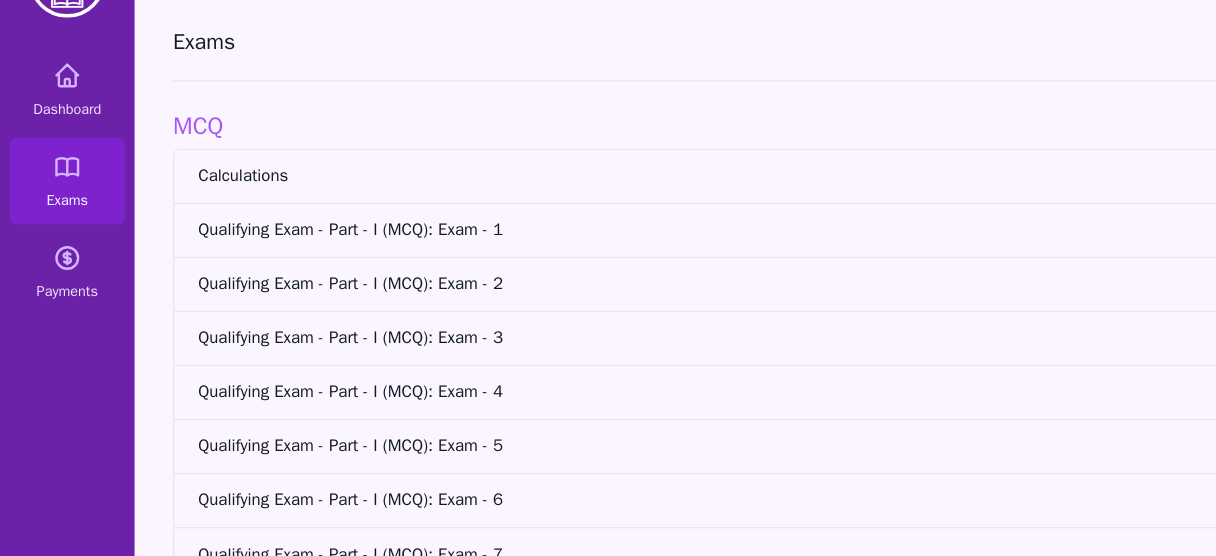 scroll, scrollTop: 64, scrollLeft: 0, axis: vertical 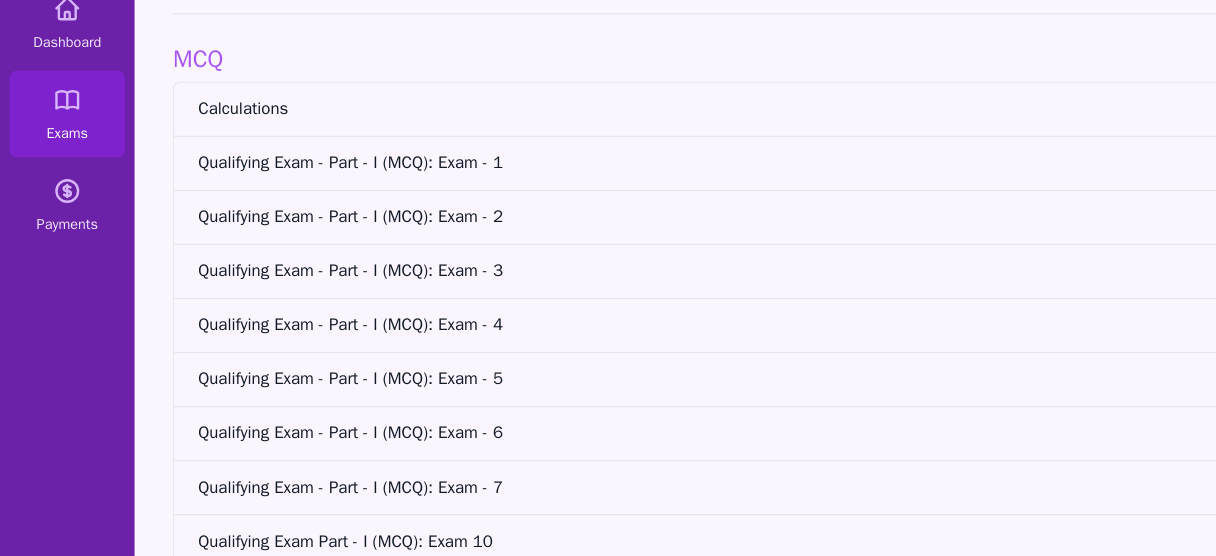 click on "Qualifying Exam - Part - I (MCQ): Exam - 1" at bounding box center [624, 201] 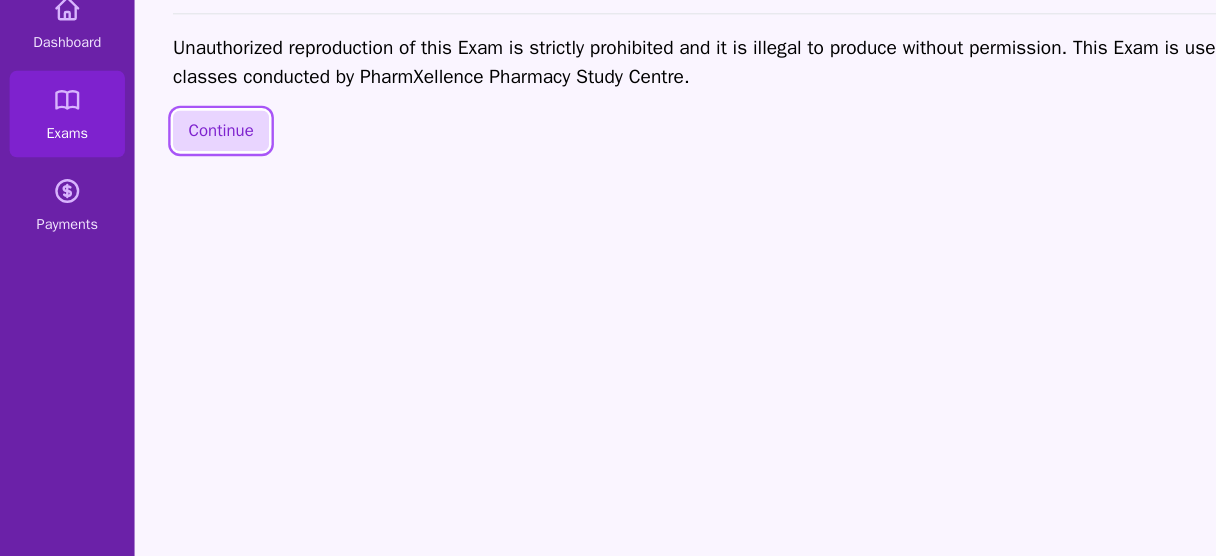 click on "Continue" at bounding box center (184, 174) 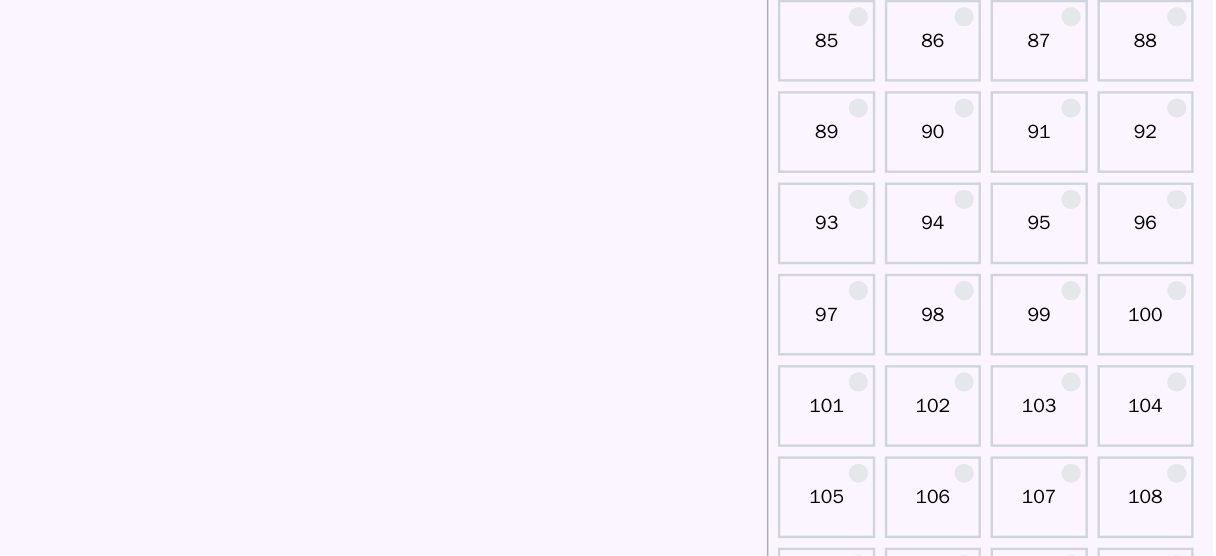 scroll, scrollTop: 1651, scrollLeft: 0, axis: vertical 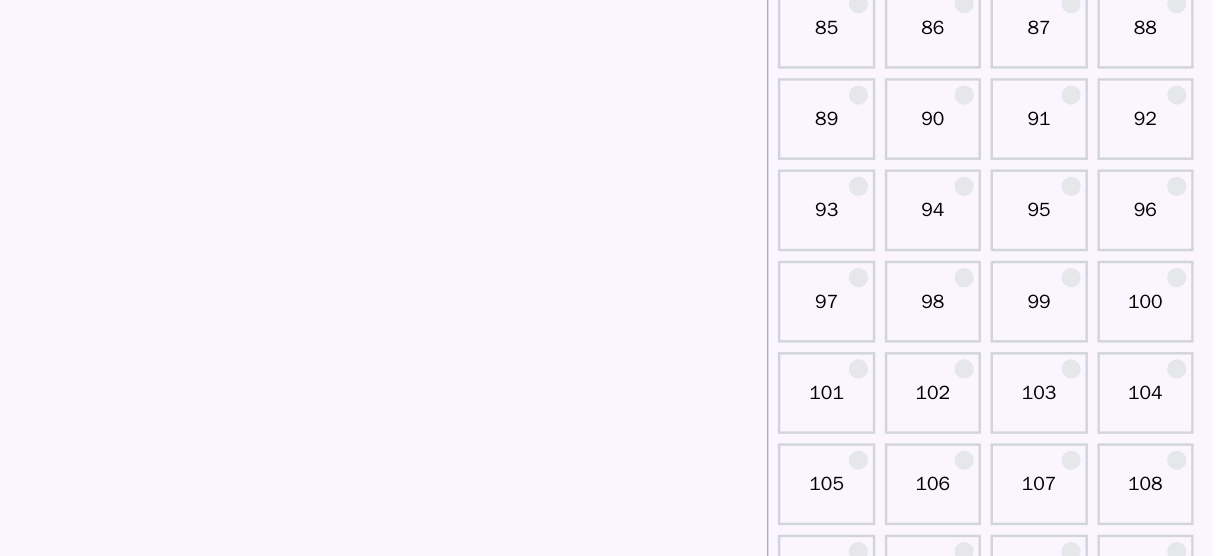 click on "101" at bounding box center [894, 428] 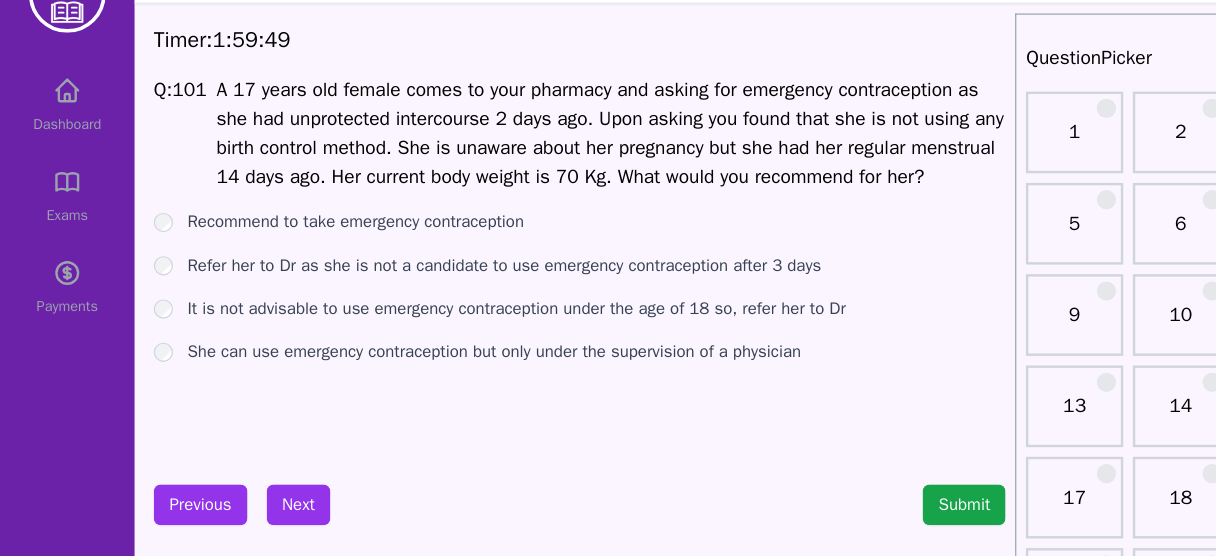 scroll, scrollTop: 60, scrollLeft: 0, axis: vertical 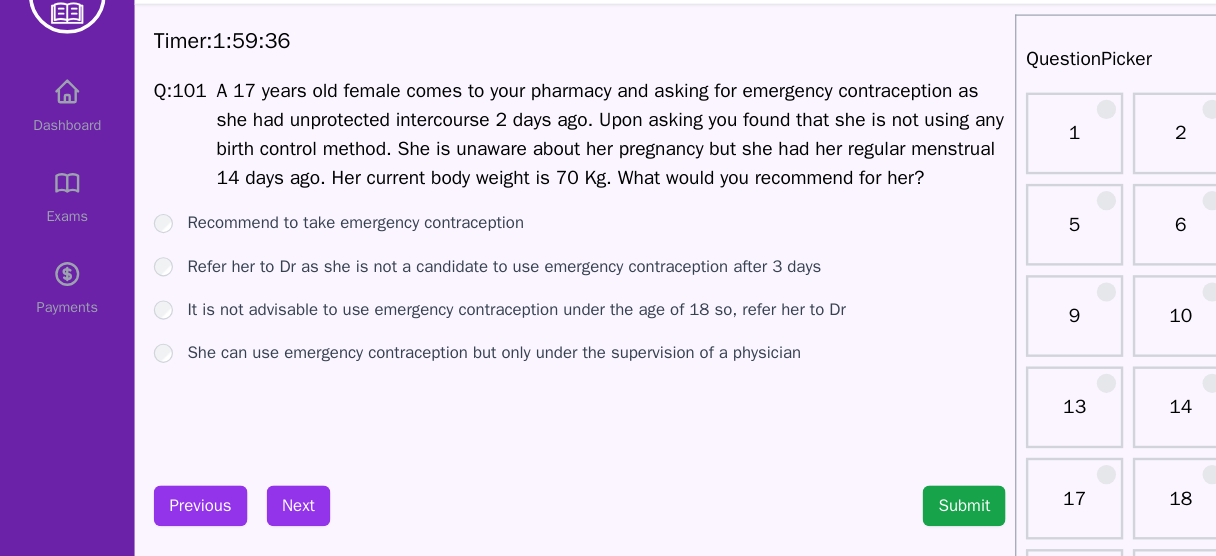click on "Recommend to take emergency contraception" at bounding box center [296, 186] 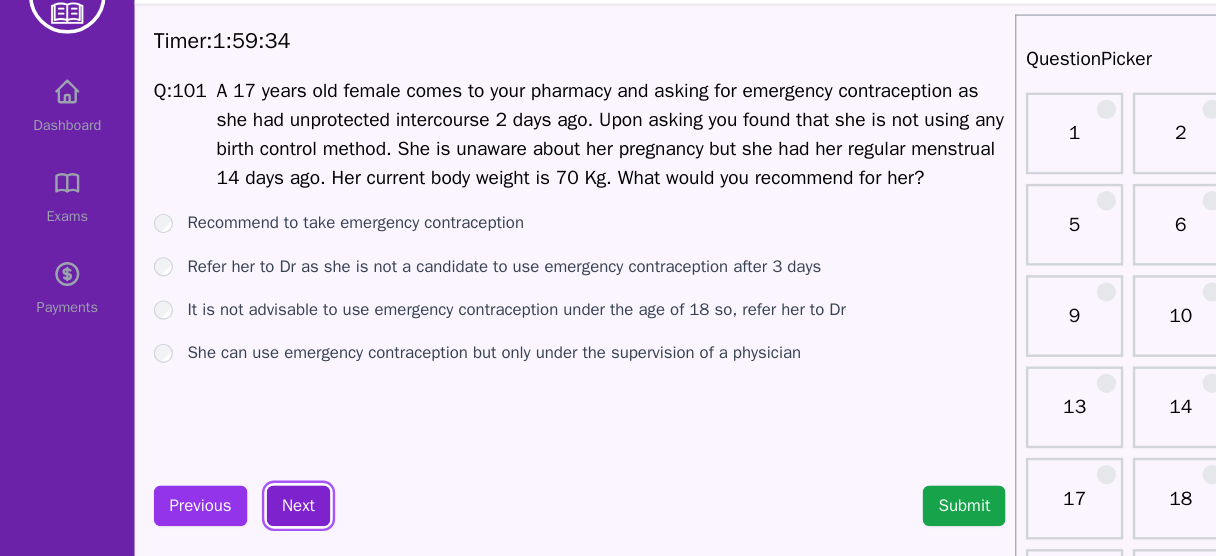 click on "Next" at bounding box center (248, 421) 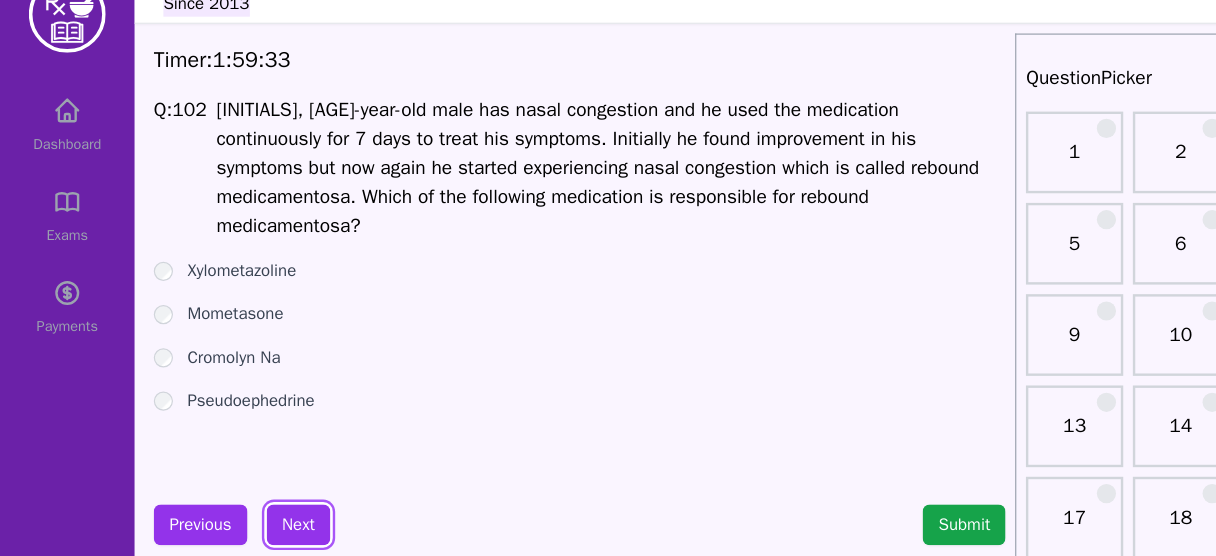 scroll, scrollTop: 43, scrollLeft: 0, axis: vertical 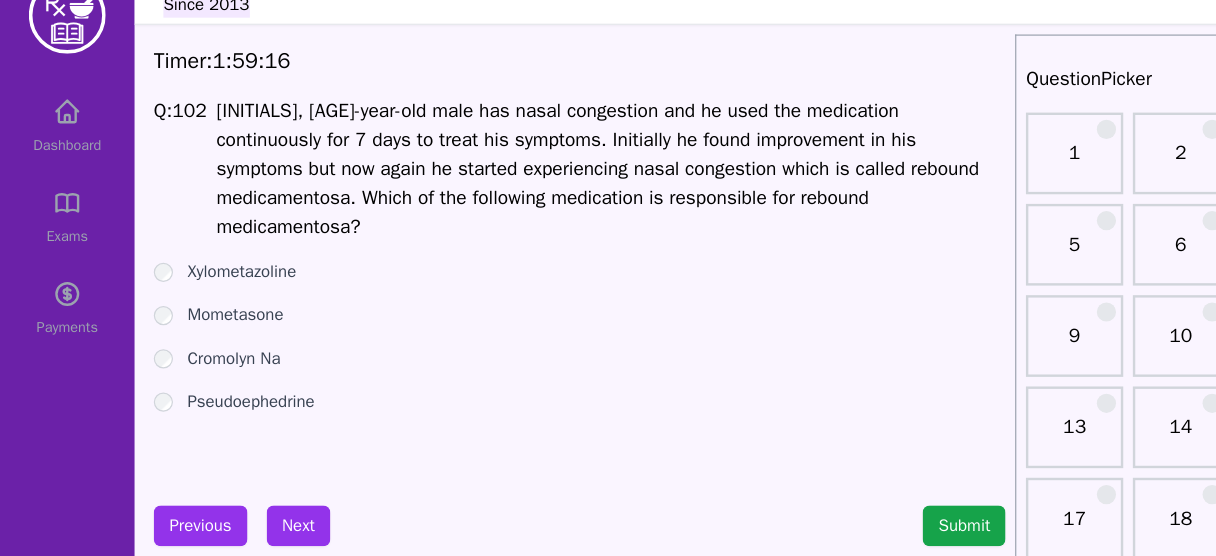 click on "Xylometazoline" at bounding box center [201, 227] 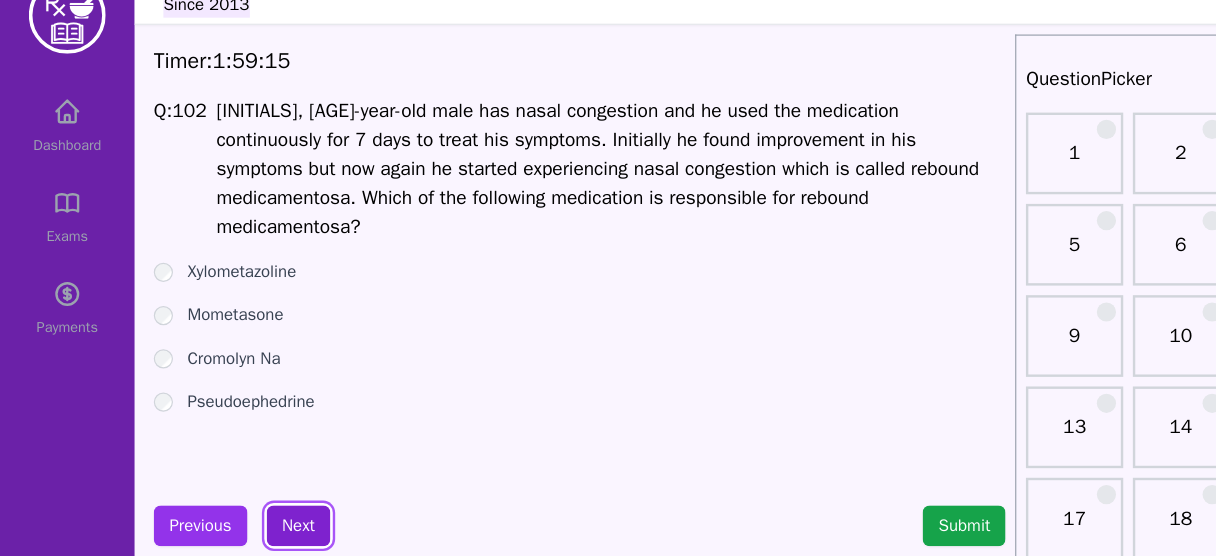 click on "Next" at bounding box center [248, 438] 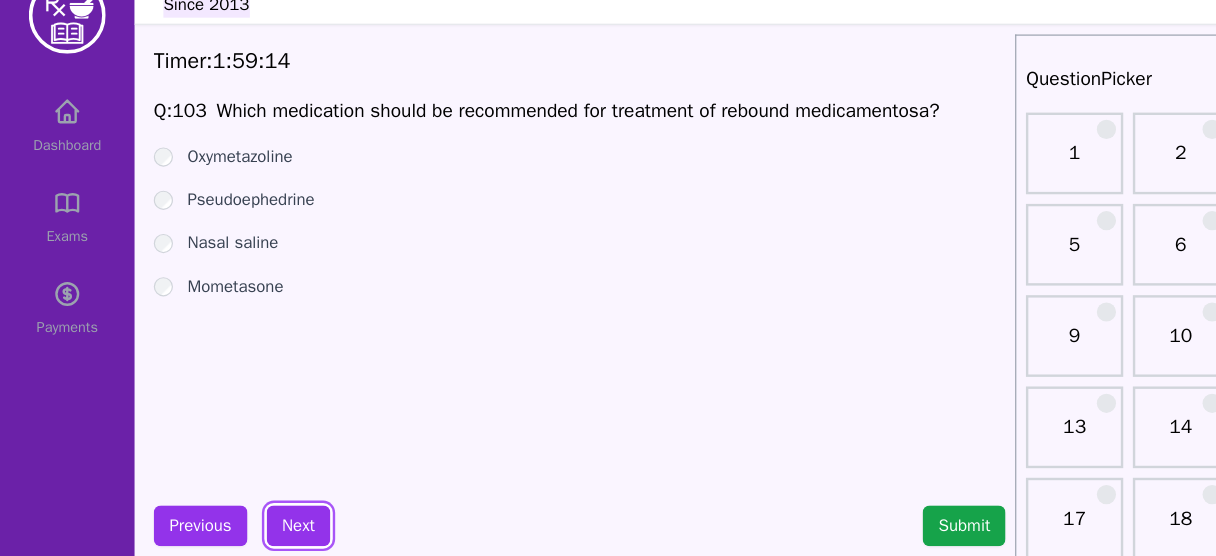 scroll, scrollTop: 0, scrollLeft: 0, axis: both 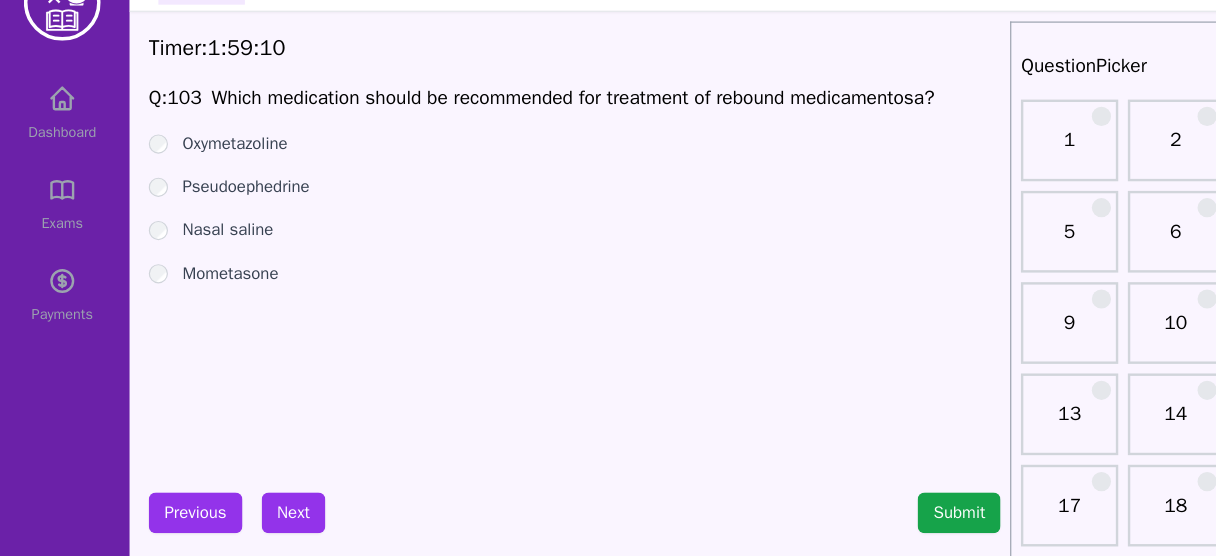 click on "Nasal saline" at bounding box center (194, 246) 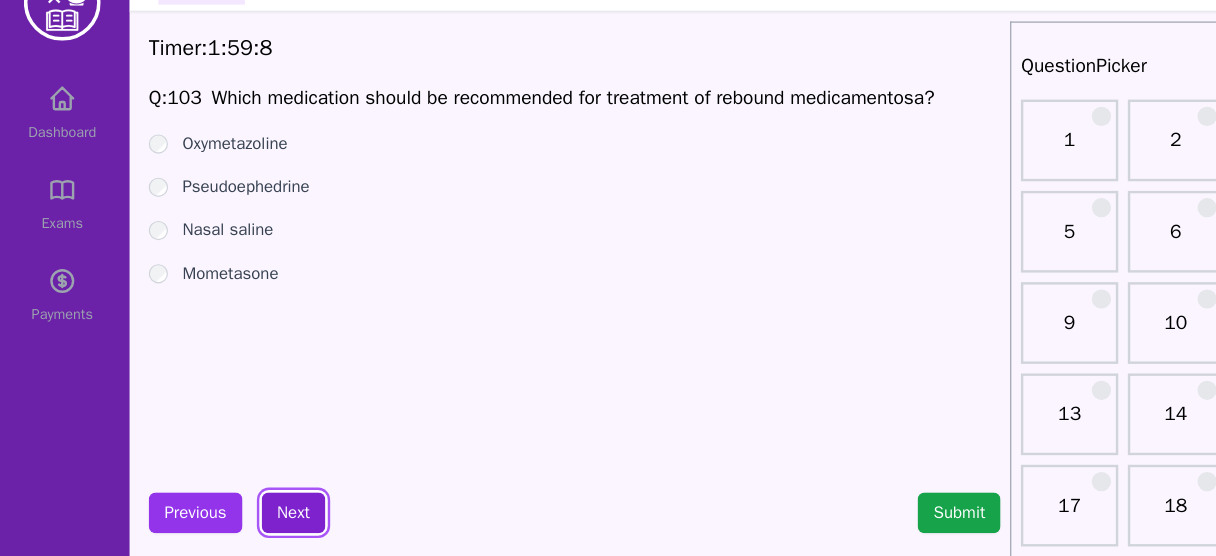 click on "Next" at bounding box center [248, 481] 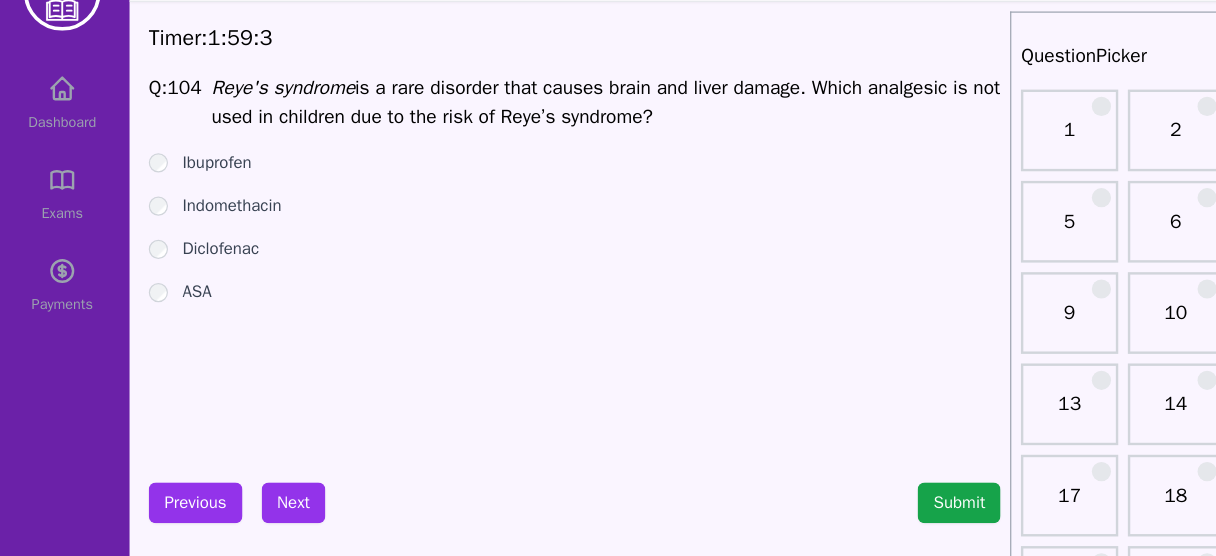 click on "ASA" at bounding box center (168, 306) 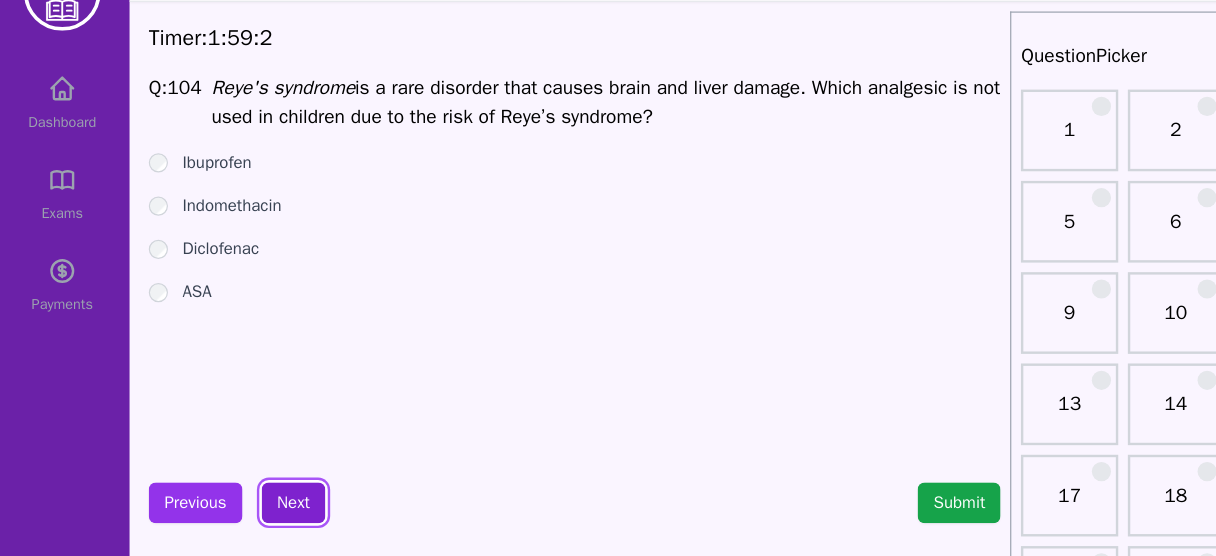 click on "Next" at bounding box center [248, 481] 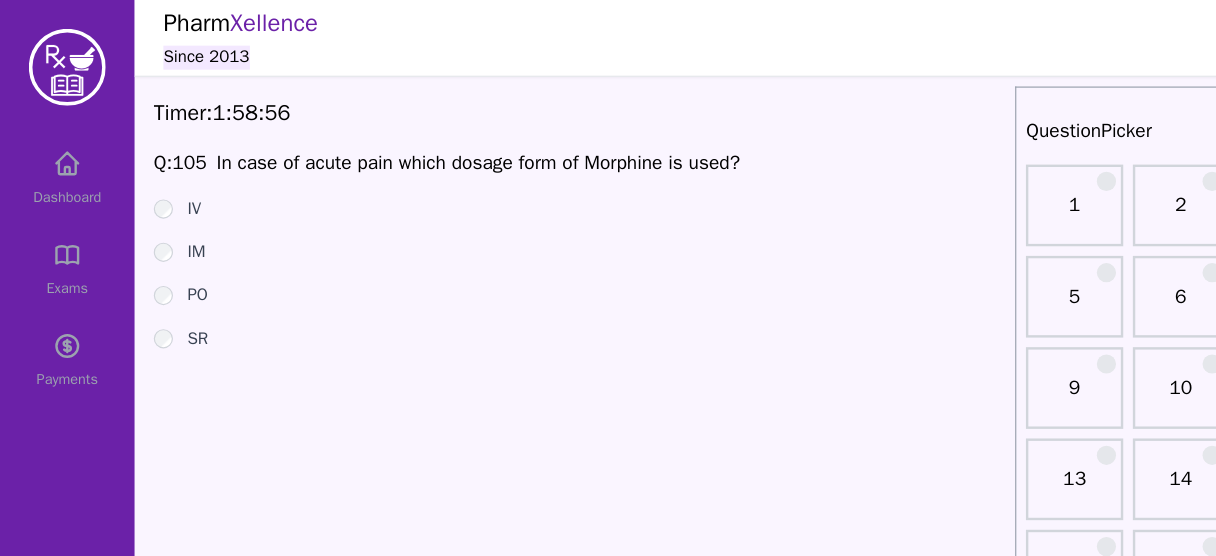 click on "PO" at bounding box center (164, 246) 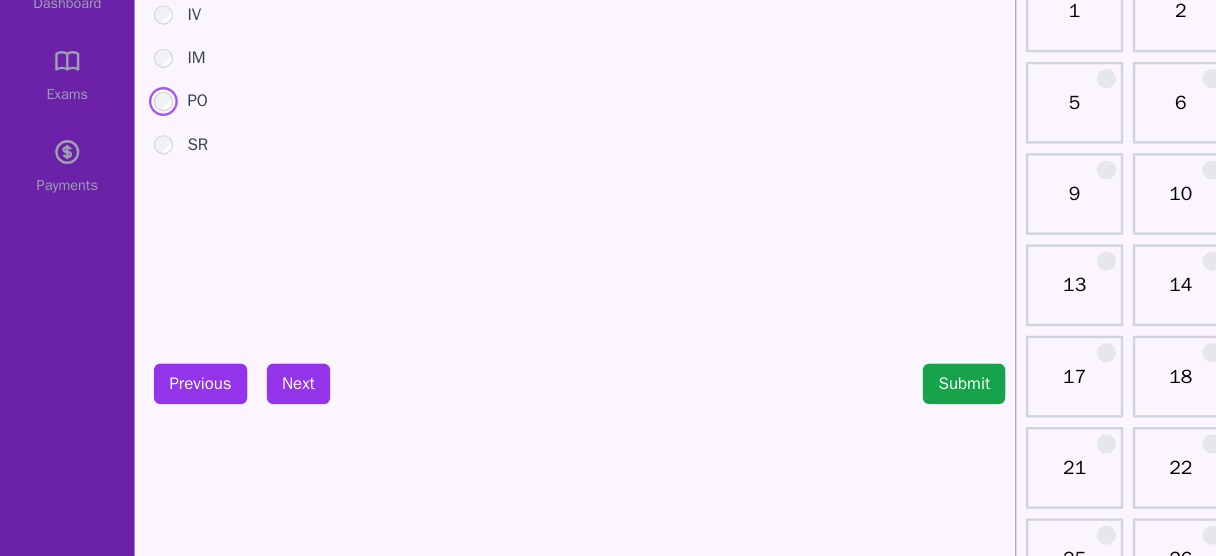 scroll, scrollTop: 73, scrollLeft: 0, axis: vertical 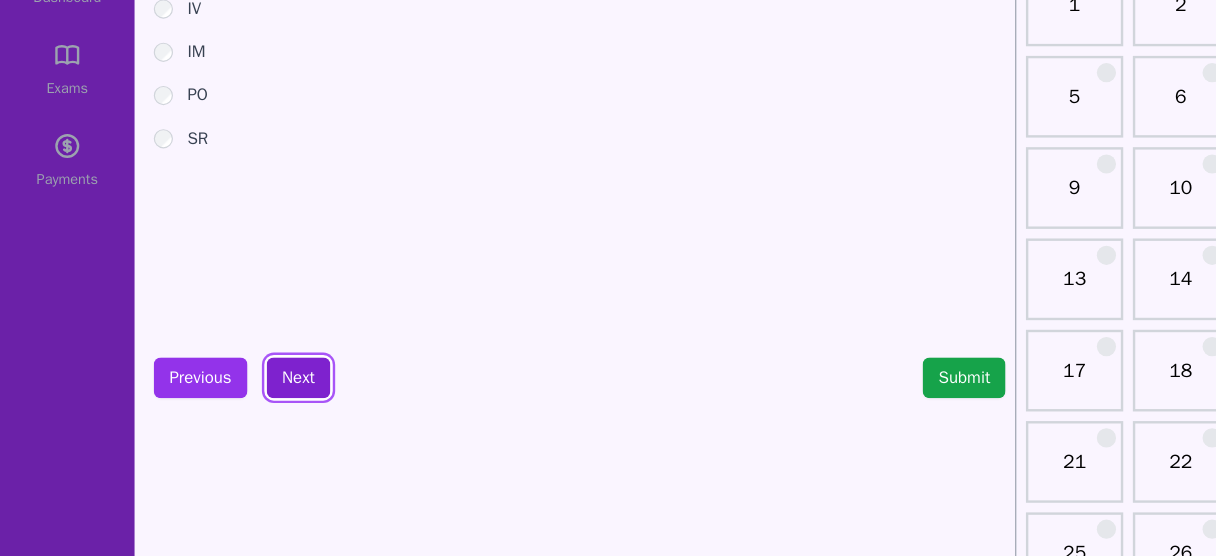 click on "Next" at bounding box center (248, 408) 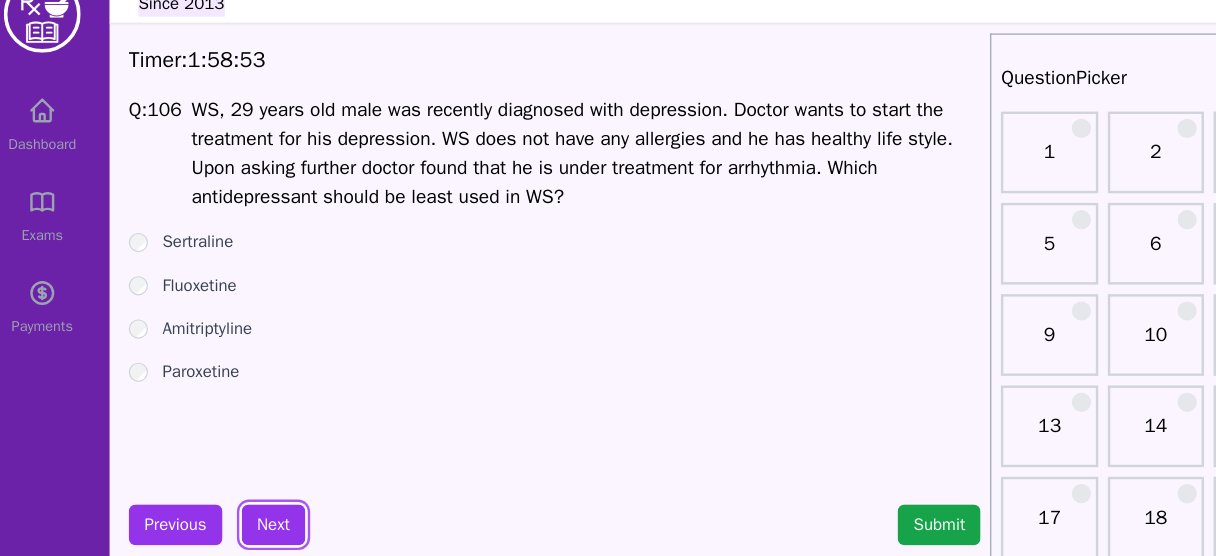 scroll, scrollTop: 2, scrollLeft: 0, axis: vertical 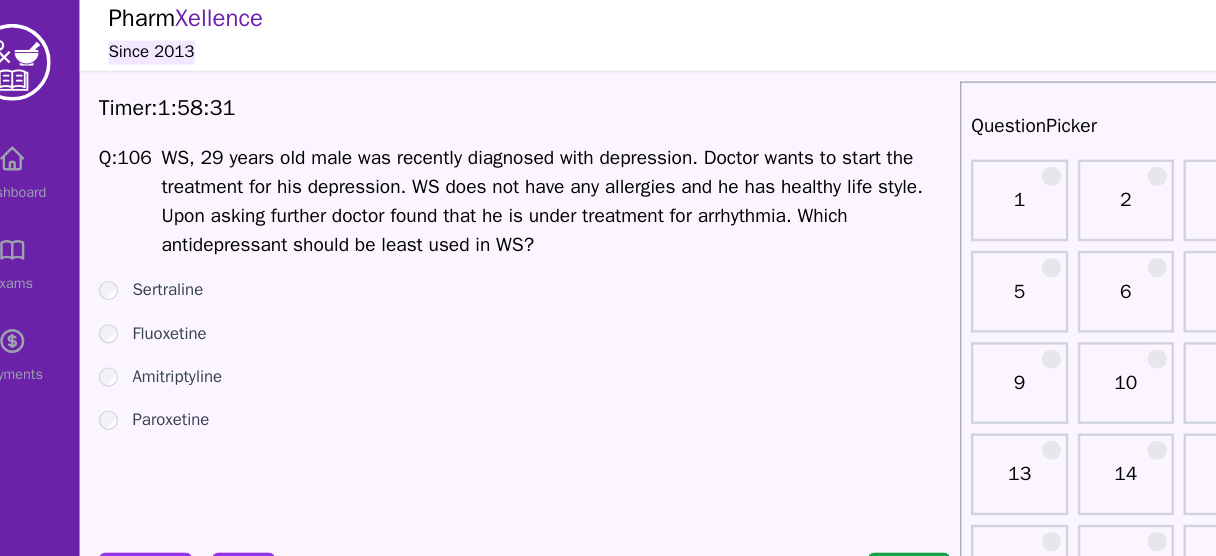 click on "Amitriptyline" at bounding box center [193, 316] 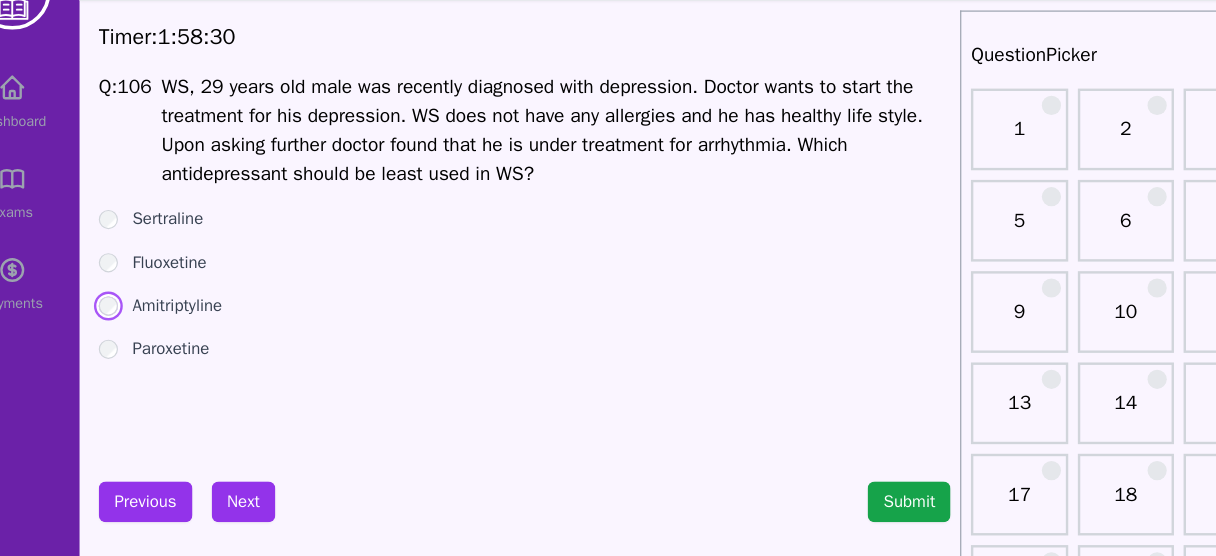 scroll, scrollTop: 2, scrollLeft: 0, axis: vertical 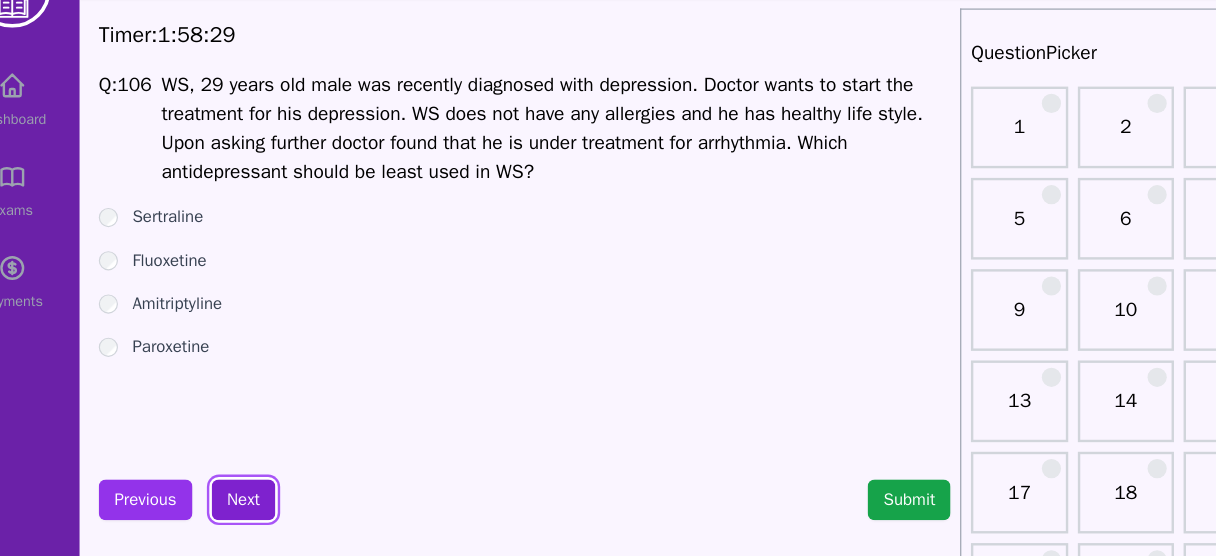 click on "Next" at bounding box center [248, 479] 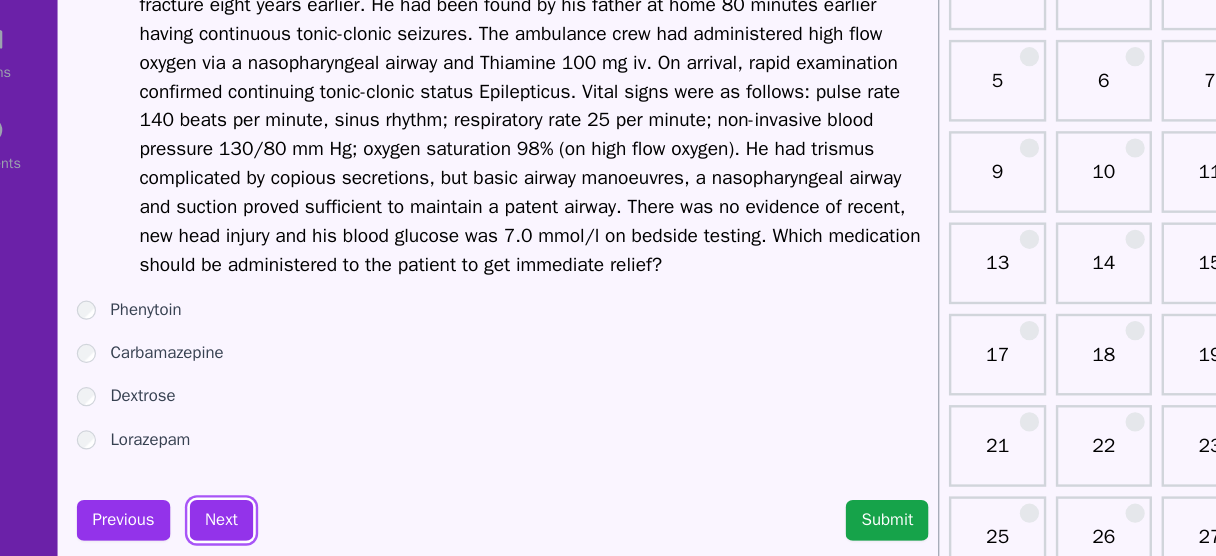 scroll, scrollTop: 87, scrollLeft: 0, axis: vertical 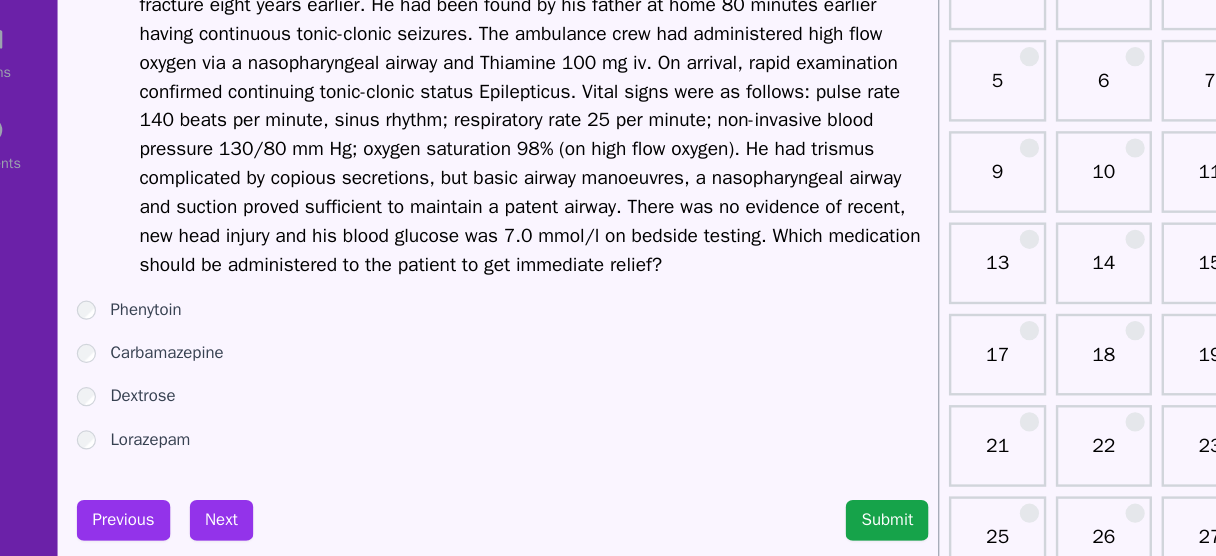 click on "Lorazepam" at bounding box center [189, 459] 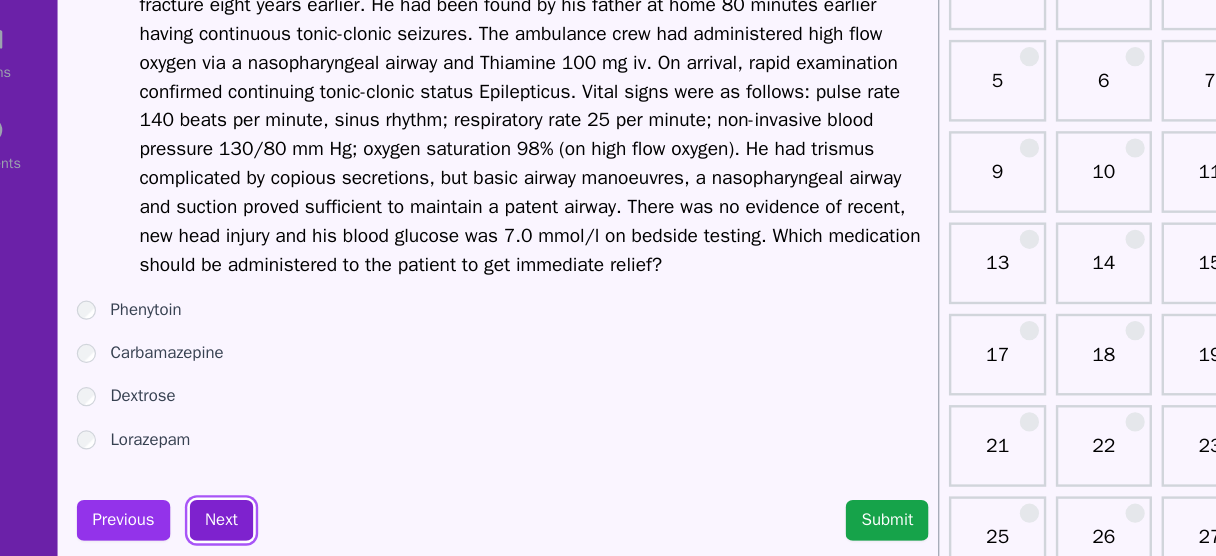 click on "Next" at bounding box center [248, 526] 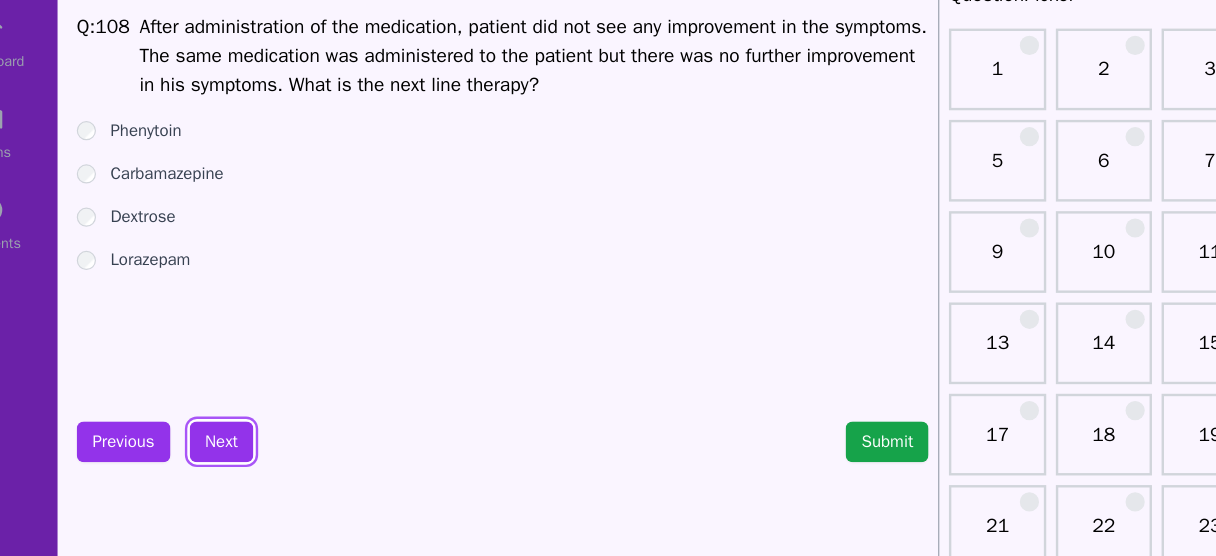 scroll, scrollTop: 21, scrollLeft: 0, axis: vertical 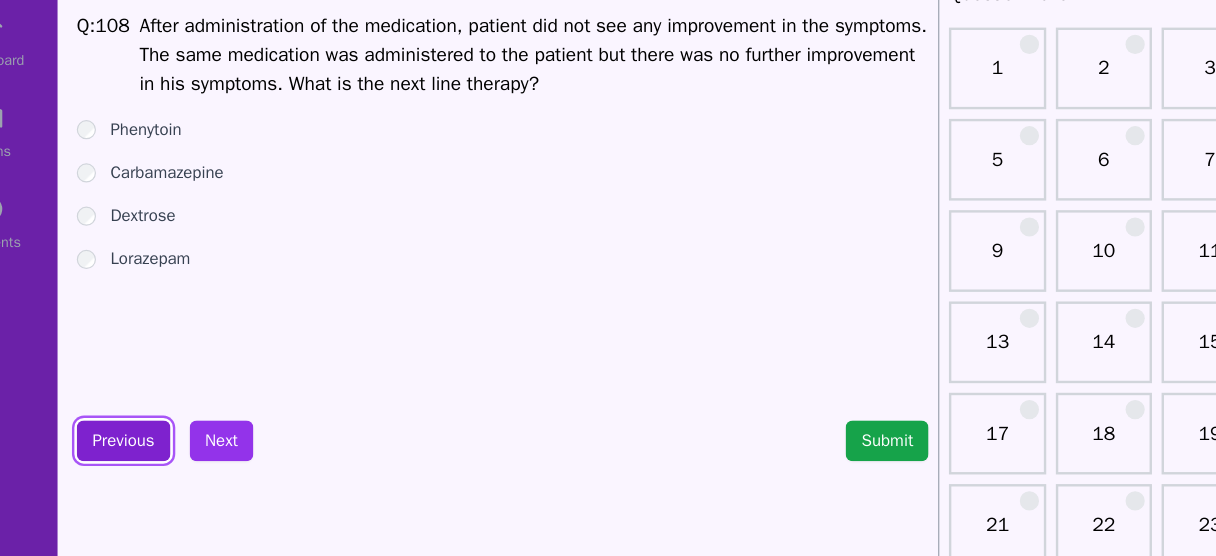click on "Previous" at bounding box center (167, 460) 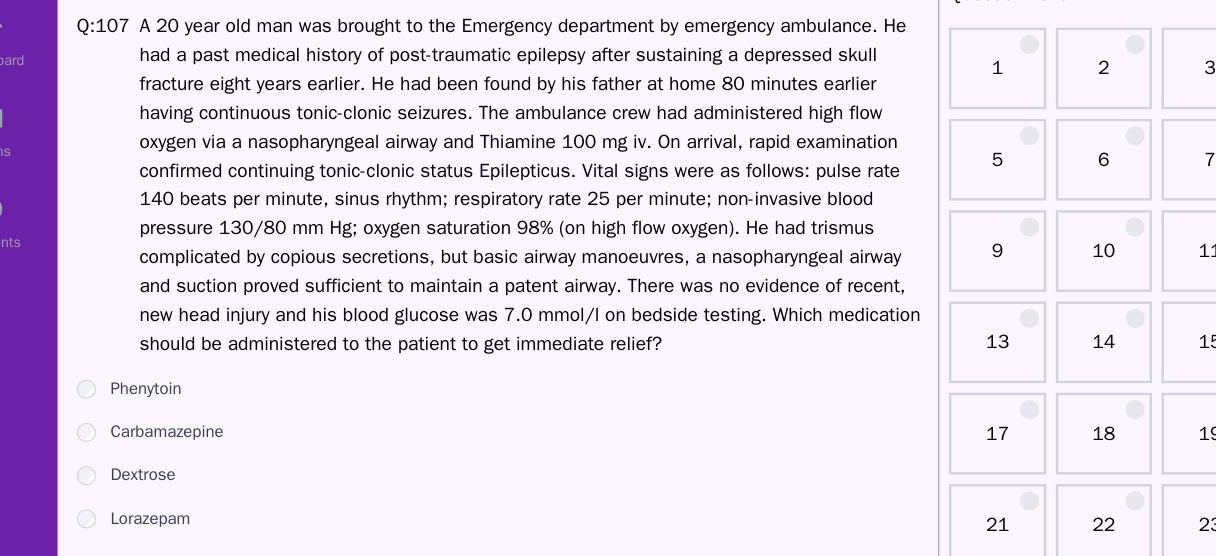 scroll, scrollTop: 119, scrollLeft: 0, axis: vertical 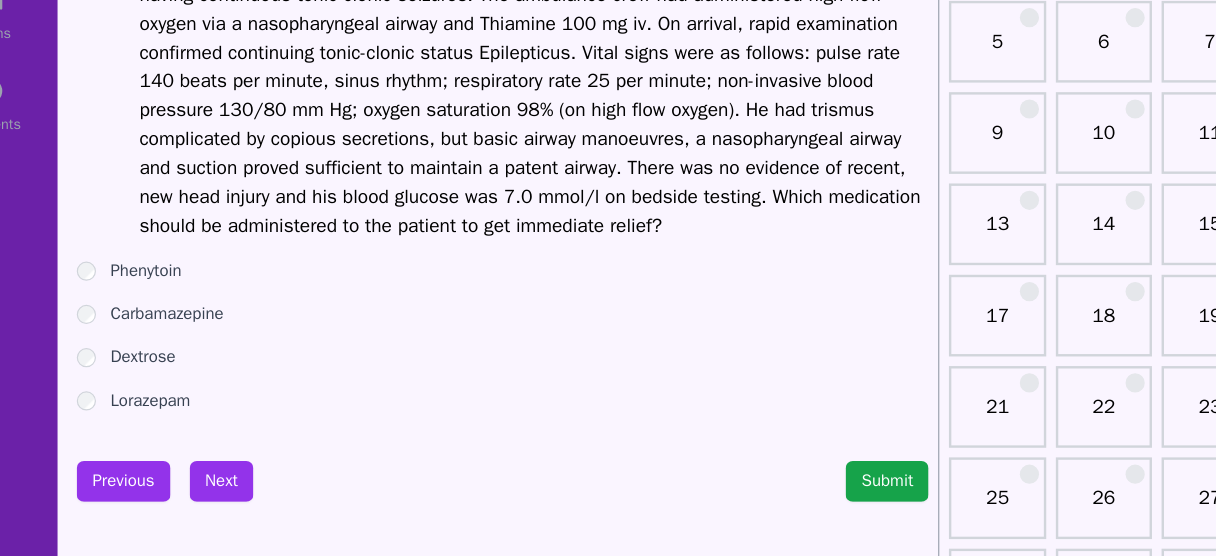 click on "Carbamazepine" at bounding box center [203, 355] 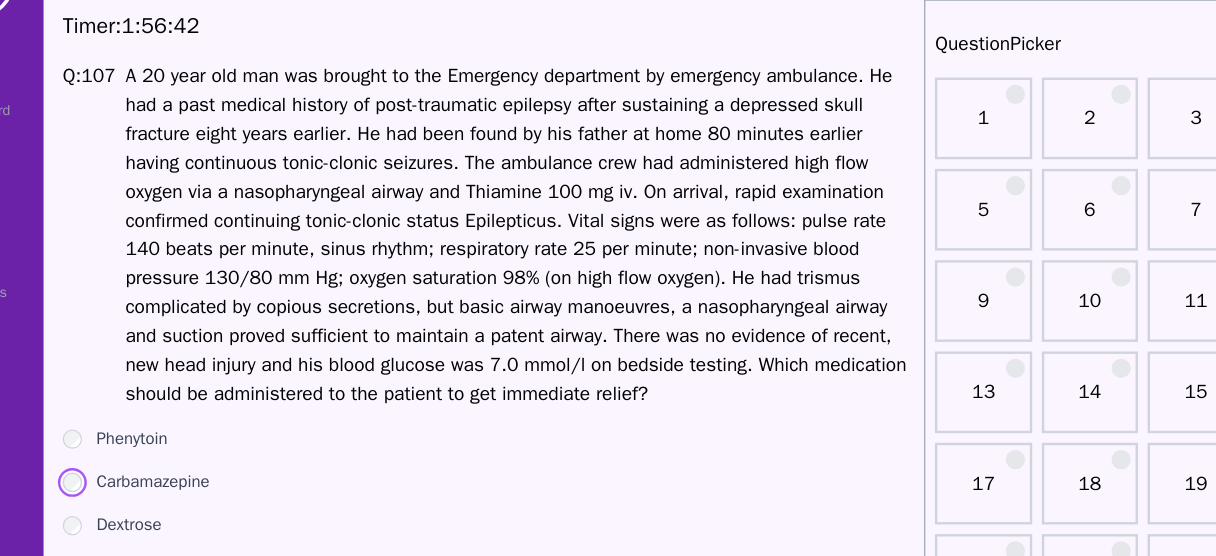 scroll, scrollTop: 56, scrollLeft: 0, axis: vertical 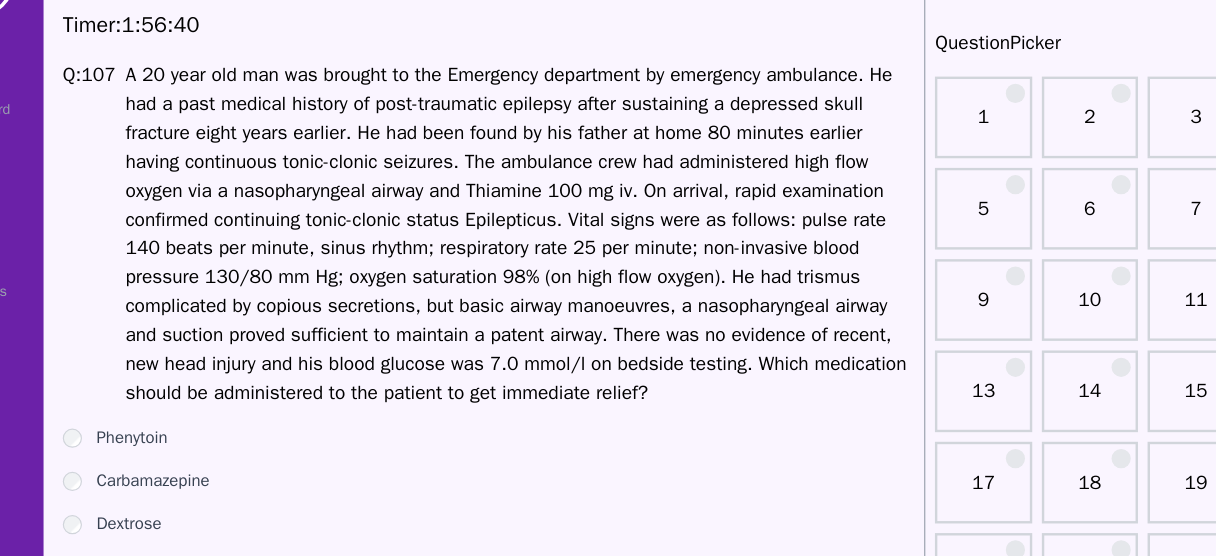 click at bounding box center (508, 212) 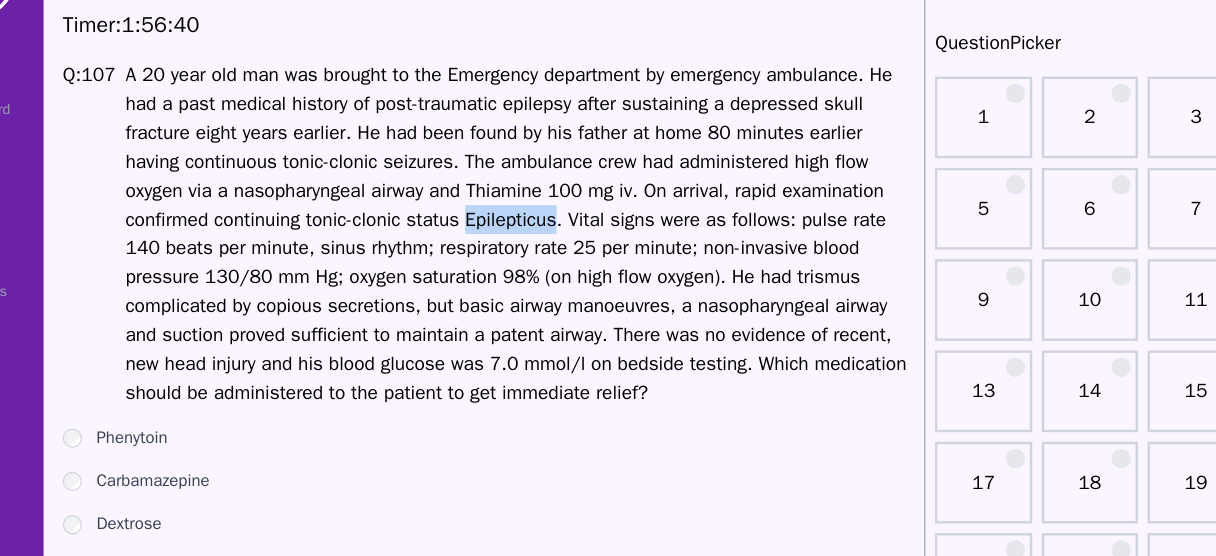 click at bounding box center (508, 212) 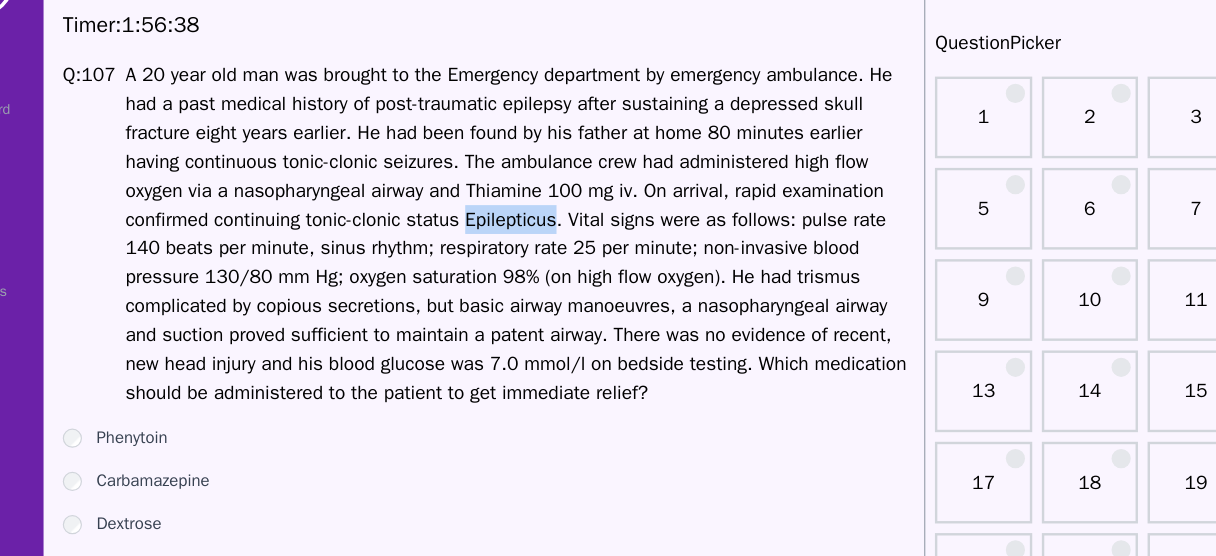 scroll, scrollTop: 56, scrollLeft: 0, axis: vertical 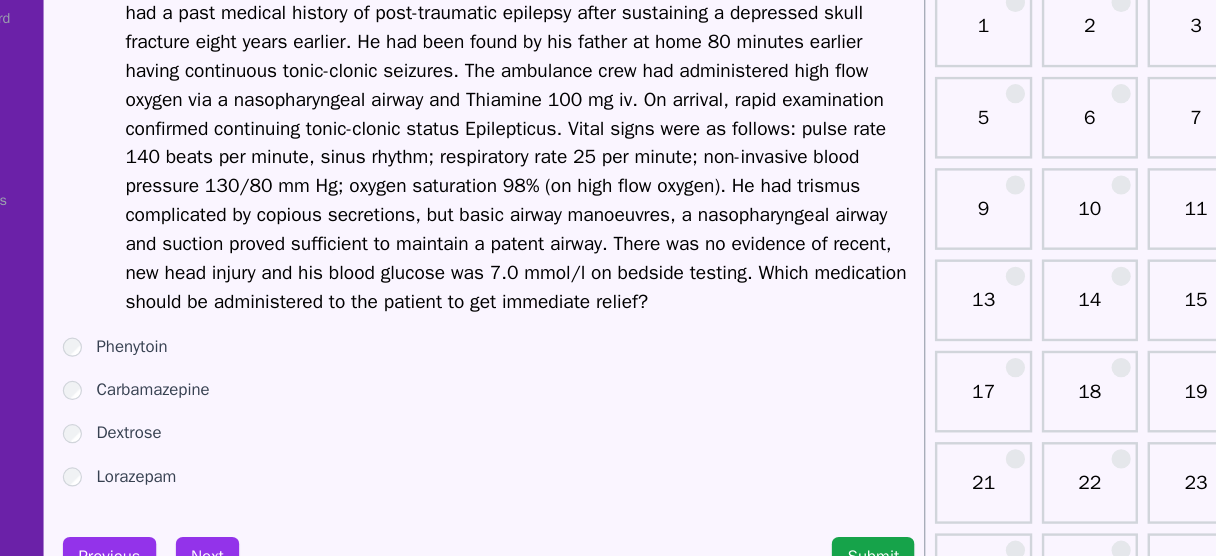 click on "Lorazepam" at bounding box center [189, 490] 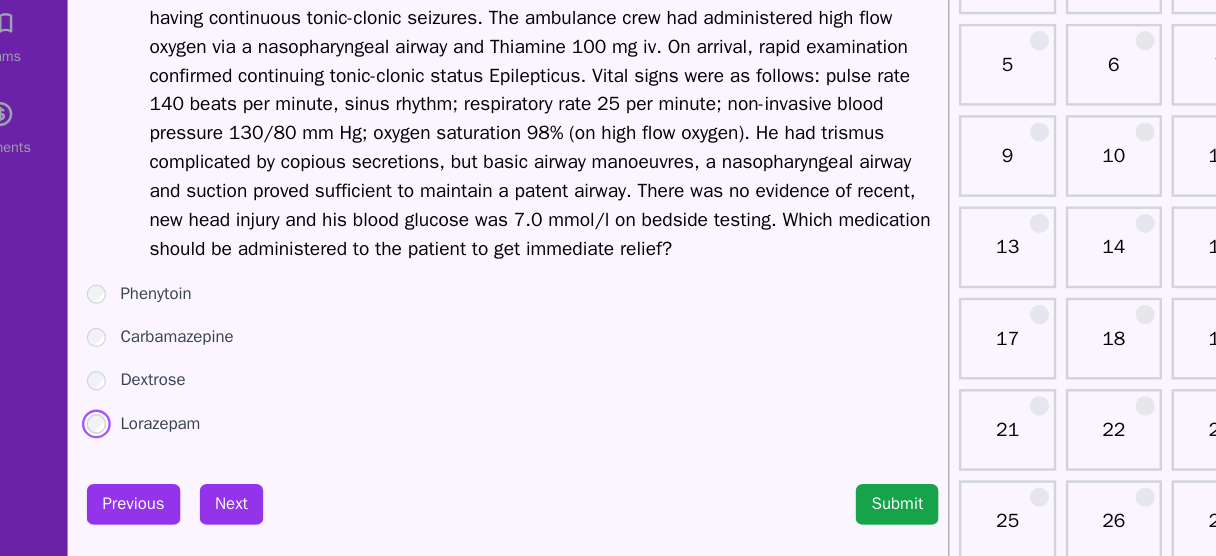 scroll, scrollTop: 101, scrollLeft: 0, axis: vertical 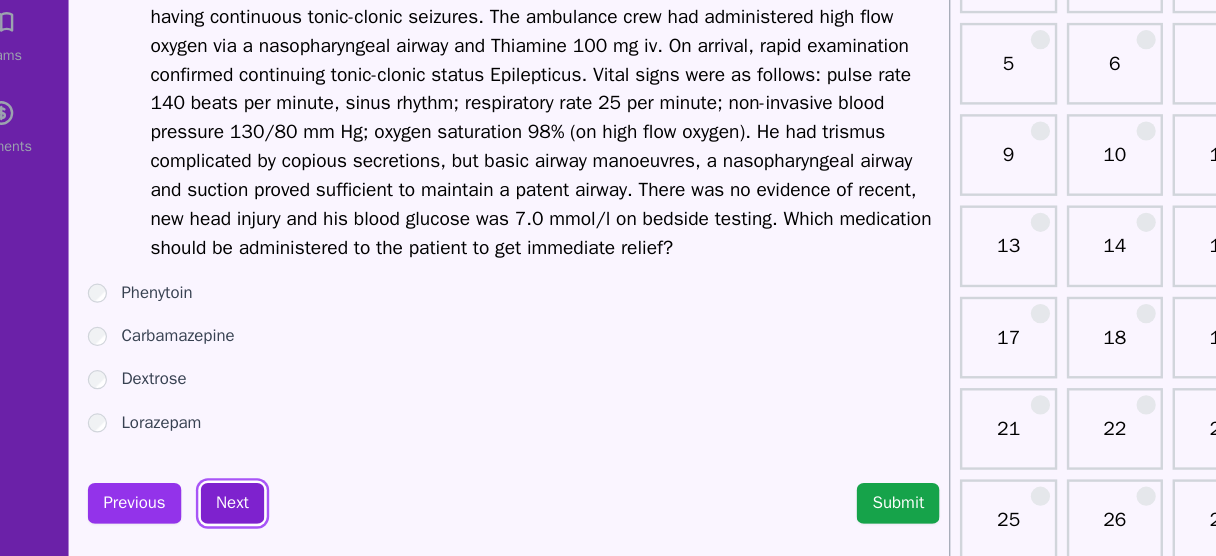 click on "Next" at bounding box center [248, 512] 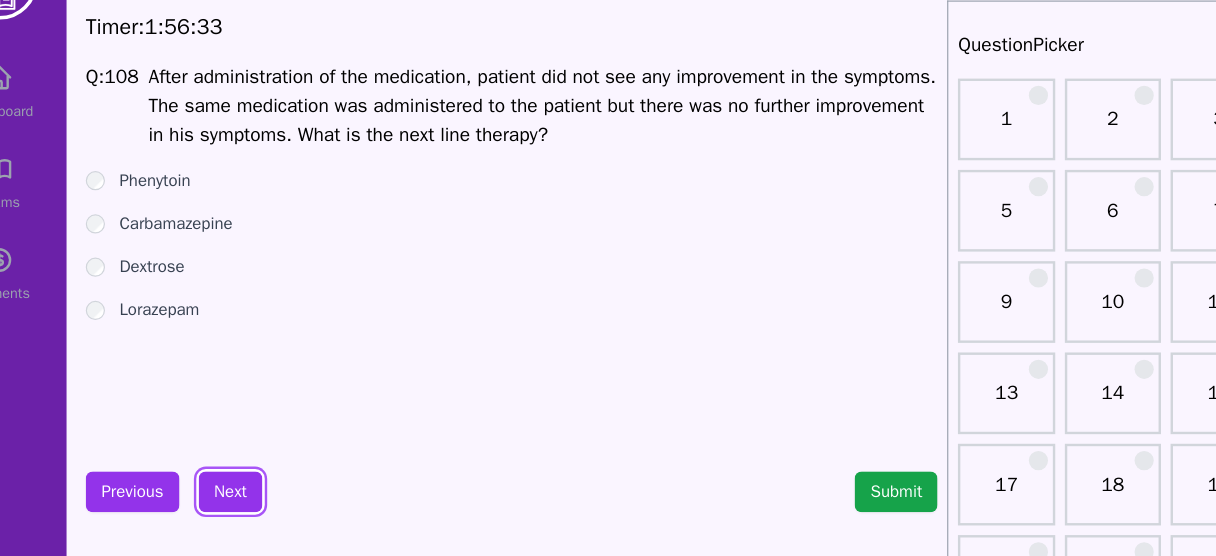 scroll, scrollTop: 72, scrollLeft: 0, axis: vertical 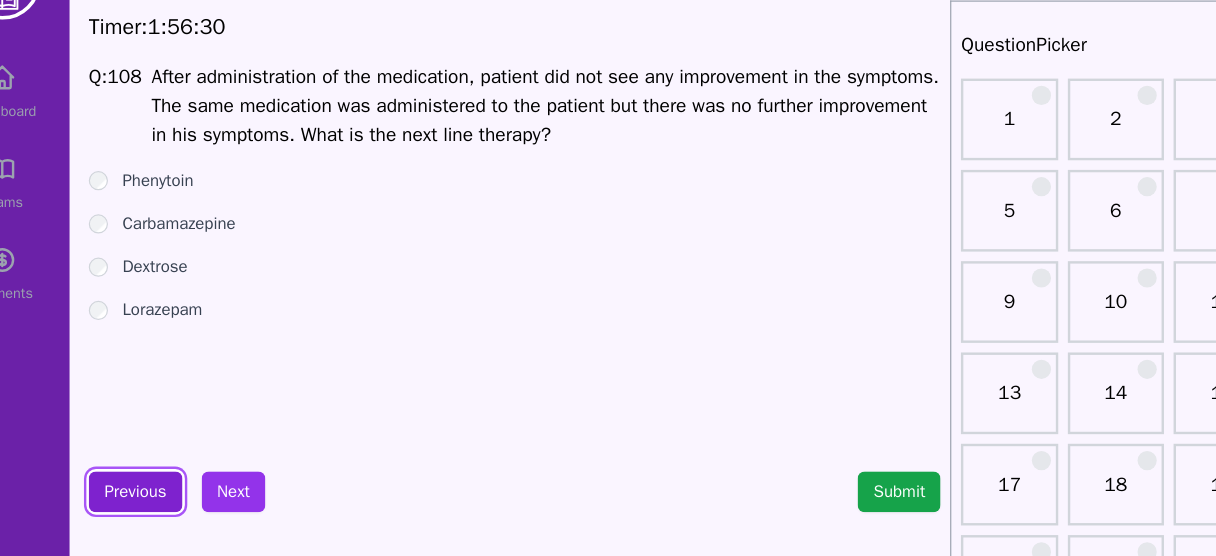 click on "Previous" at bounding box center [167, 409] 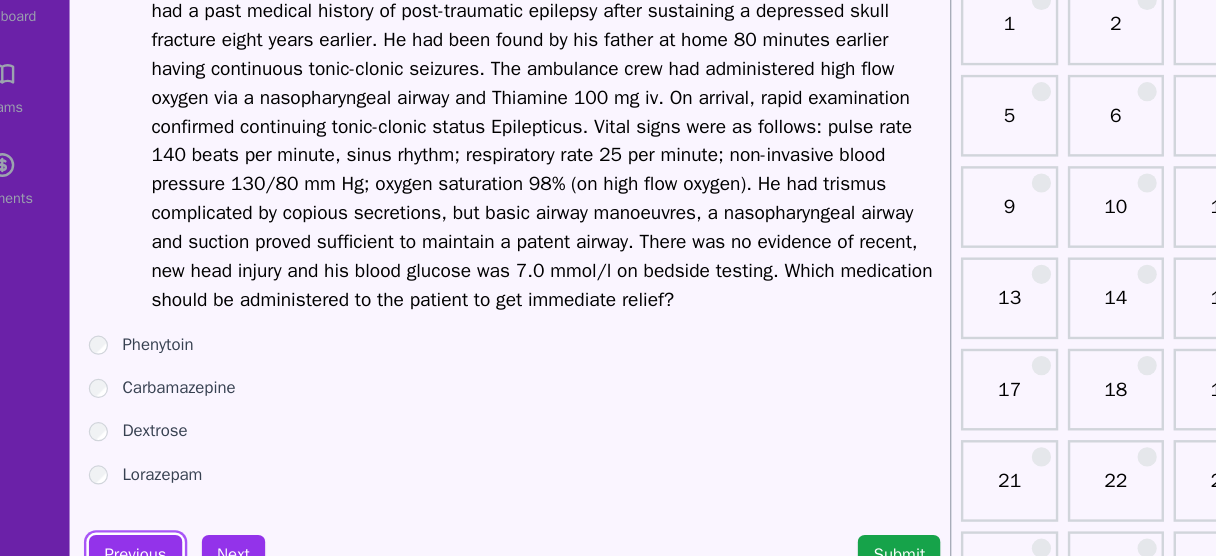 scroll, scrollTop: 72, scrollLeft: 0, axis: vertical 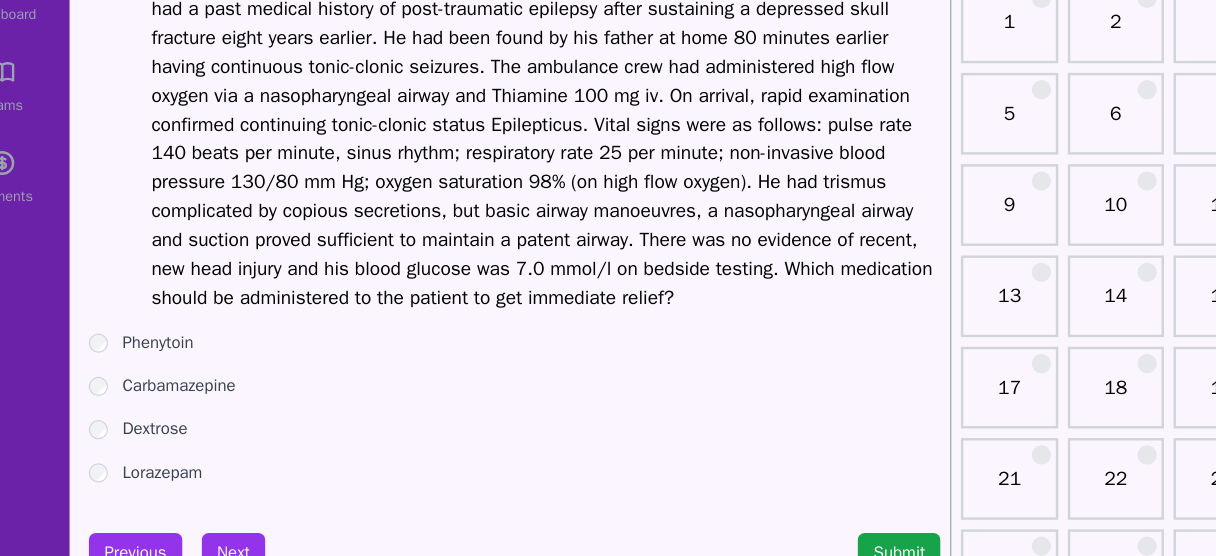 click on "Carbamazepine" at bounding box center [203, 402] 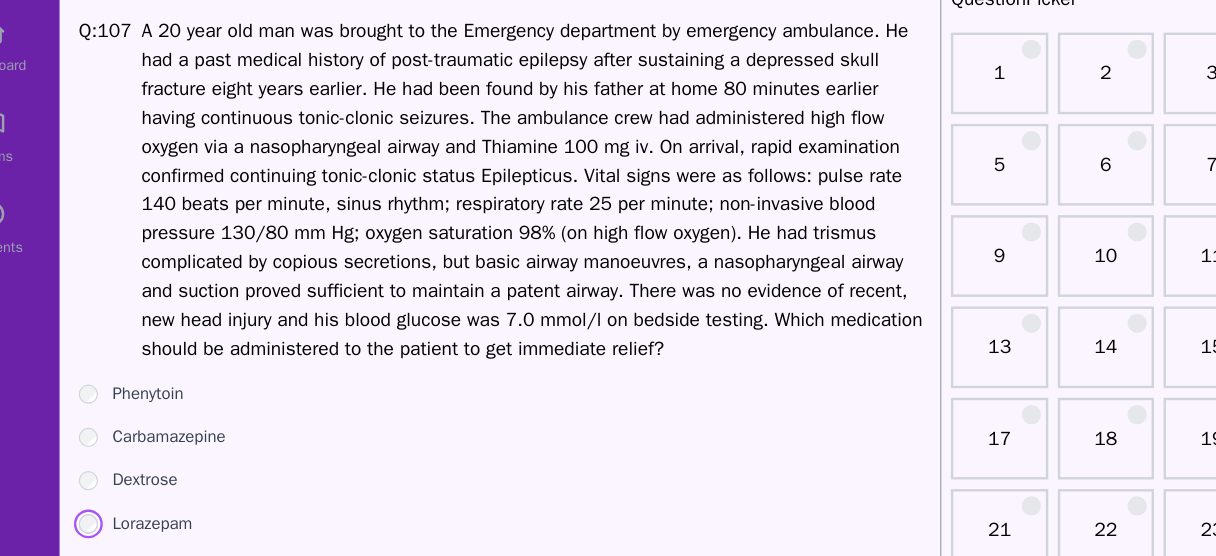 scroll, scrollTop: 93, scrollLeft: 0, axis: vertical 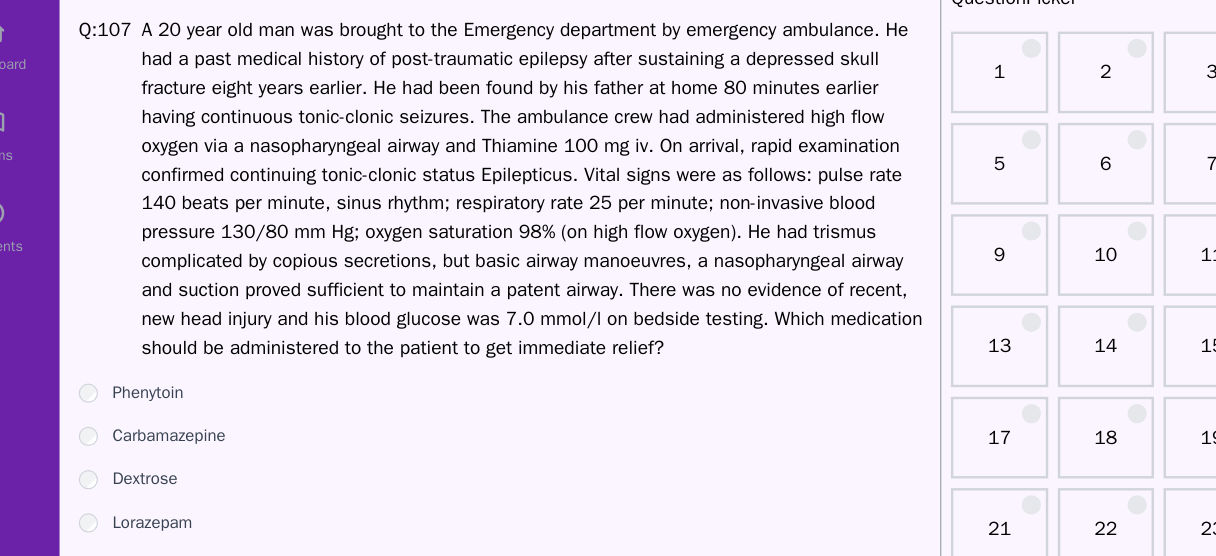 click at bounding box center (508, 175) 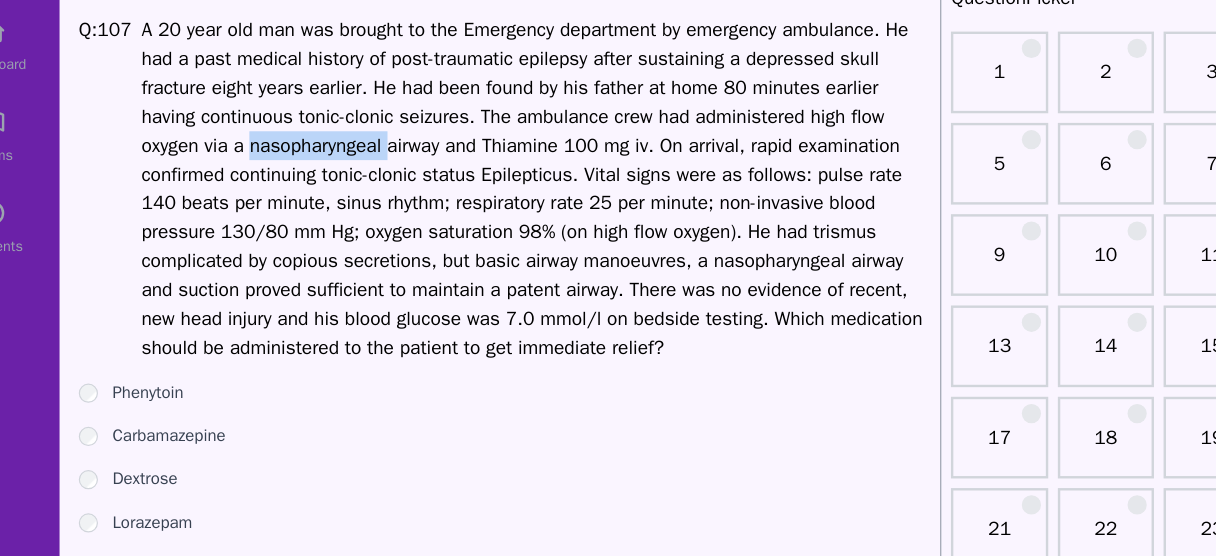 click at bounding box center (508, 175) 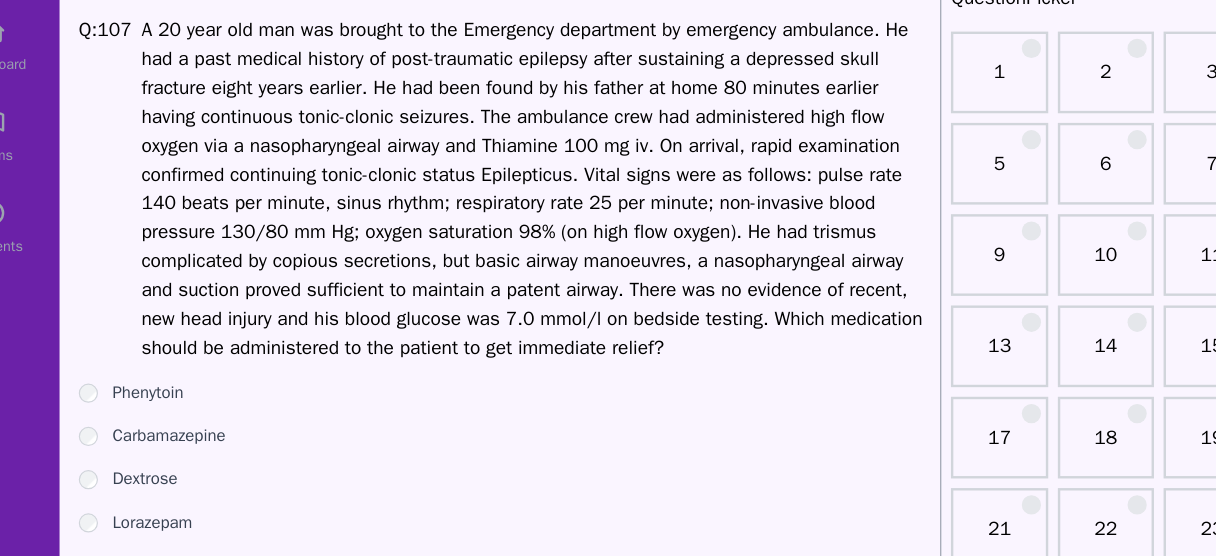 click at bounding box center [508, 175] 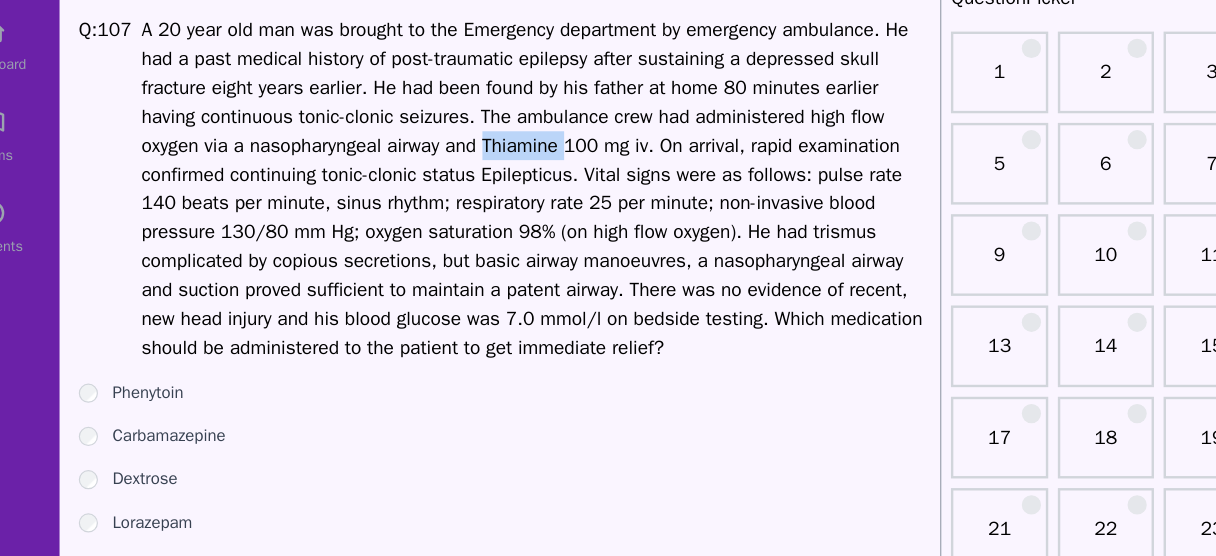 click at bounding box center [508, 175] 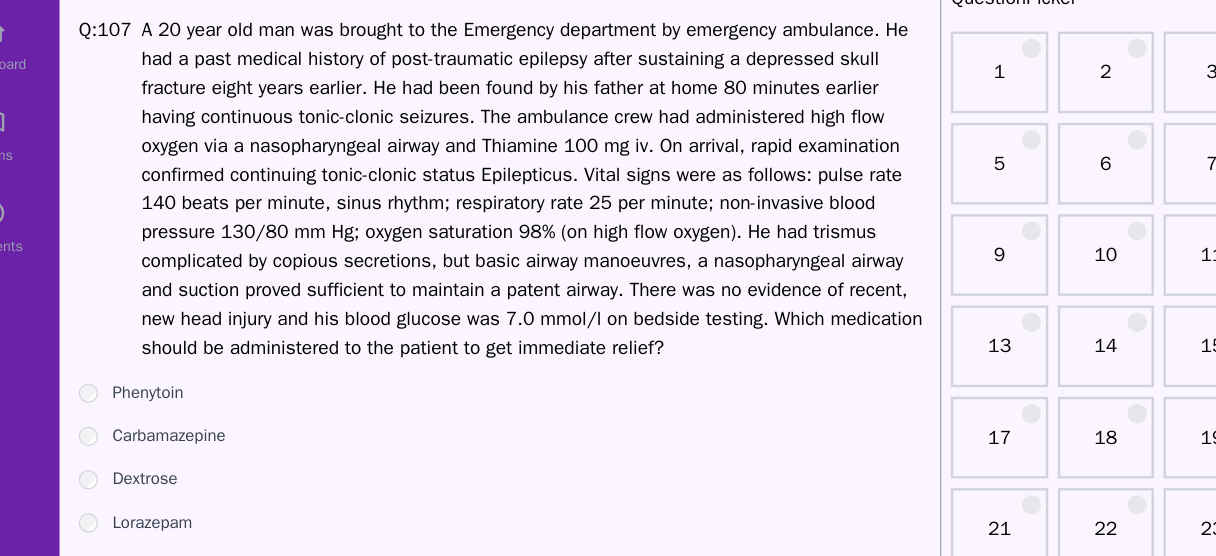 click at bounding box center [508, 175] 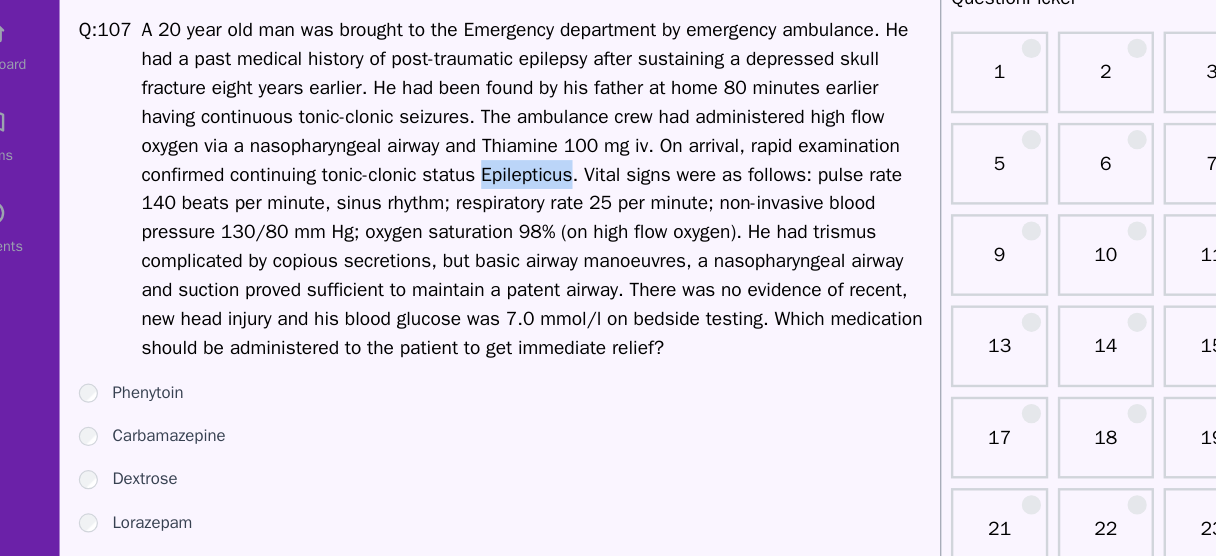 click at bounding box center [508, 175] 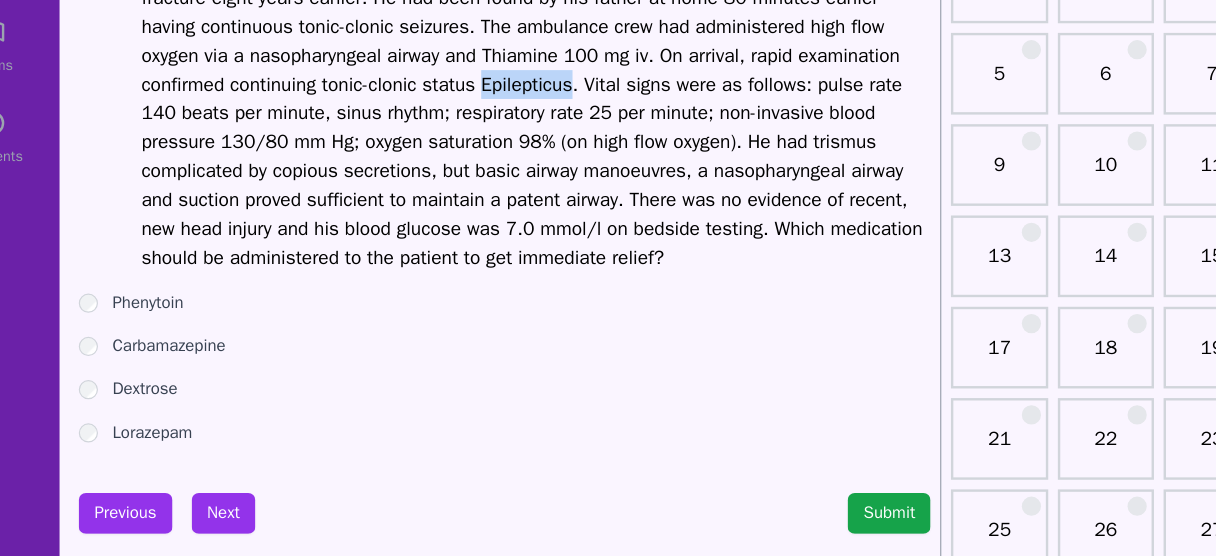 scroll, scrollTop: 95, scrollLeft: 0, axis: vertical 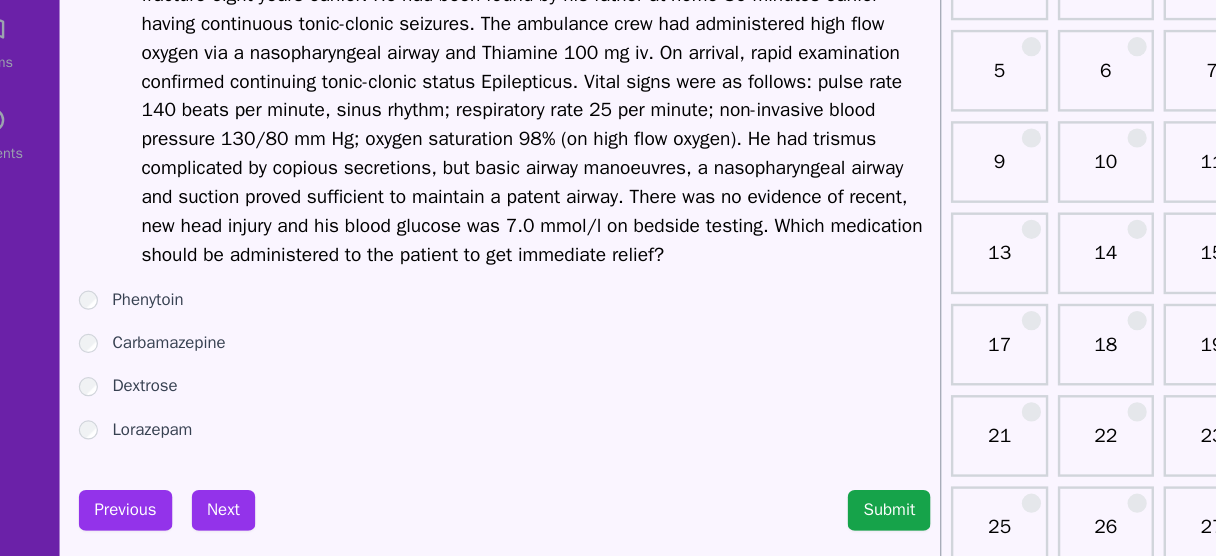 click on "Carbamazepine" at bounding box center [203, 379] 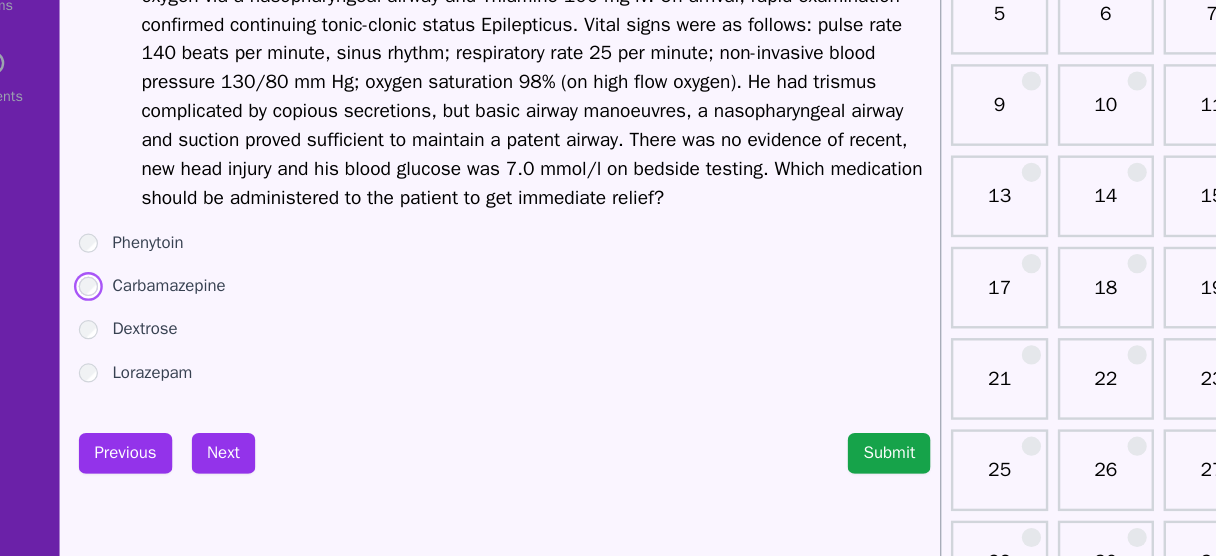 scroll, scrollTop: 152, scrollLeft: 0, axis: vertical 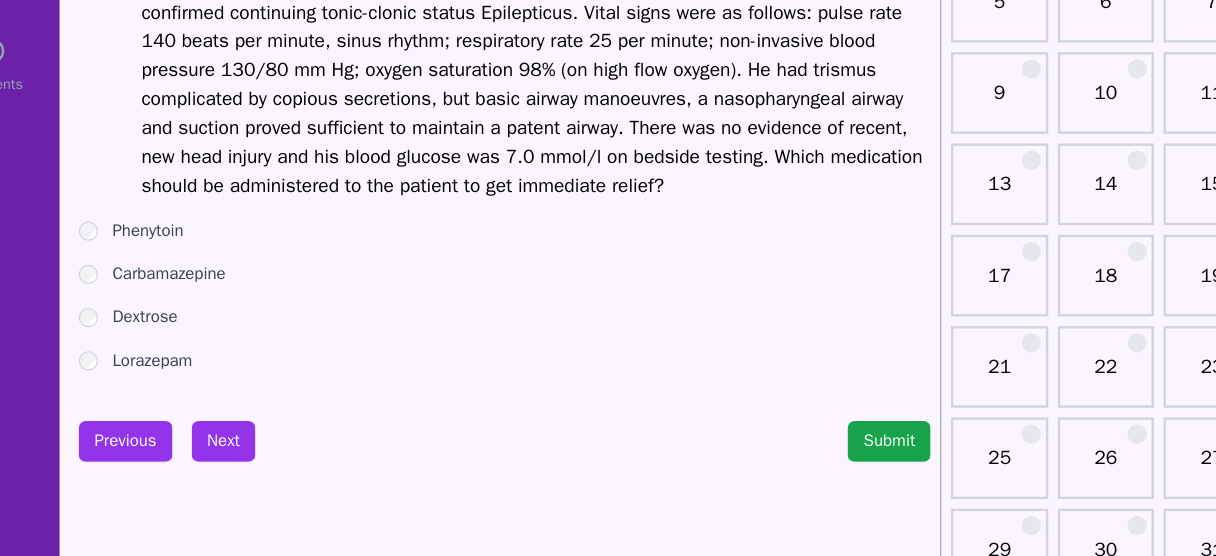 click on "Lorazepam" at bounding box center (189, 394) 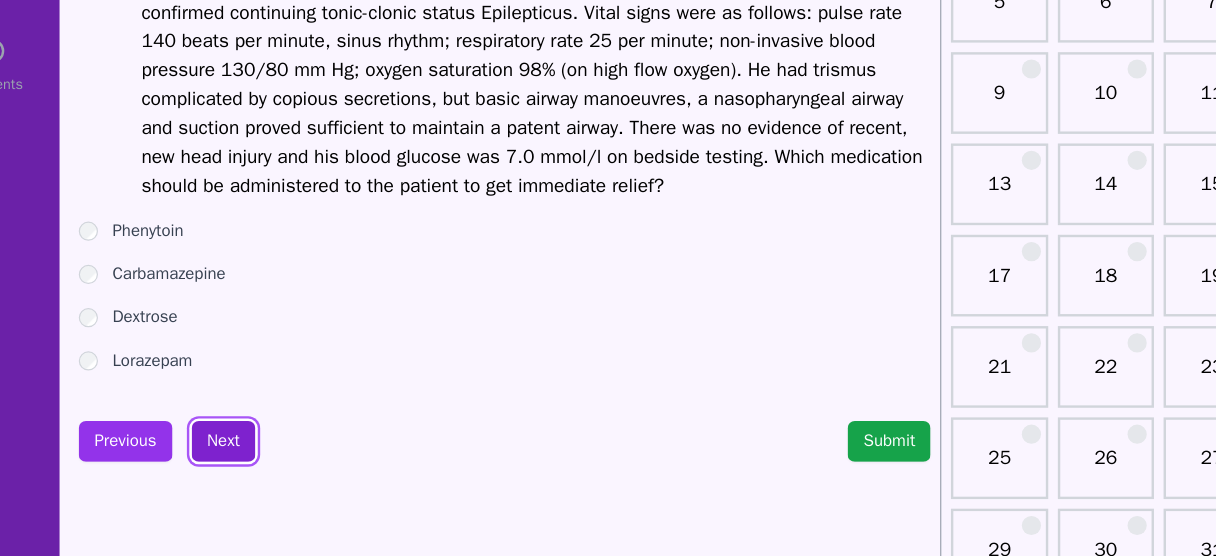 click on "Next" at bounding box center (248, 461) 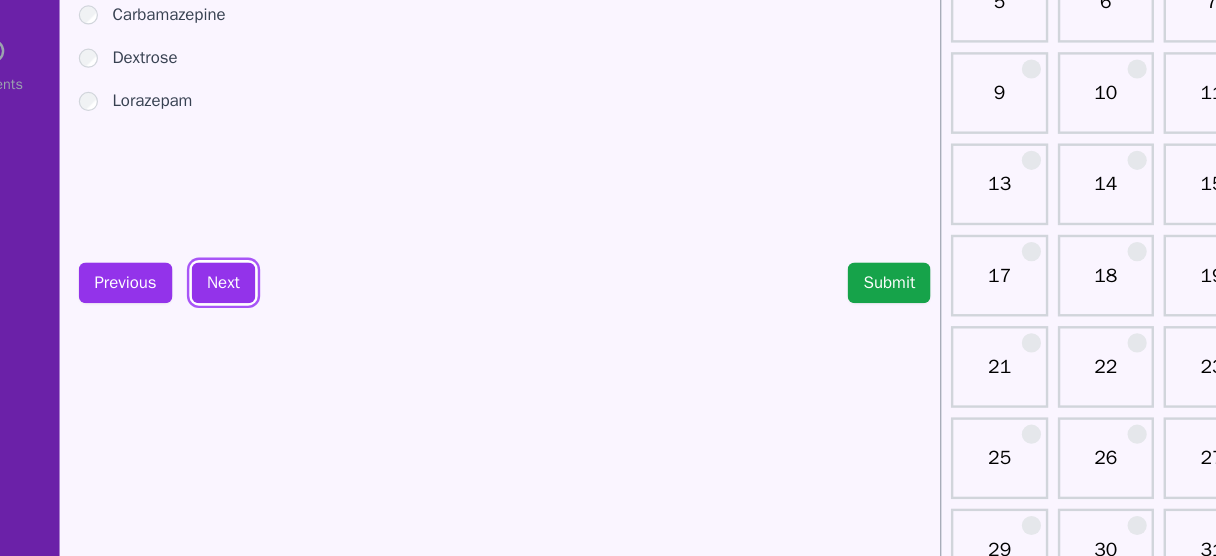 scroll, scrollTop: 151, scrollLeft: 0, axis: vertical 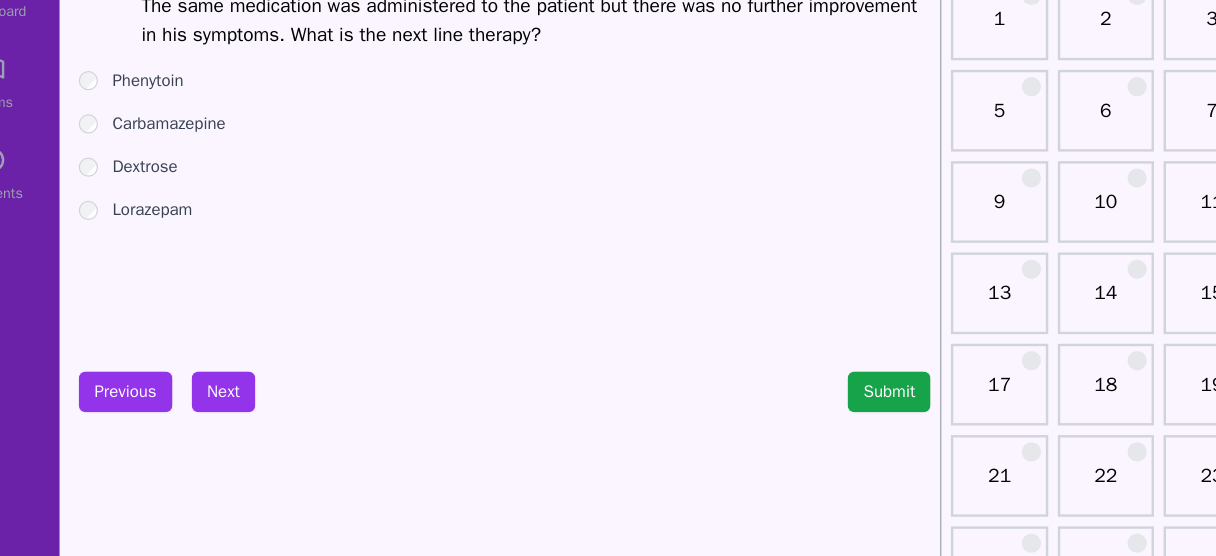 click on "Carbamazepine" at bounding box center (203, 107) 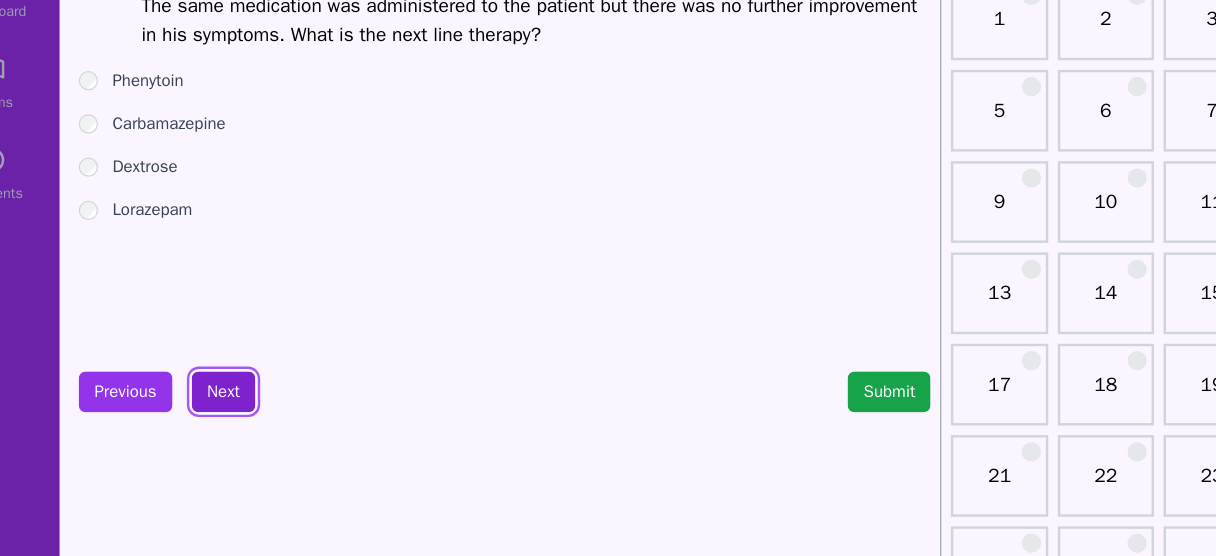 click on "Next" at bounding box center (248, 330) 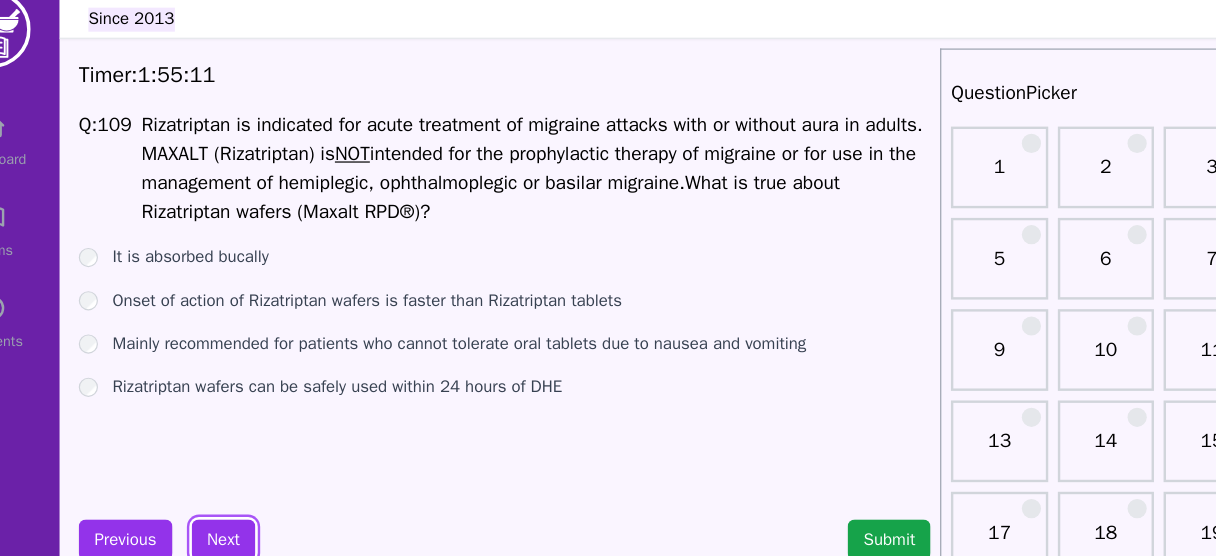 scroll, scrollTop: 30, scrollLeft: 0, axis: vertical 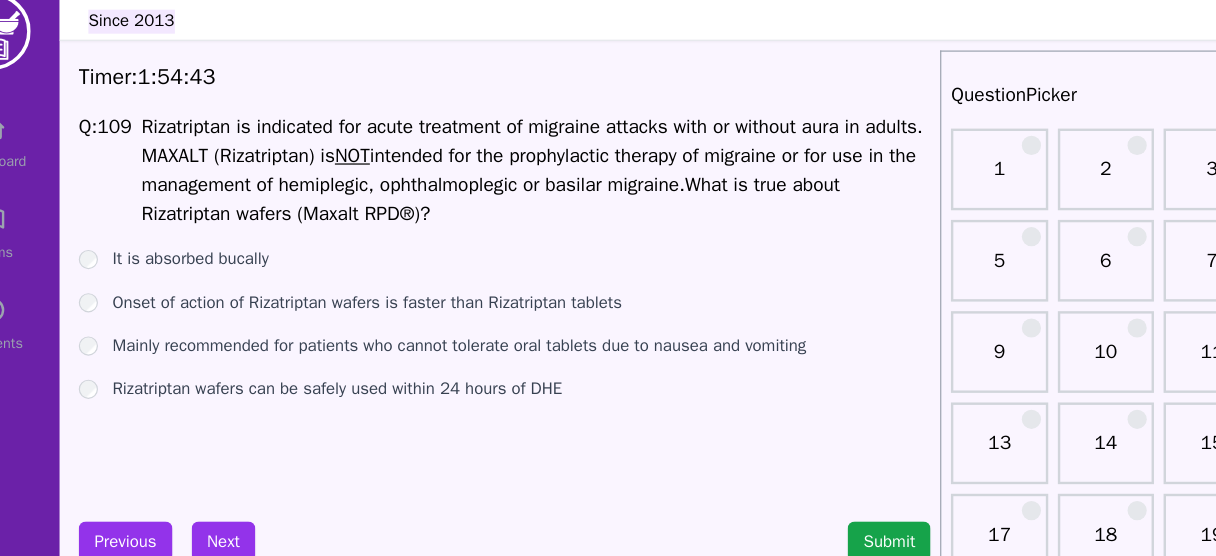 click on "It is absorbed bucally" at bounding box center [221, 216] 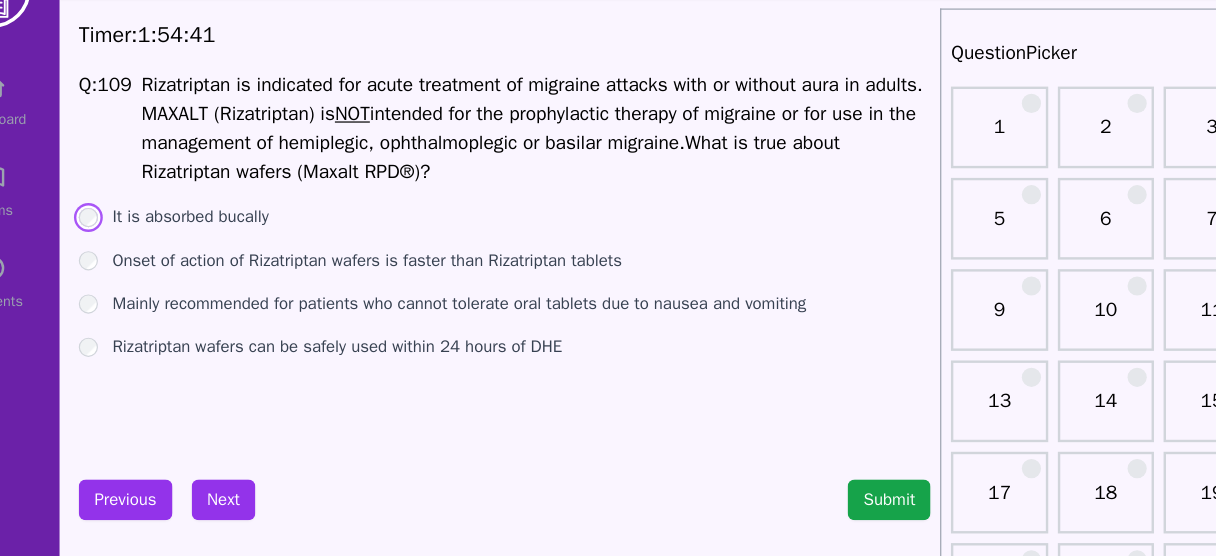 scroll, scrollTop: 30, scrollLeft: 0, axis: vertical 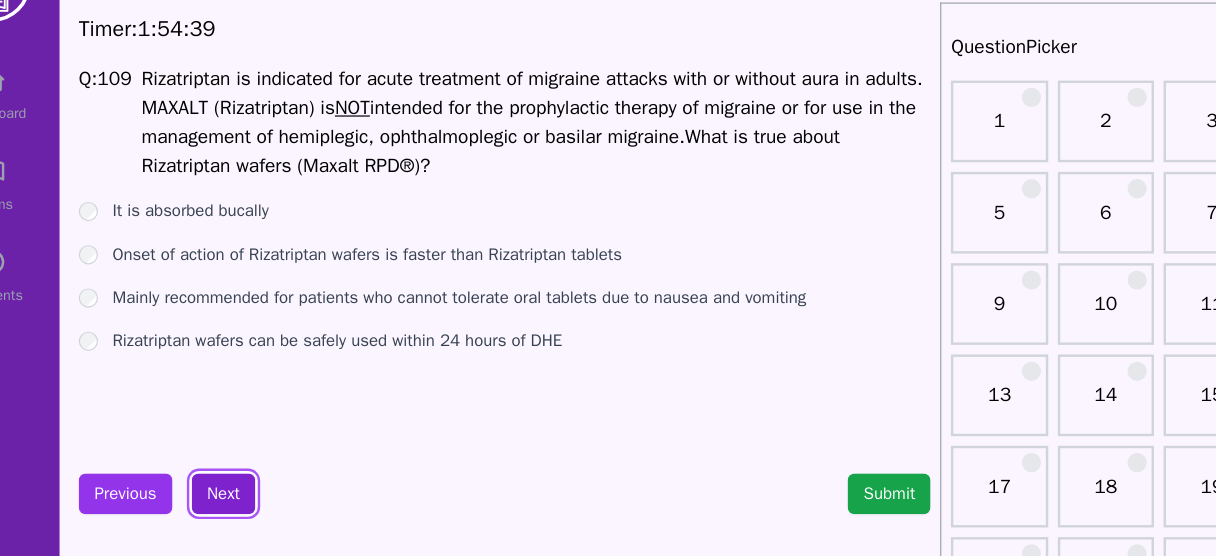 click on "Next" at bounding box center [248, 451] 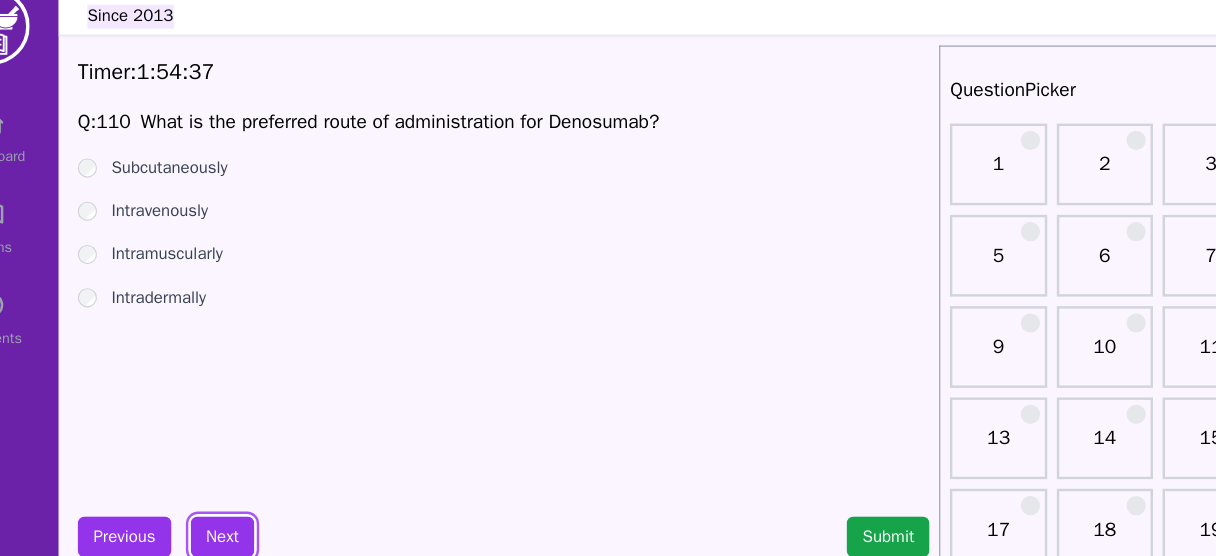 scroll, scrollTop: 30, scrollLeft: 0, axis: vertical 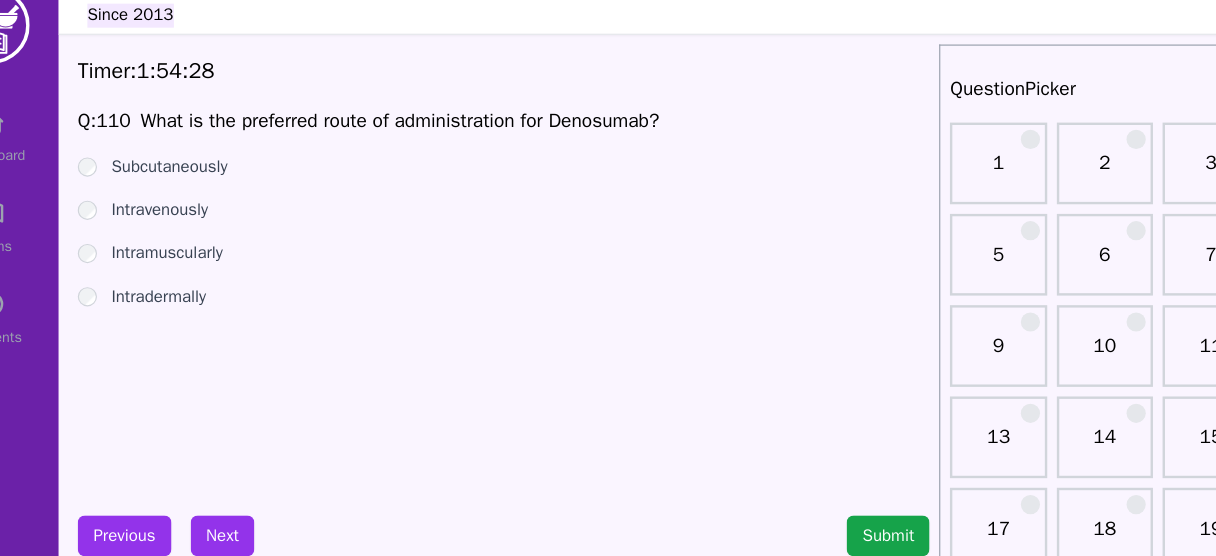 click on "Subcutaneously" at bounding box center [204, 144] 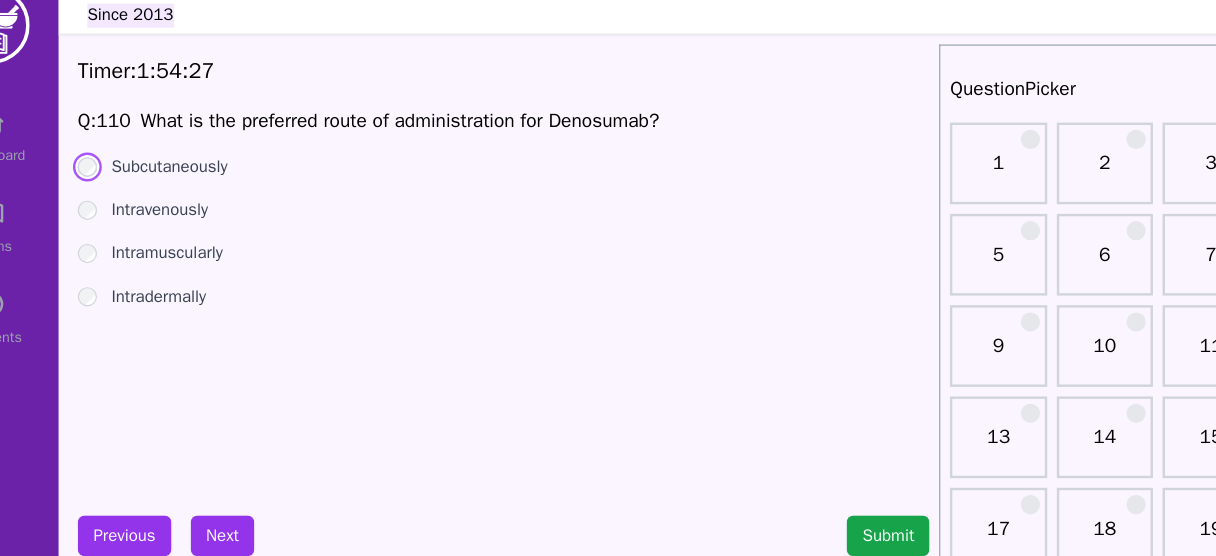 scroll, scrollTop: 30, scrollLeft: 0, axis: vertical 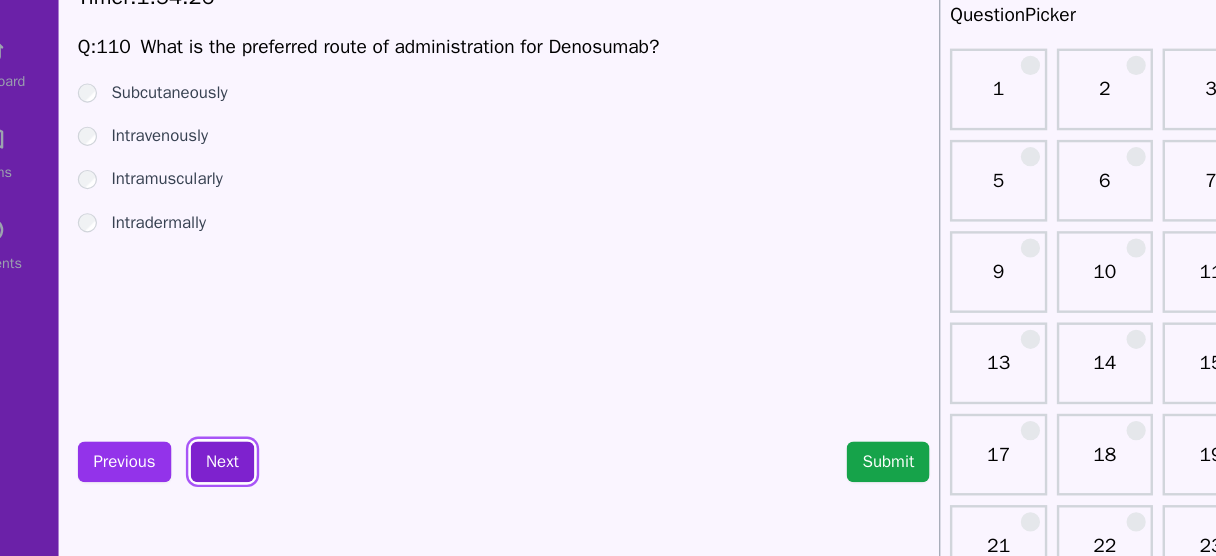 click on "Next" at bounding box center (248, 451) 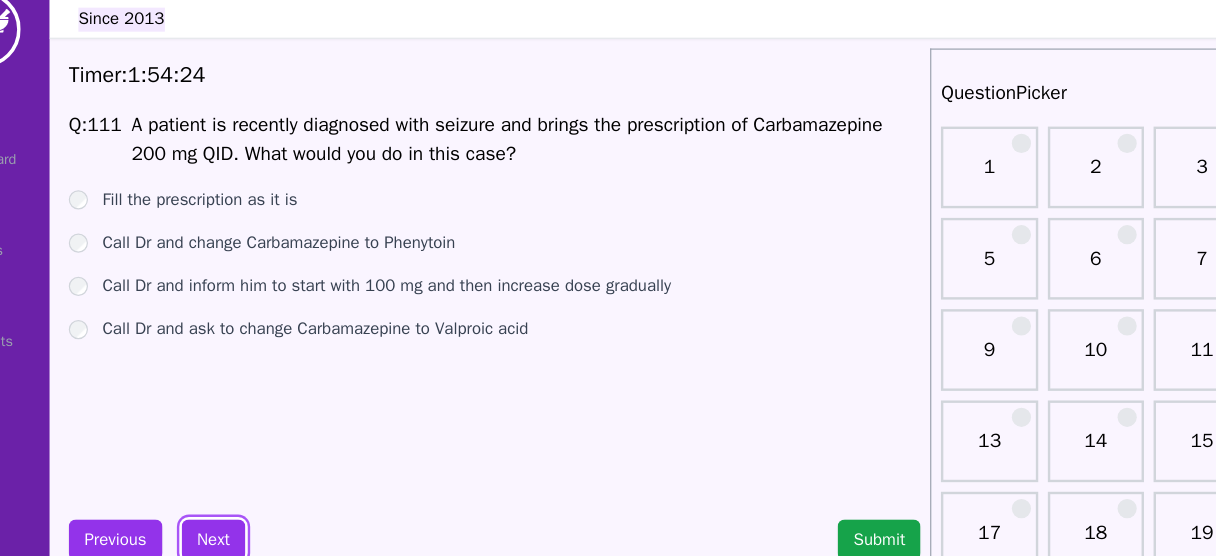 scroll, scrollTop: 25, scrollLeft: 0, axis: vertical 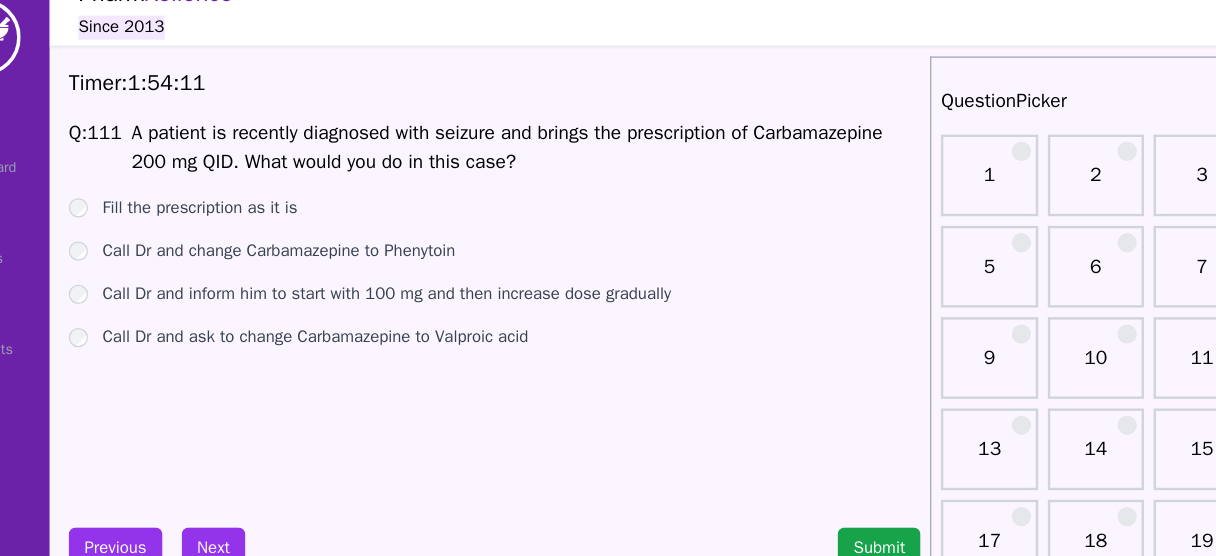 click on "Call Dr and inform him to start with 100 mg and then increase dose gradually" at bounding box center (392, 245) 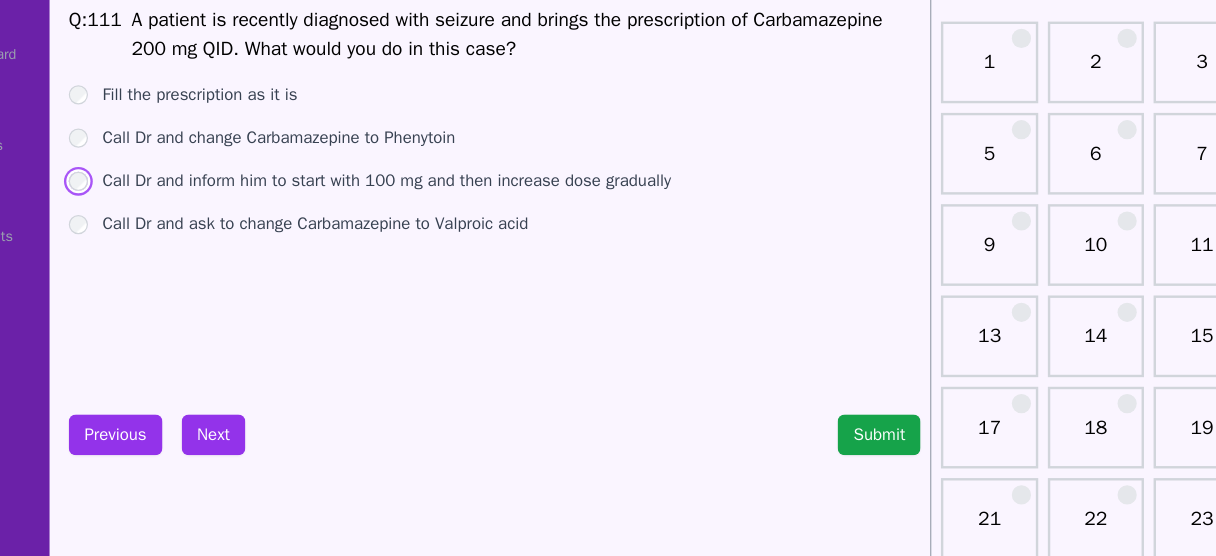 scroll, scrollTop: 29, scrollLeft: 0, axis: vertical 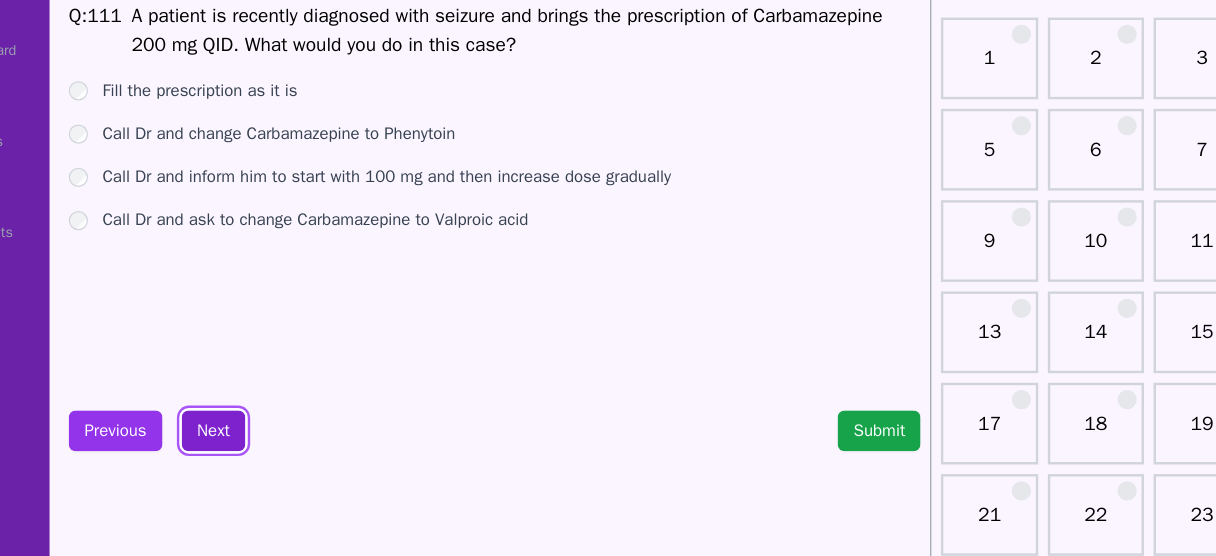 click on "Next" at bounding box center [248, 452] 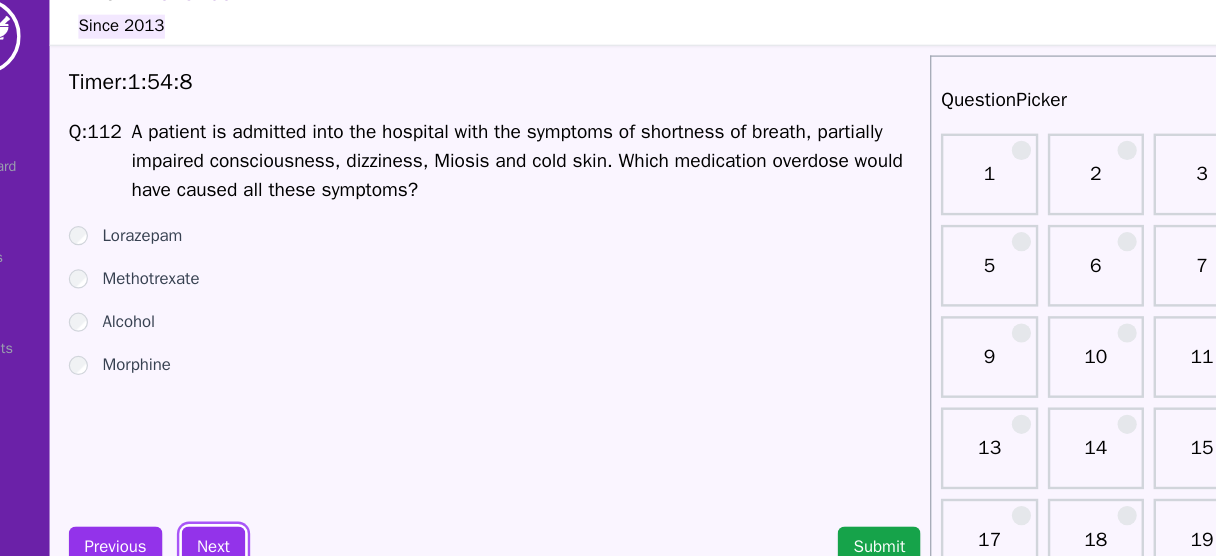 scroll, scrollTop: 0, scrollLeft: 0, axis: both 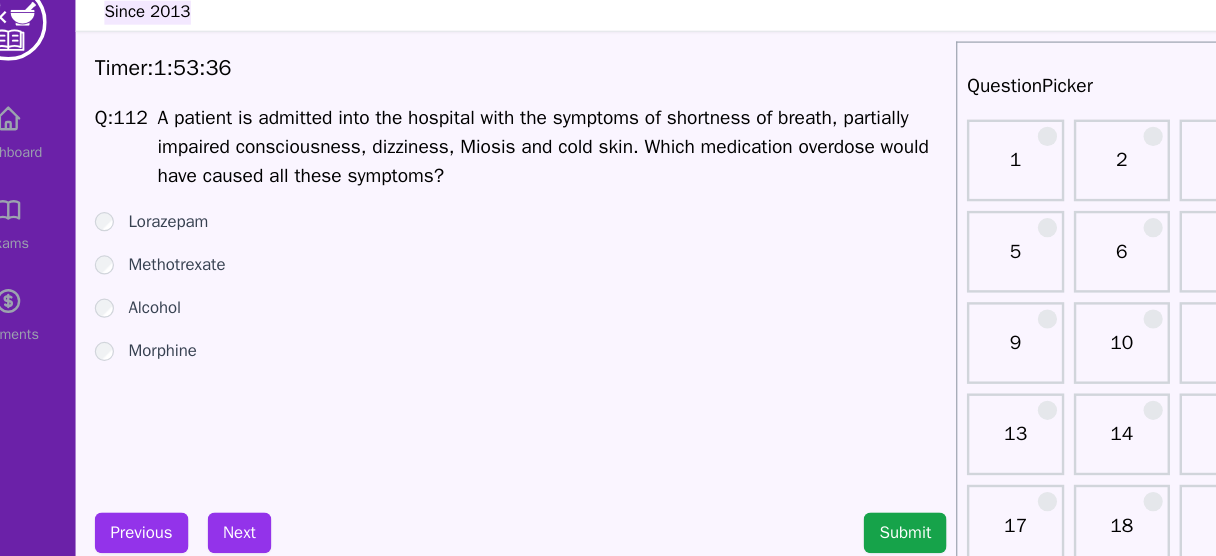 click on "A patient is admitted into the hospital with the symptoms of shortness of breath, partially impaired consciousness, dizziness, Miosis and cold skin. Which medication overdose would have caused all these symptoms?" at bounding box center (508, 160) 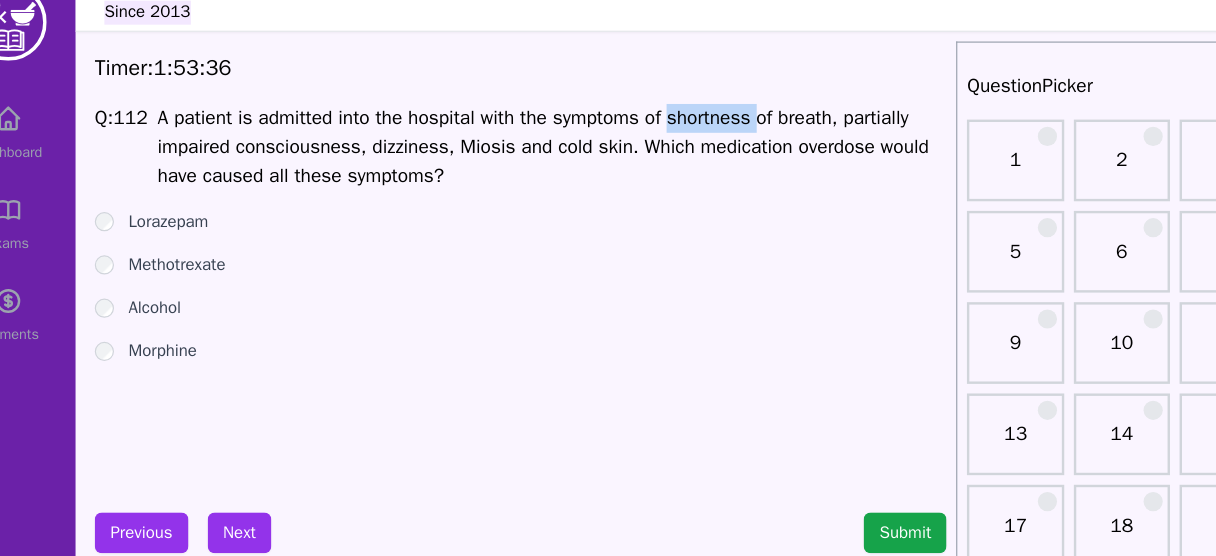 click on "A patient is admitted into the hospital with the symptoms of shortness of breath, partially impaired consciousness, dizziness, Miosis and cold skin. Which medication overdose would have caused all these symptoms?" at bounding box center [508, 160] 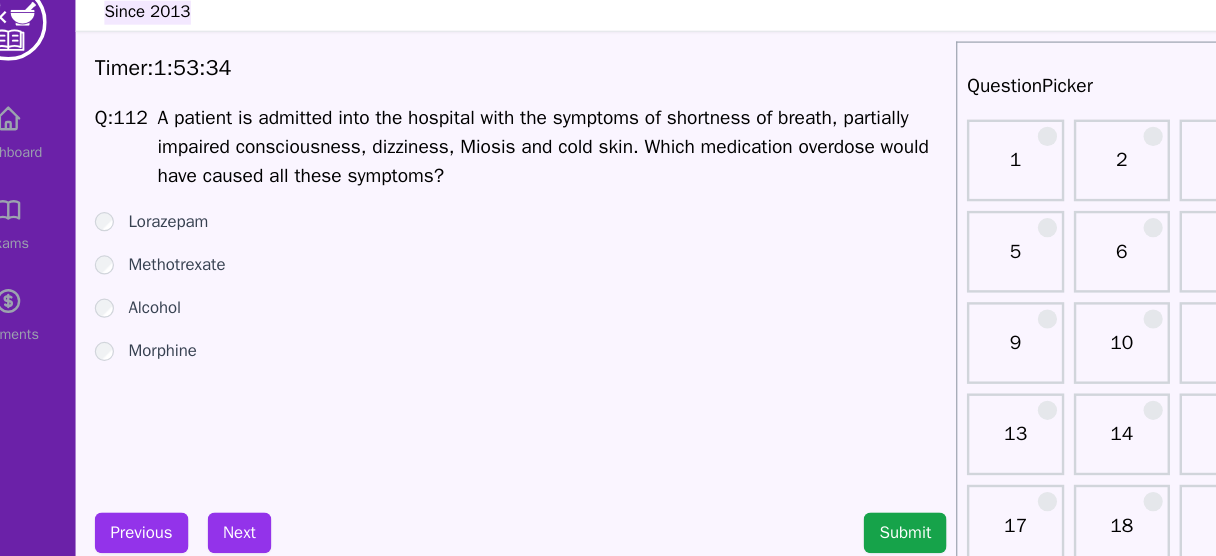 click on "A patient is admitted into the hospital with the symptoms of shortness of breath, partially impaired consciousness, dizziness, Miosis and cold skin. Which medication overdose would have caused all these symptoms?" at bounding box center (508, 160) 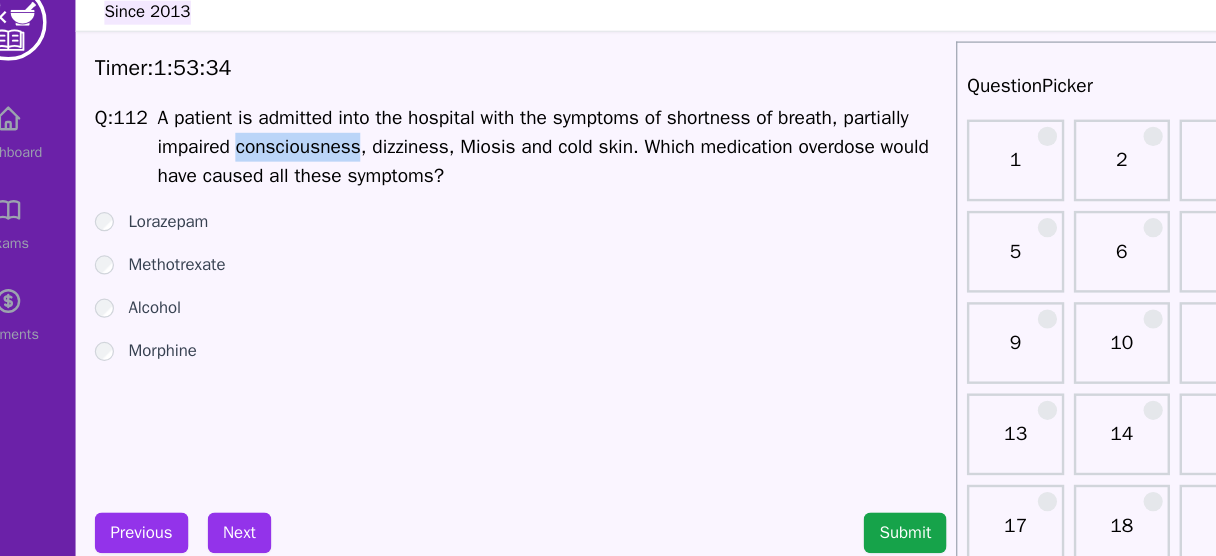 click on "A patient is admitted into the hospital with the symptoms of shortness of breath, partially impaired consciousness, dizziness, Miosis and cold skin. Which medication overdose would have caused all these symptoms?" at bounding box center [508, 160] 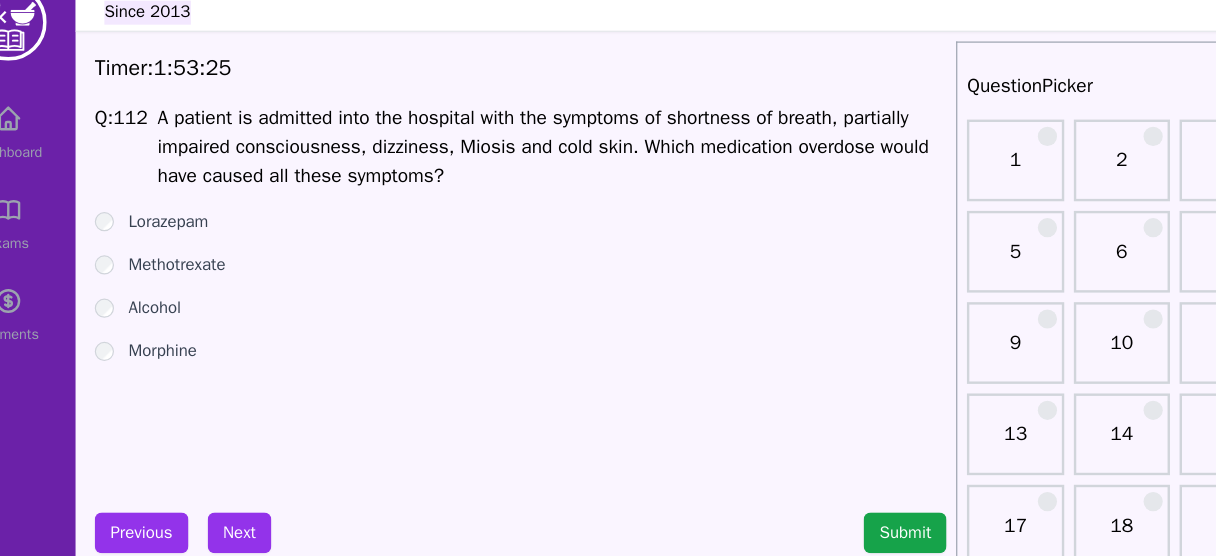 click on "Morphine" at bounding box center [184, 330] 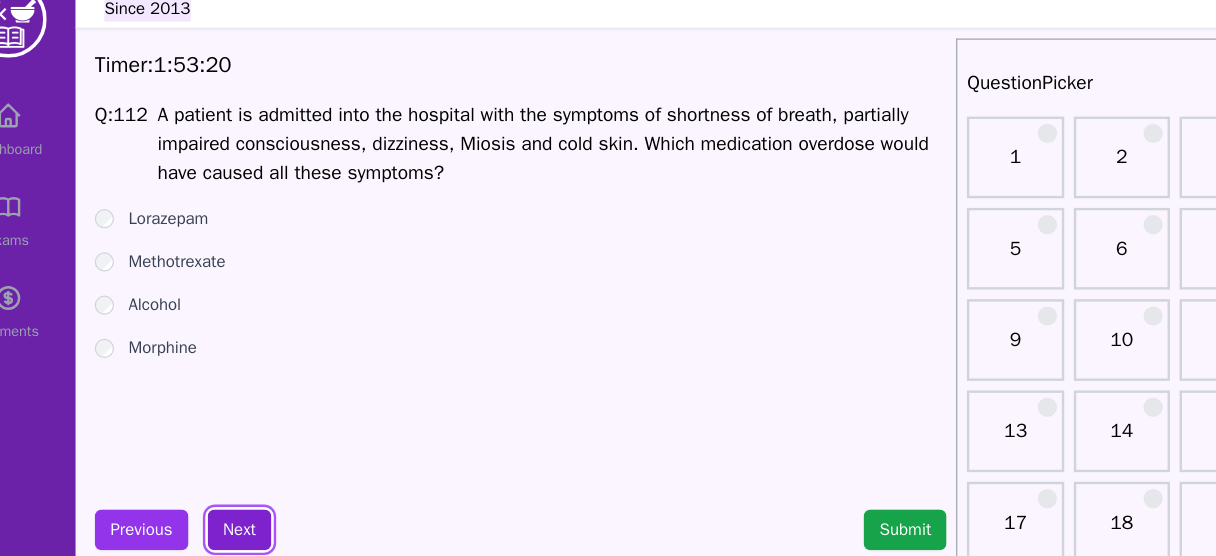 click on "Next" at bounding box center (248, 481) 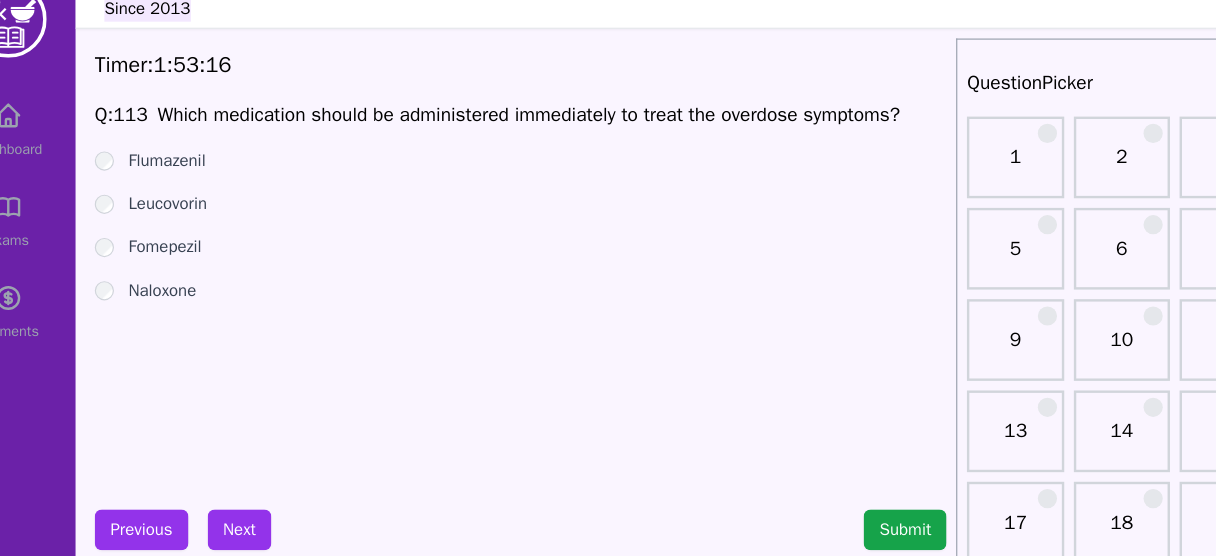 click on "Naloxone" at bounding box center [184, 282] 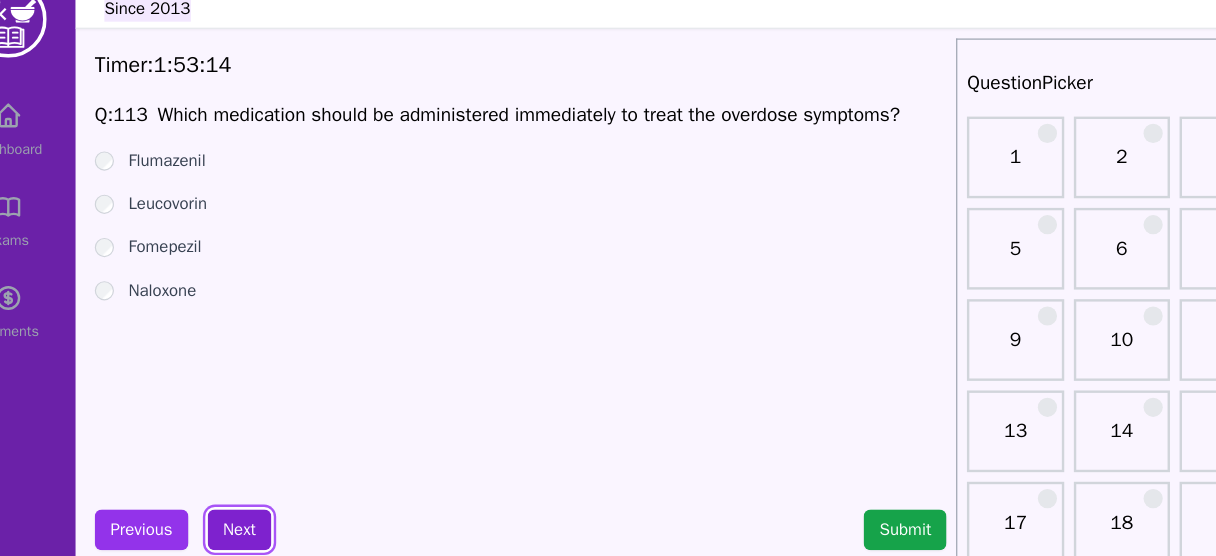 click on "Next" at bounding box center [248, 481] 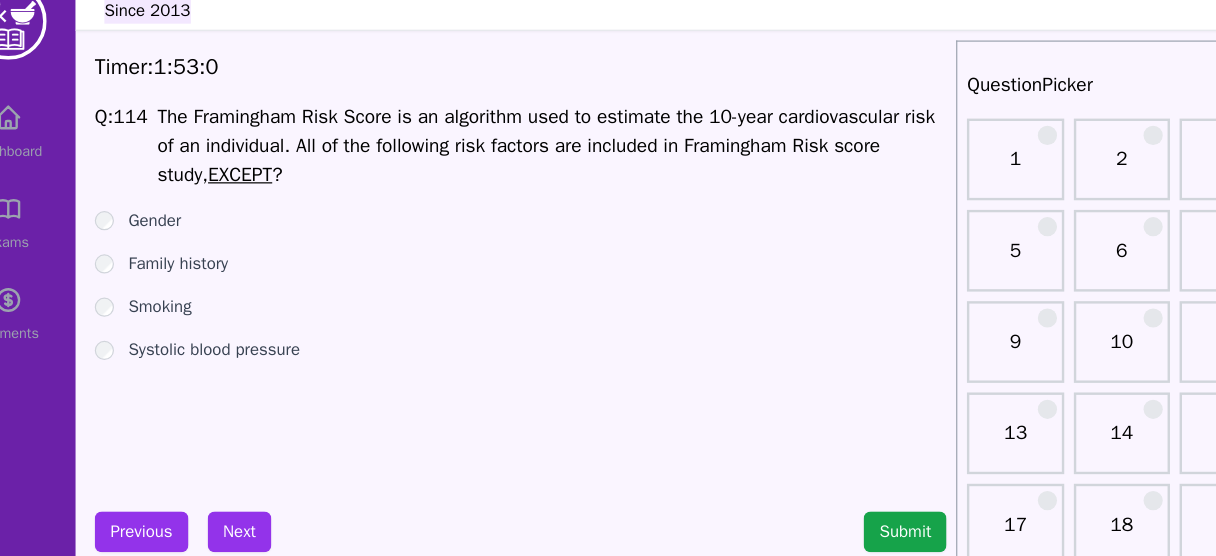 click on "Systolic blood pressure" at bounding box center [227, 330] 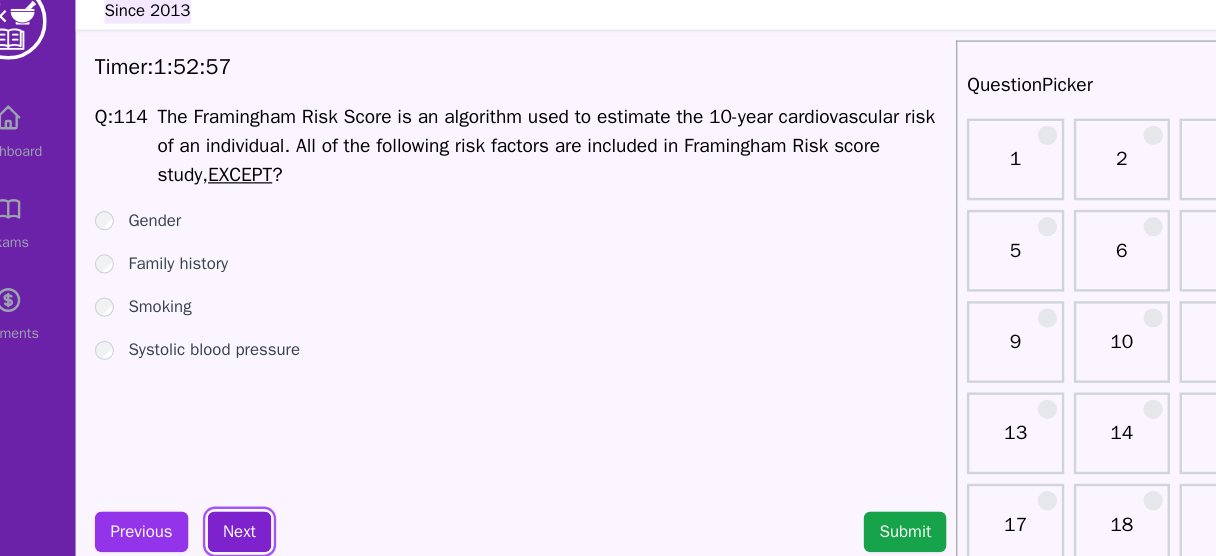 click on "Next" at bounding box center (248, 481) 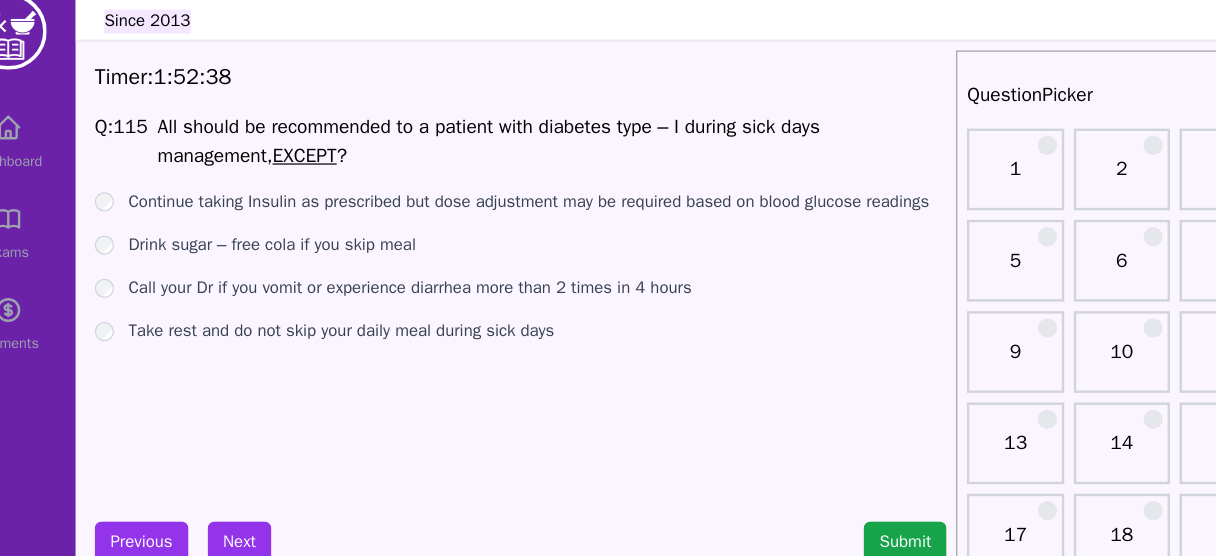click on "Drink sugar – free cola if you skip meal" at bounding box center (275, 234) 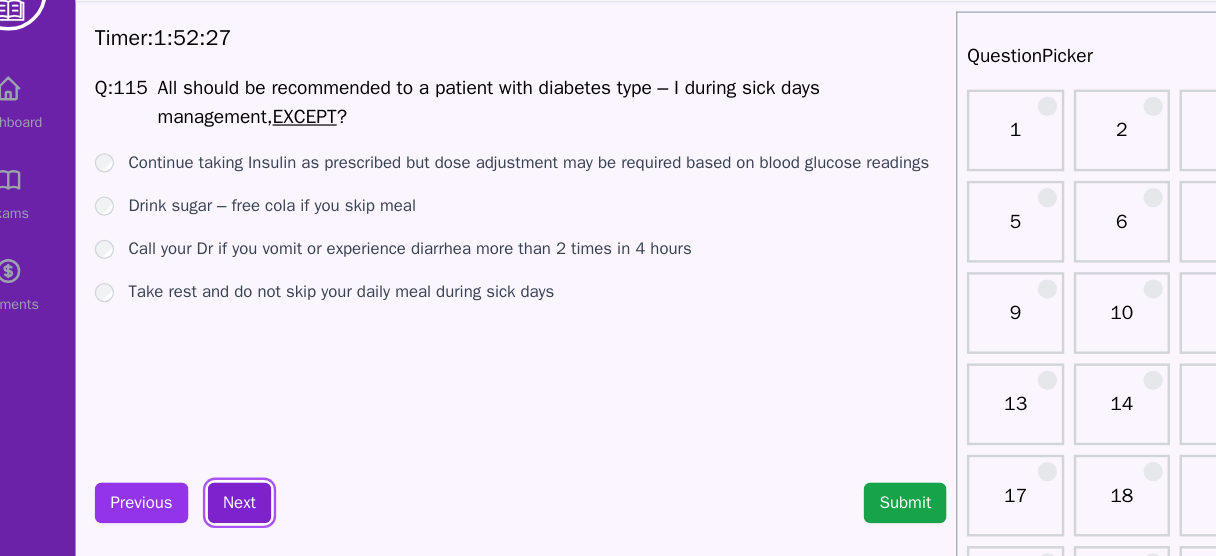 click on "Next" at bounding box center [248, 481] 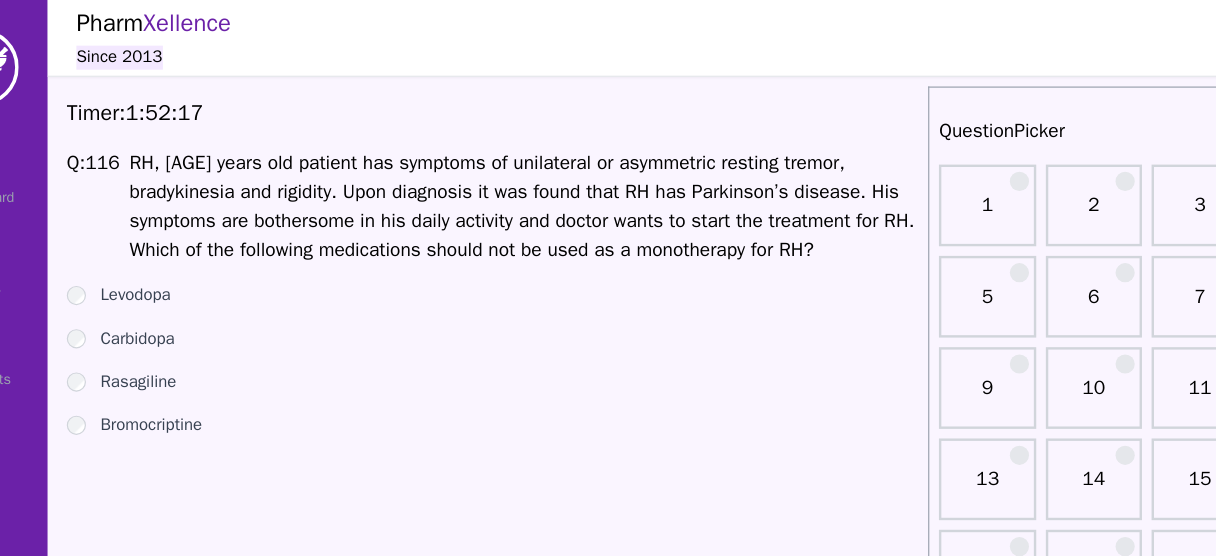 drag, startPoint x: 358, startPoint y: 162, endPoint x: 478, endPoint y: 137, distance: 122.57651 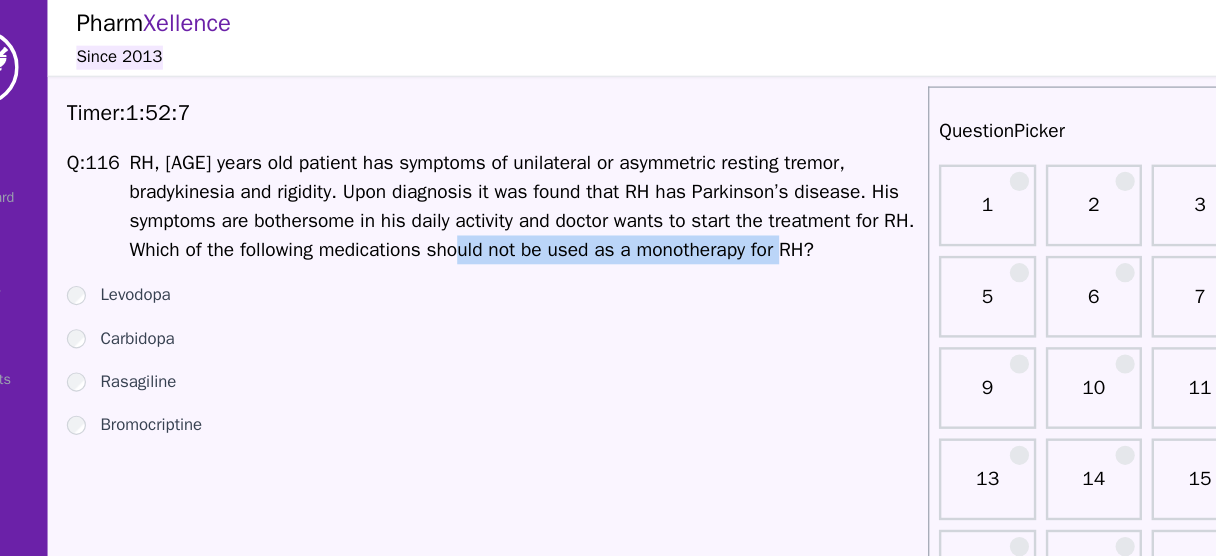drag, startPoint x: 510, startPoint y: 200, endPoint x: 796, endPoint y: 210, distance: 286.17477 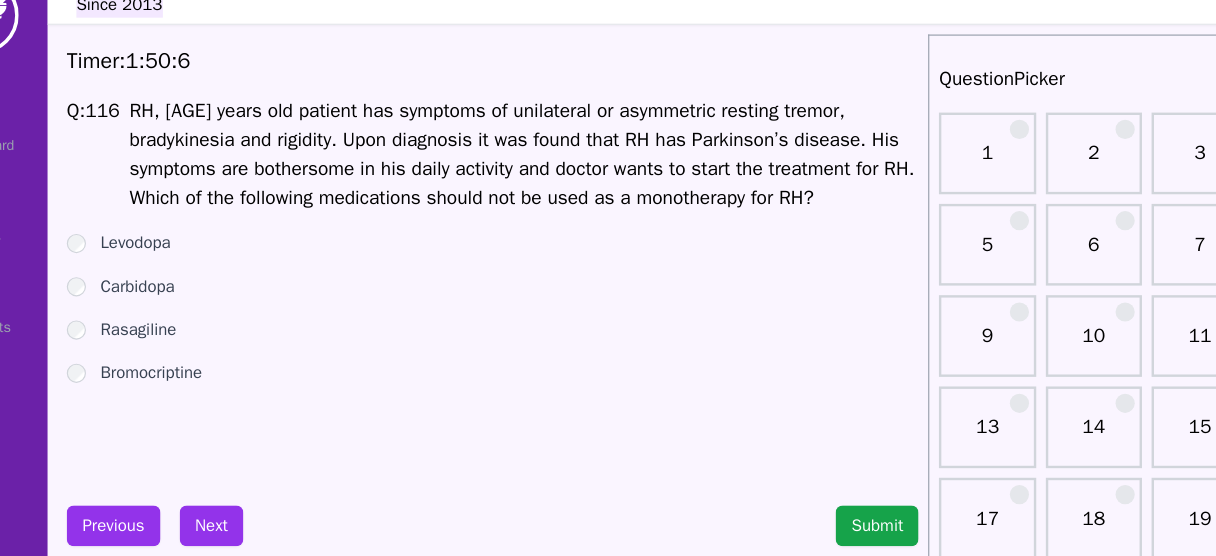 click on "Bromocriptine" at bounding box center [198, 354] 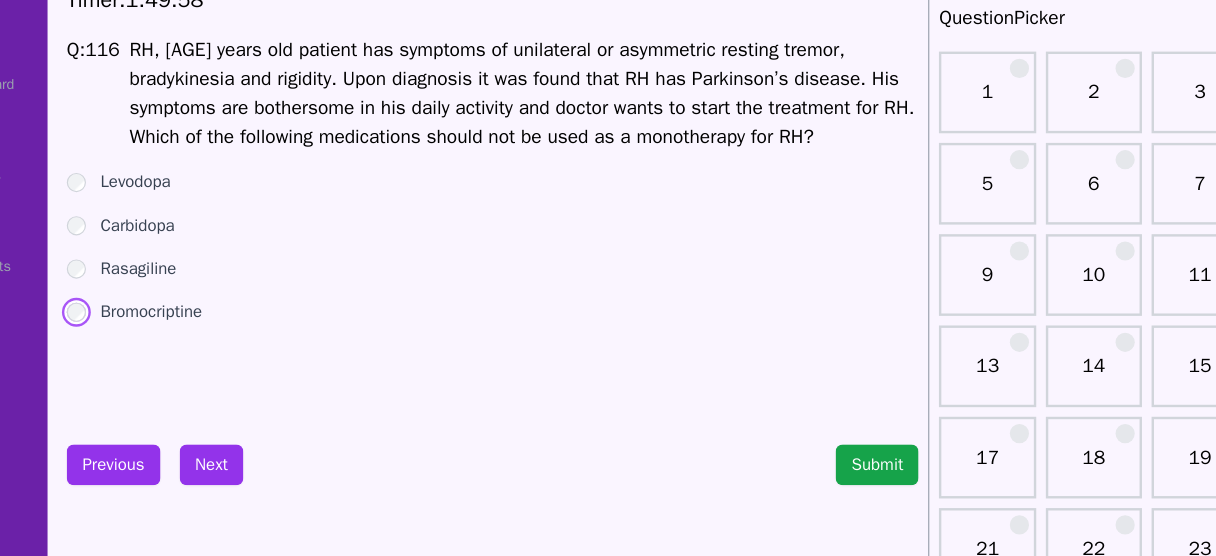 scroll, scrollTop: 0, scrollLeft: 0, axis: both 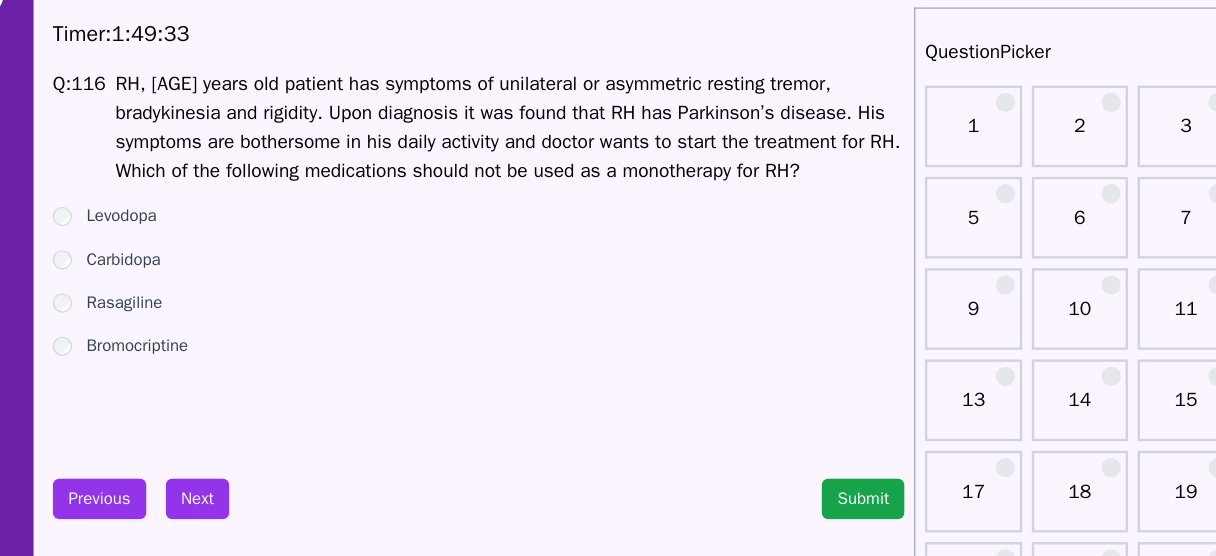 click on "Rasagiline" at bounding box center (187, 318) 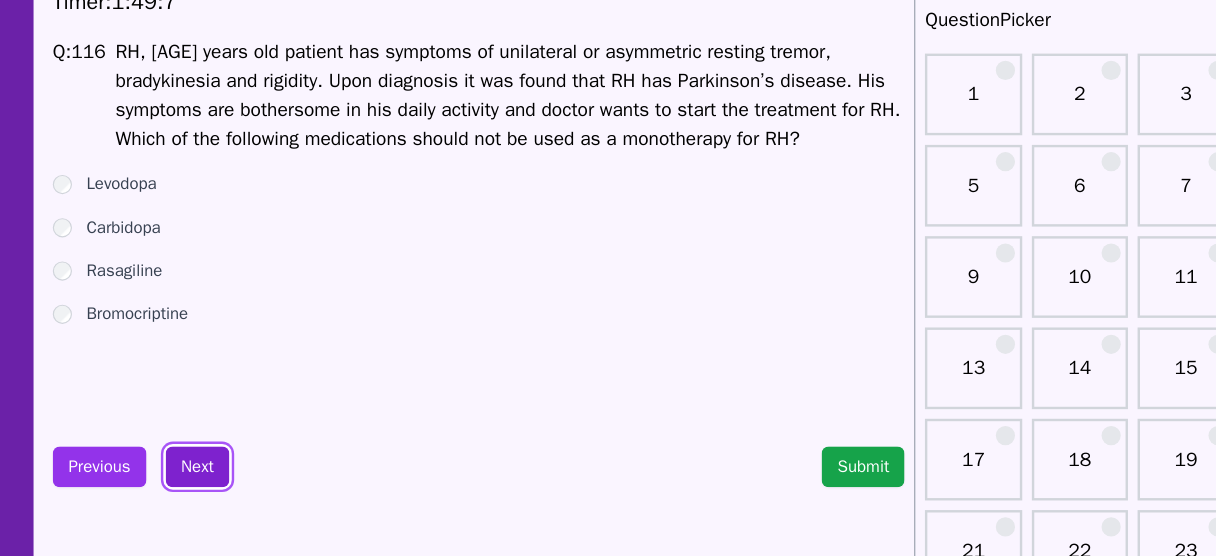 click on "Next" at bounding box center (248, 481) 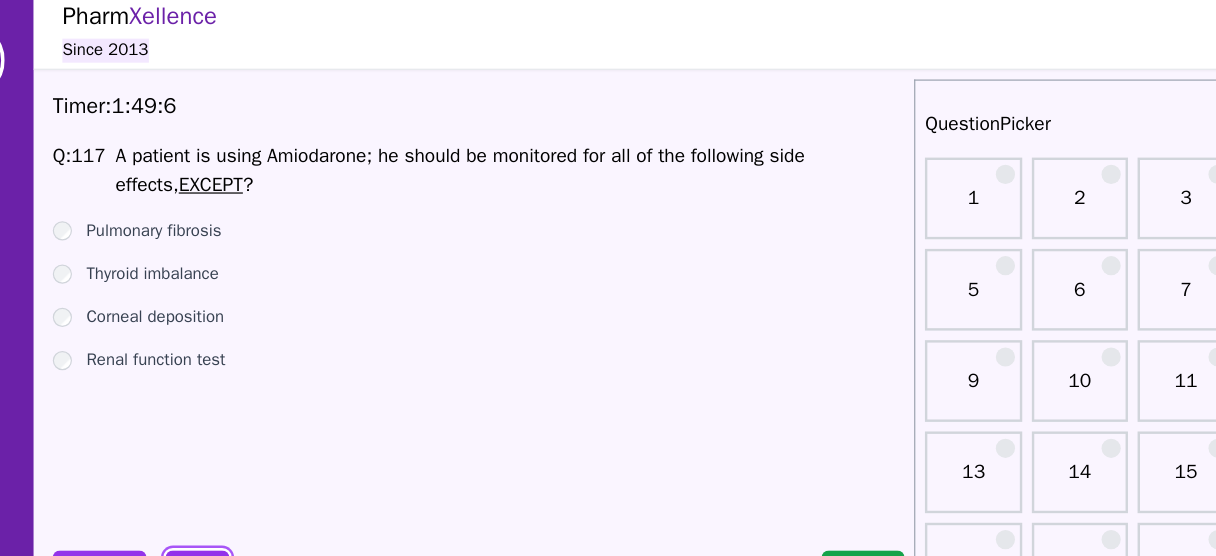 scroll, scrollTop: 0, scrollLeft: 0, axis: both 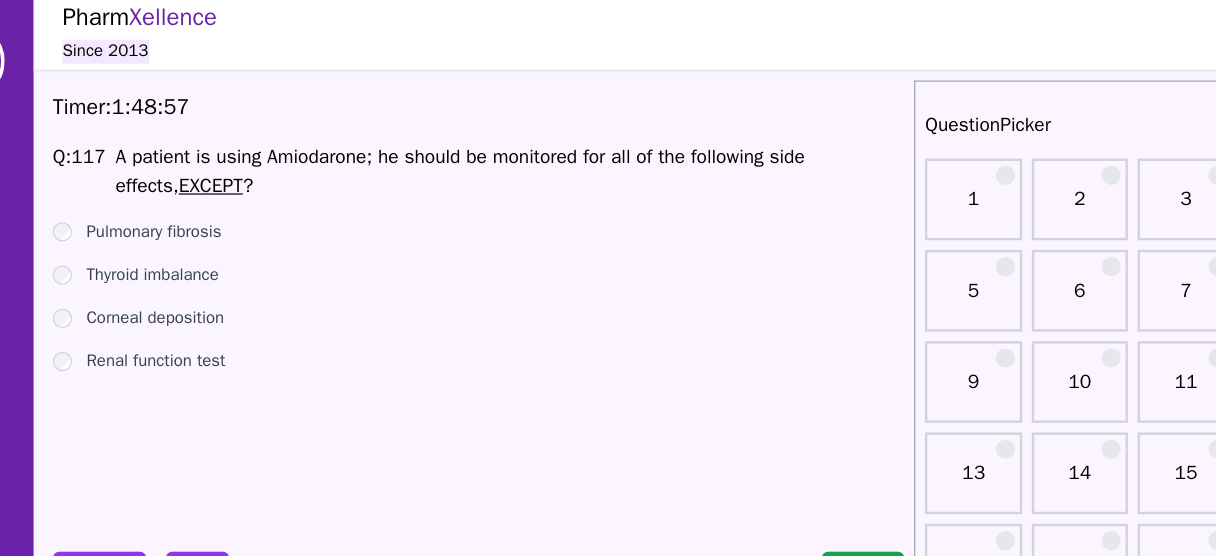 click on "Renal function test" at bounding box center (214, 306) 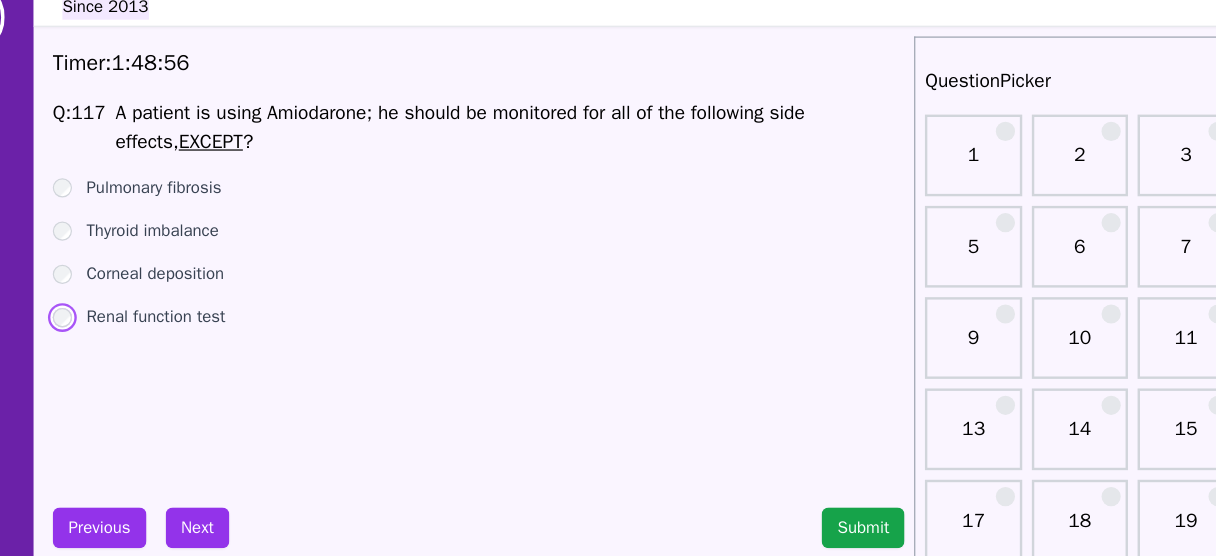 scroll, scrollTop: 0, scrollLeft: 0, axis: both 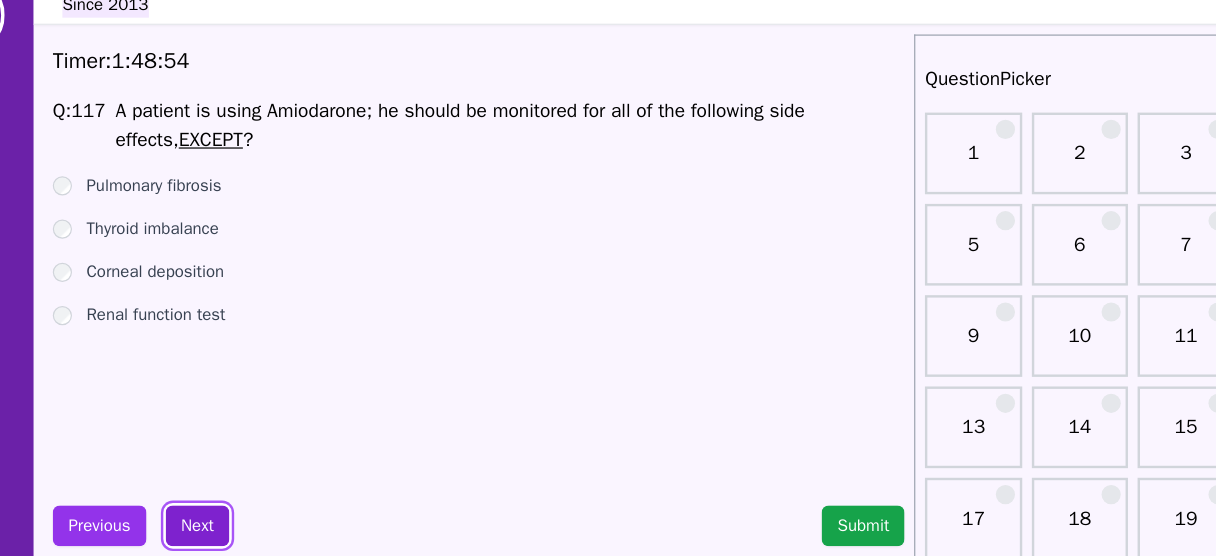 click on "Next" at bounding box center (248, 481) 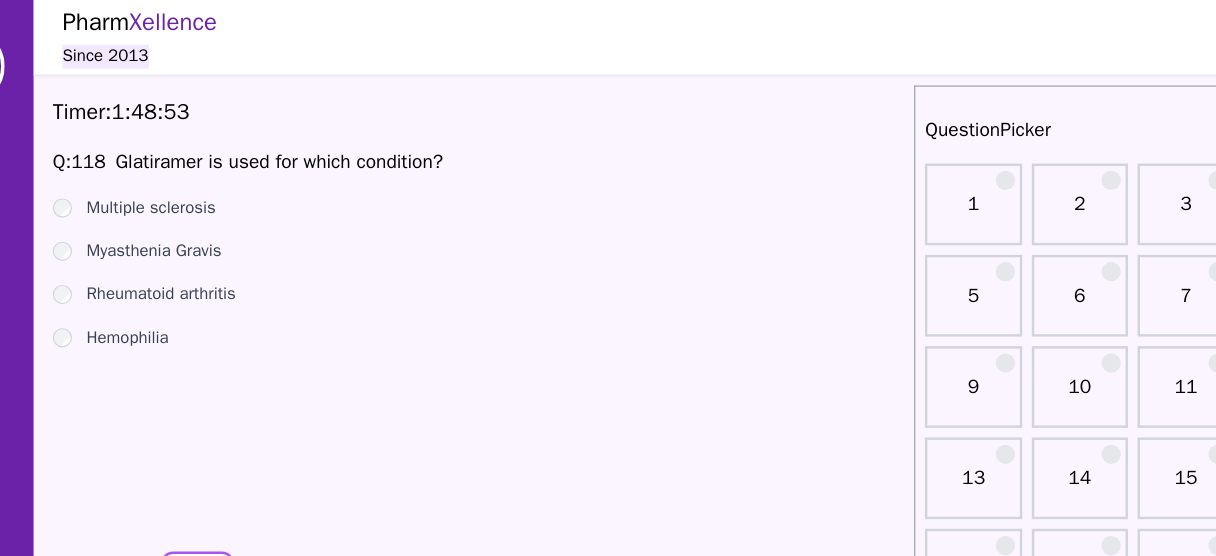 scroll, scrollTop: 0, scrollLeft: 0, axis: both 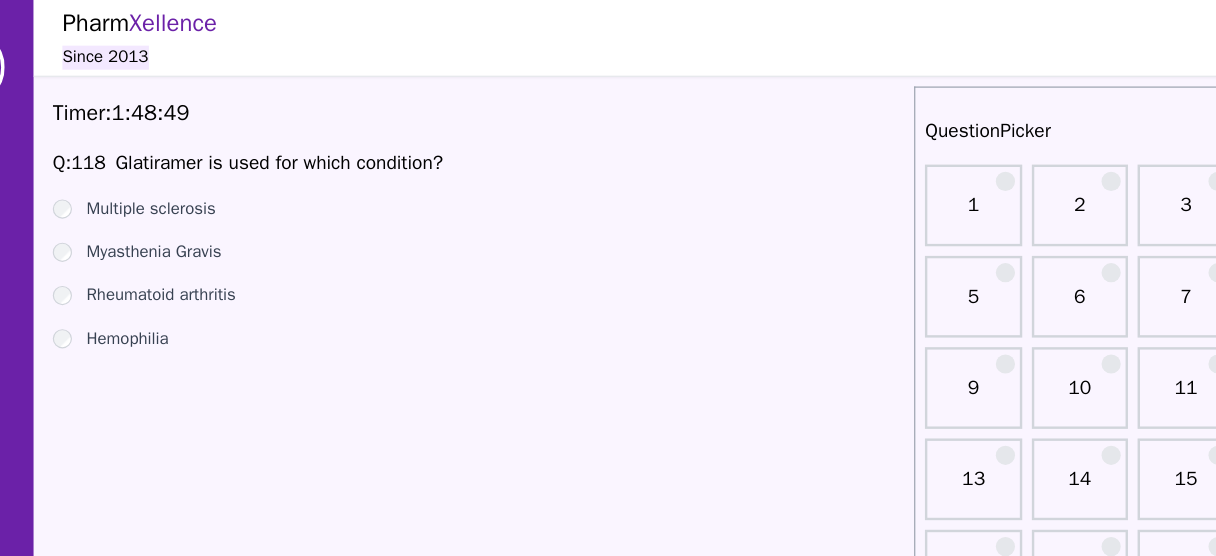 click on "Multiple sclerosis" at bounding box center (210, 174) 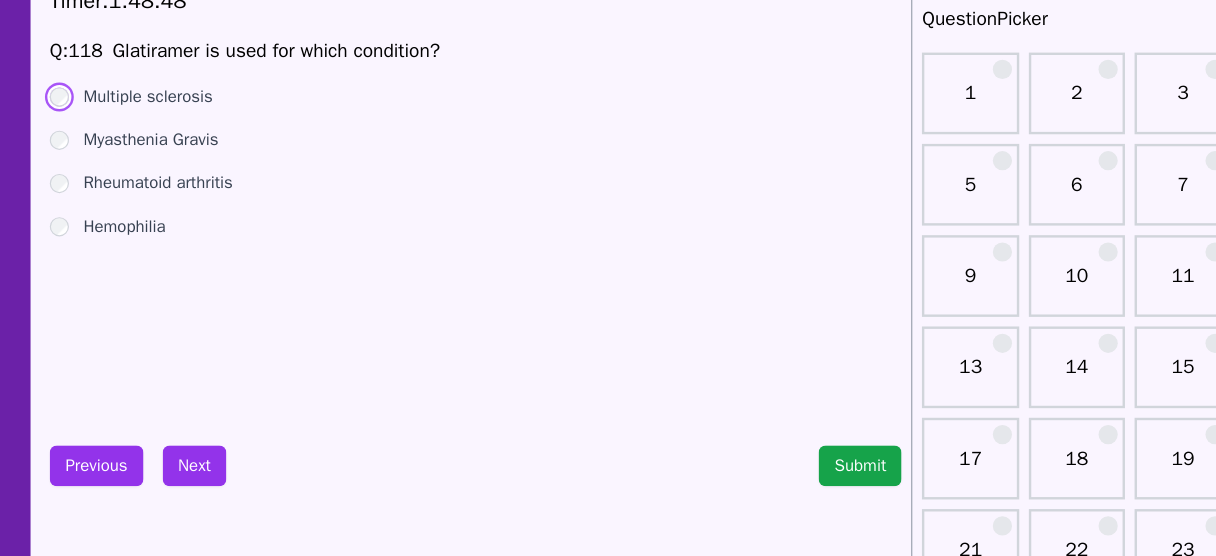 scroll, scrollTop: 5, scrollLeft: 0, axis: vertical 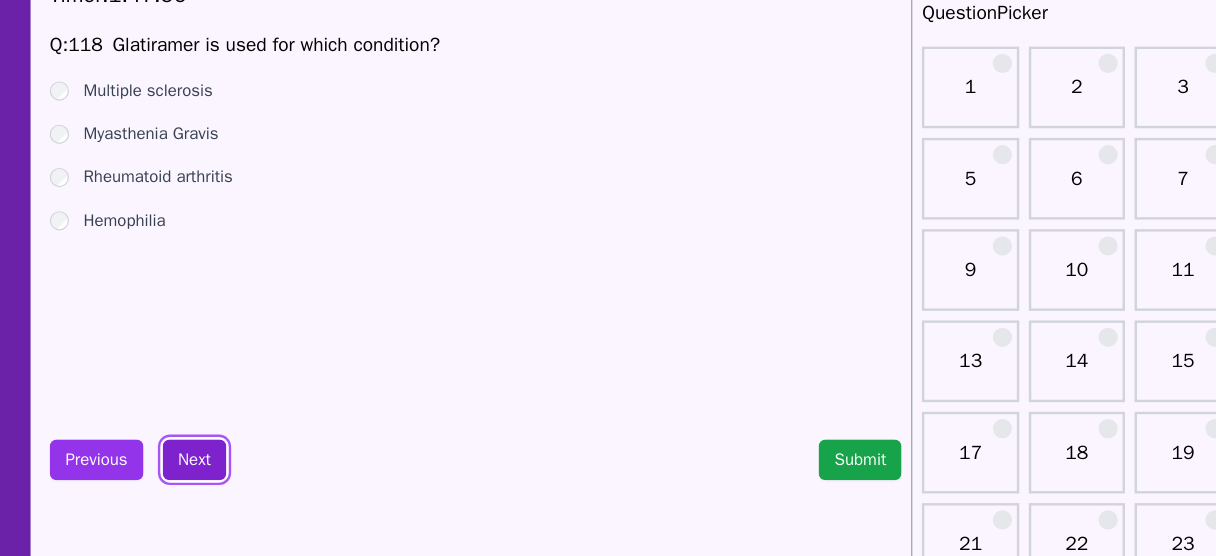 click on "Next" at bounding box center [248, 476] 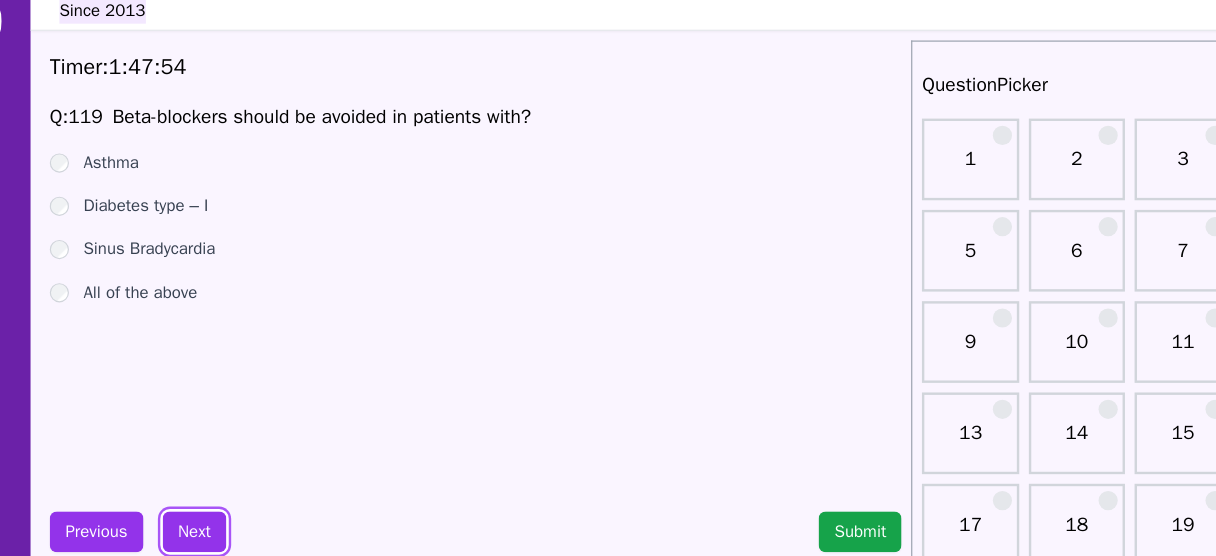 scroll, scrollTop: 4, scrollLeft: 0, axis: vertical 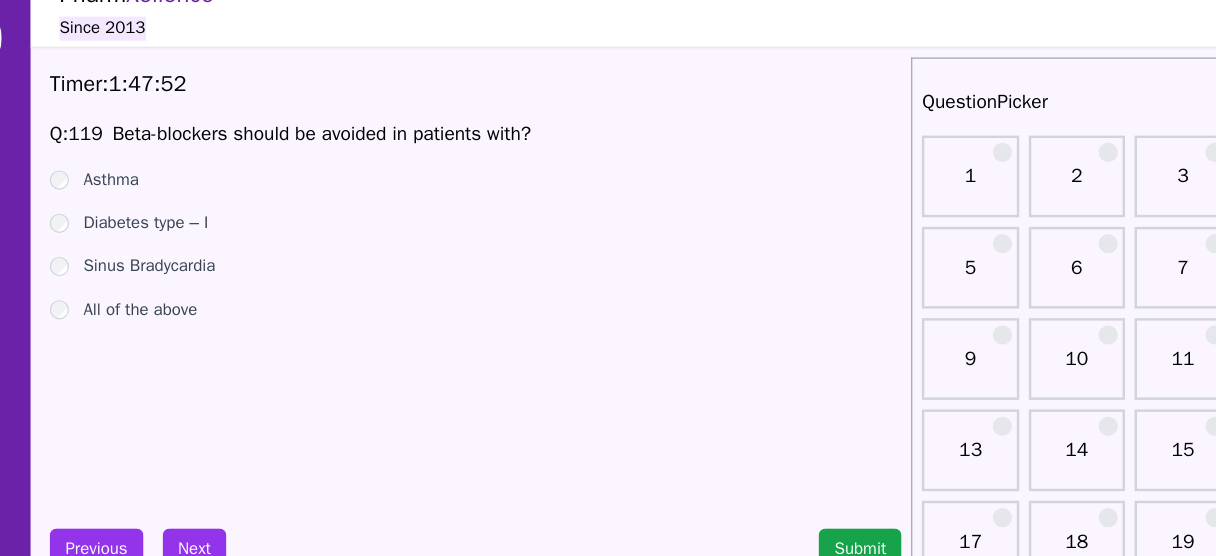 click on "Asthma" at bounding box center (179, 170) 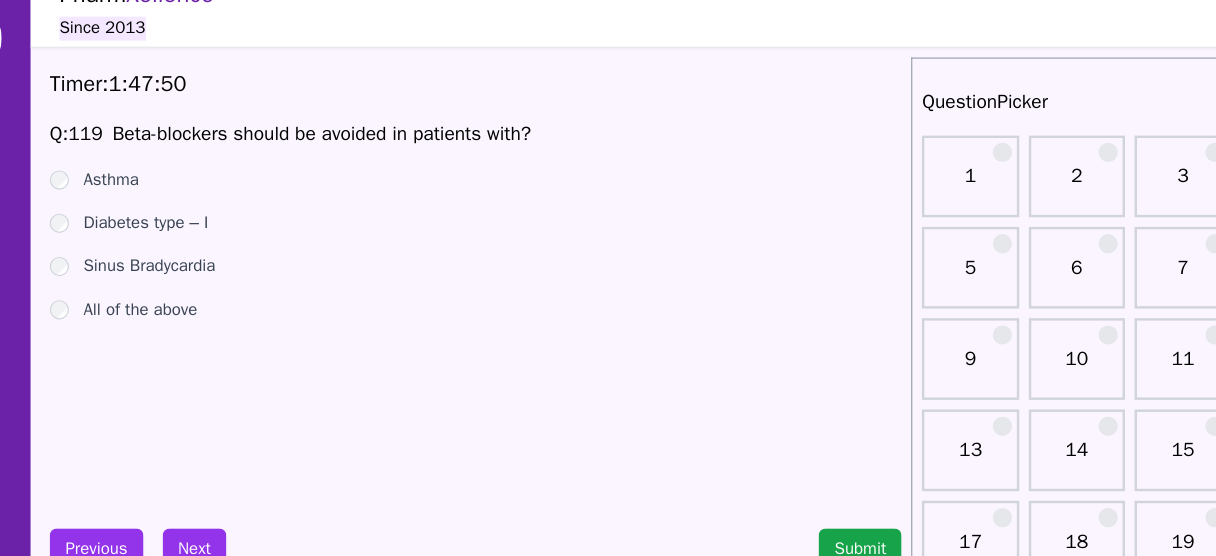 click on "Sinus Bradycardia" at bounding box center [211, 242] 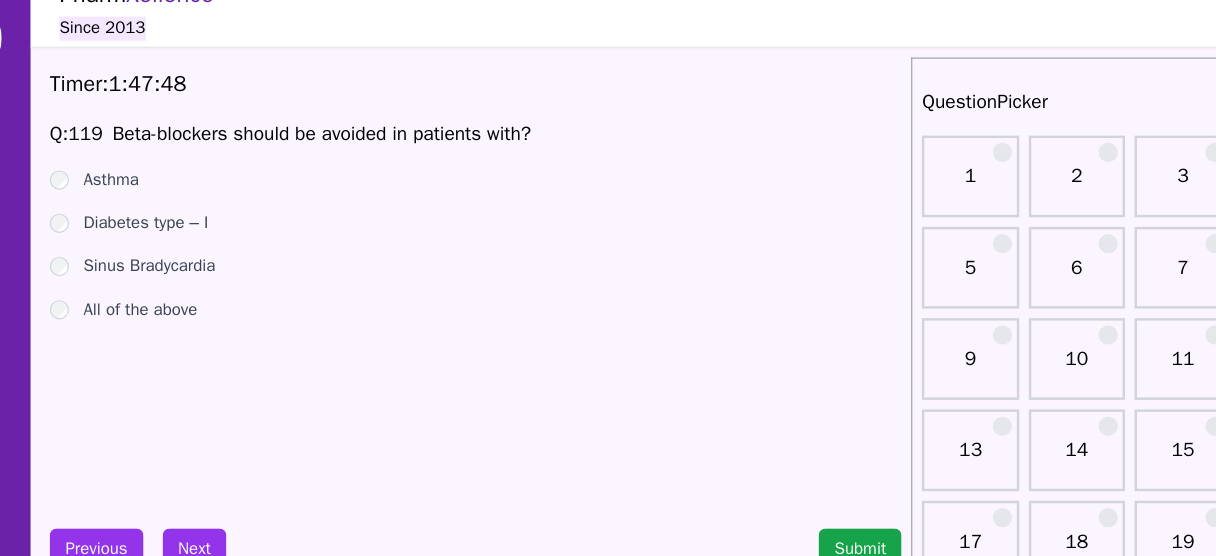 click on "All of the above" at bounding box center [203, 278] 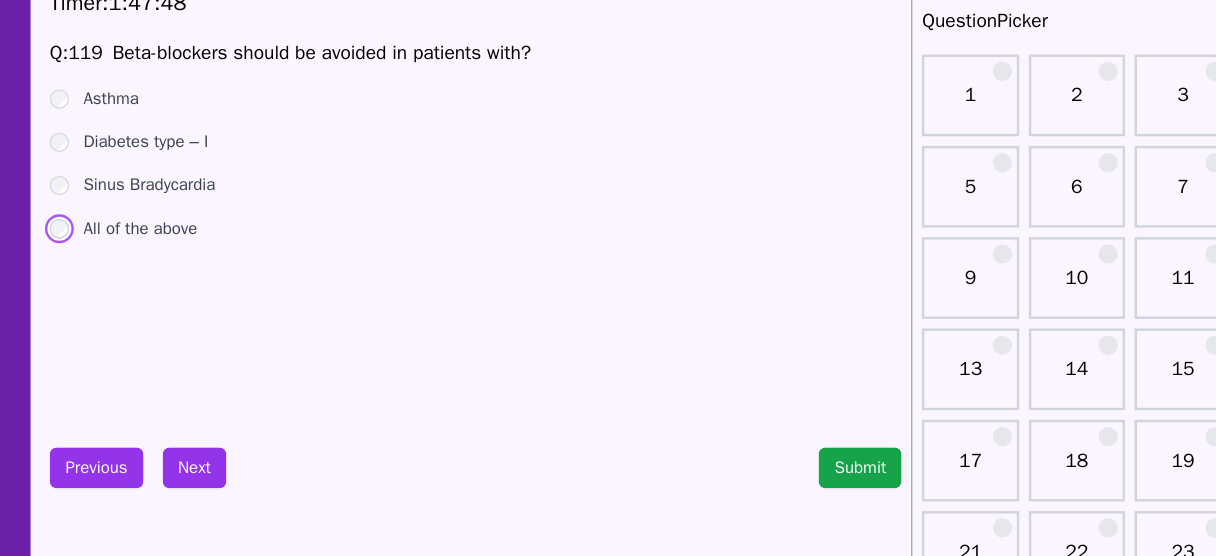 scroll, scrollTop: 22, scrollLeft: 0, axis: vertical 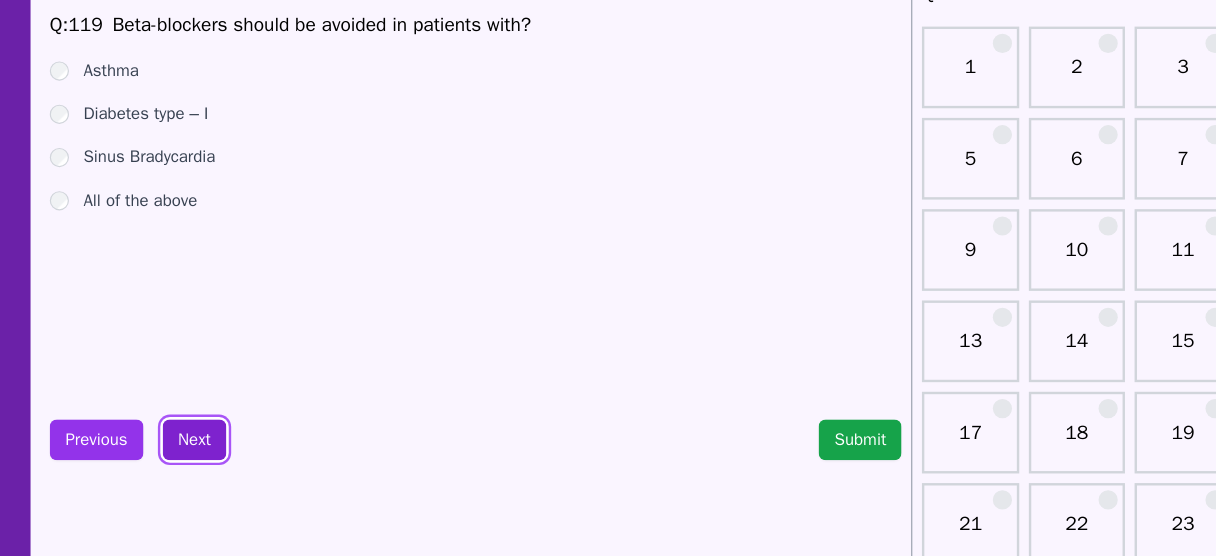 click on "Next" at bounding box center [248, 459] 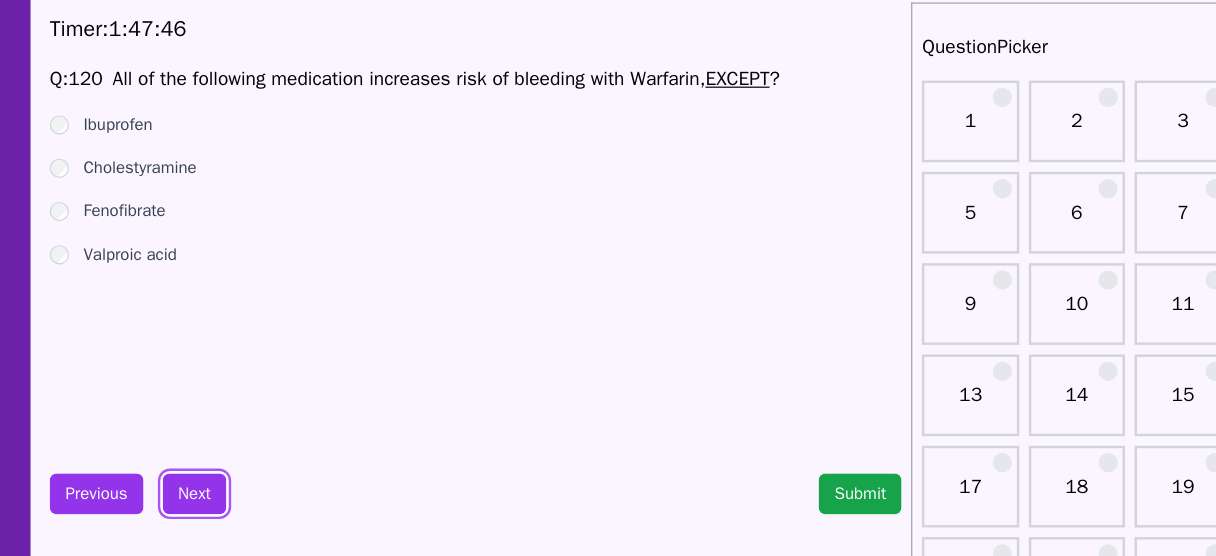scroll, scrollTop: 21, scrollLeft: 0, axis: vertical 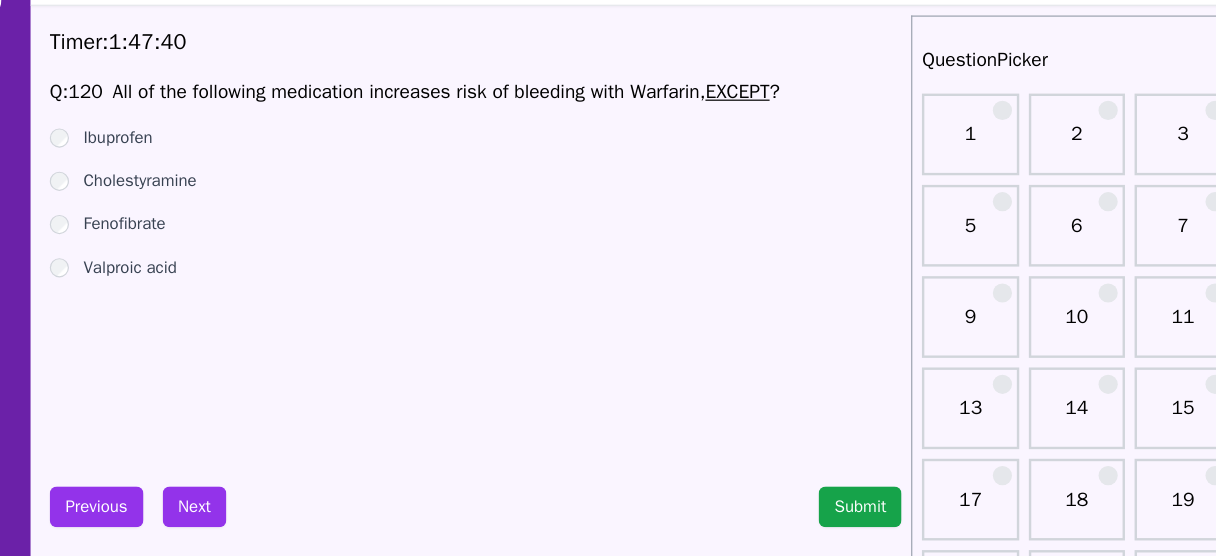 click on "Valproic acid" at bounding box center (195, 261) 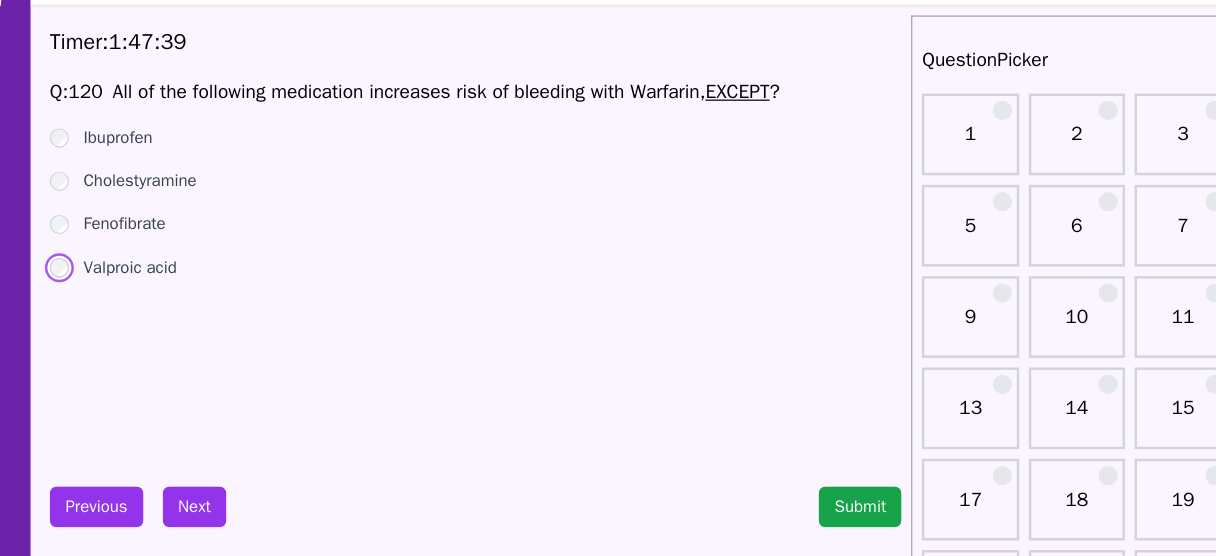 scroll, scrollTop: 21, scrollLeft: 0, axis: vertical 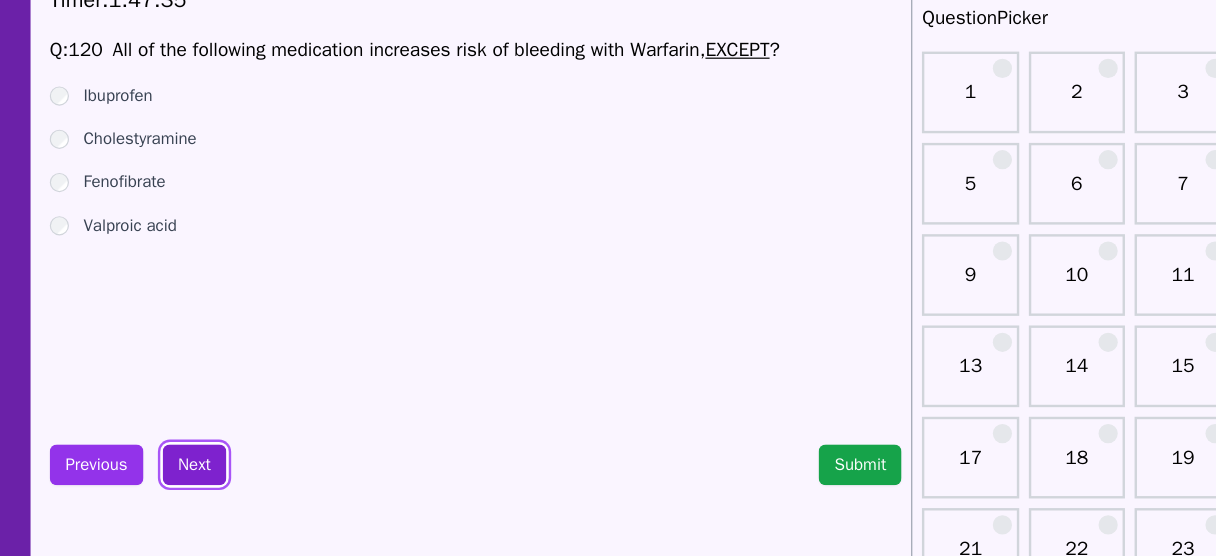 click on "Next" at bounding box center (248, 460) 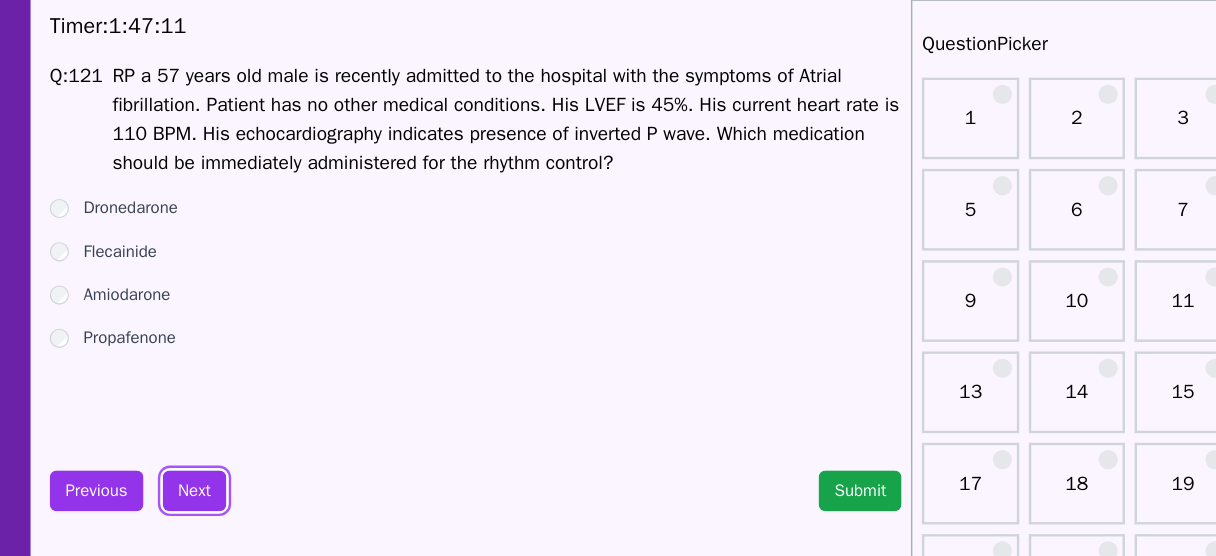 scroll, scrollTop: 21, scrollLeft: 0, axis: vertical 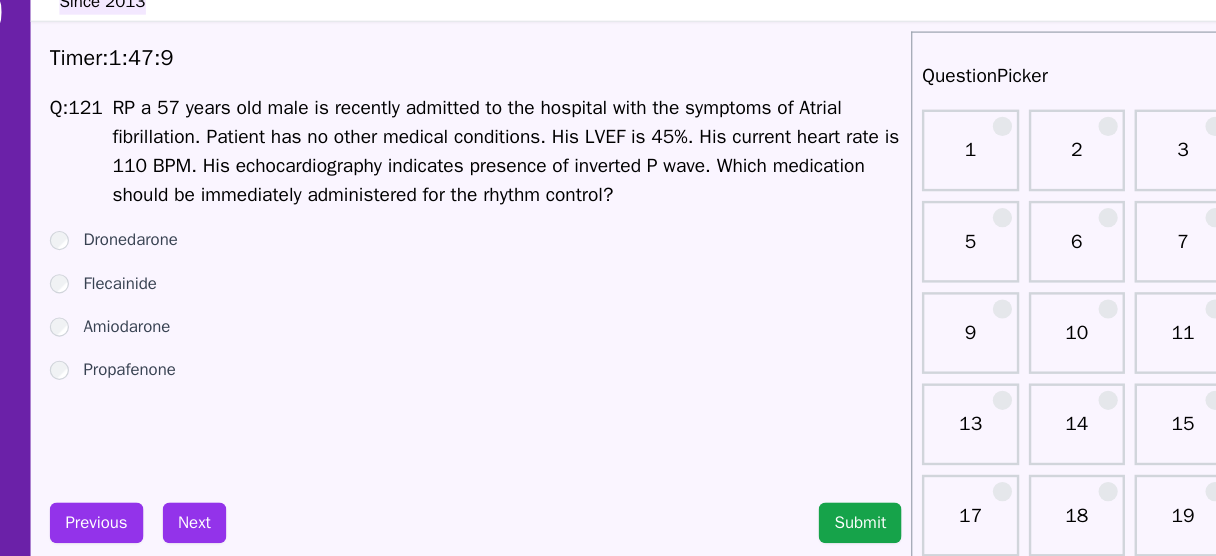 click on "Amiodarone" at bounding box center [192, 297] 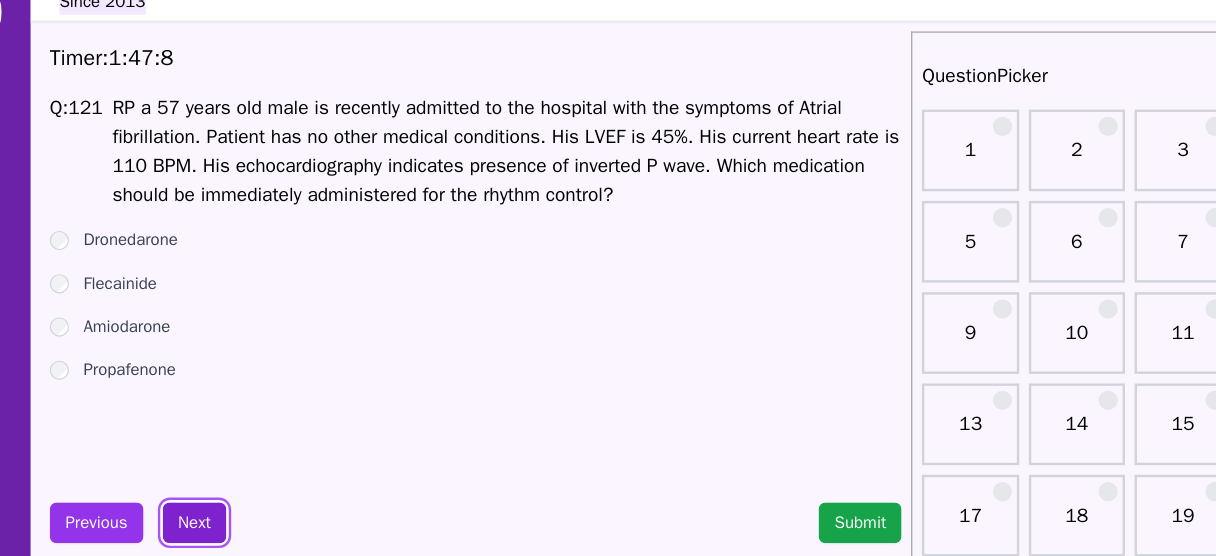 click on "Next" at bounding box center (248, 460) 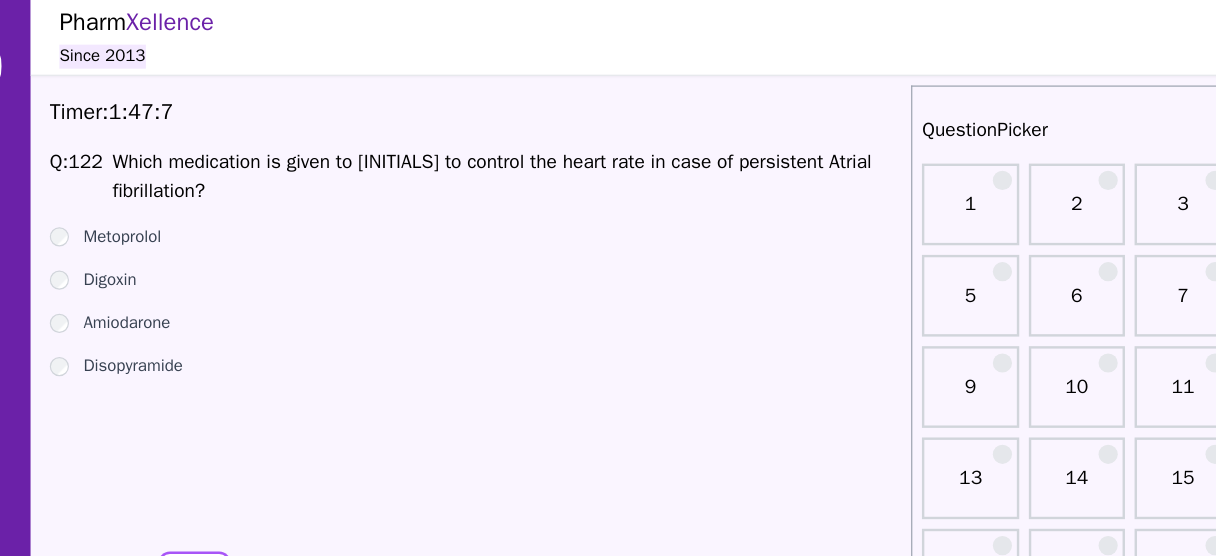 scroll, scrollTop: 0, scrollLeft: 0, axis: both 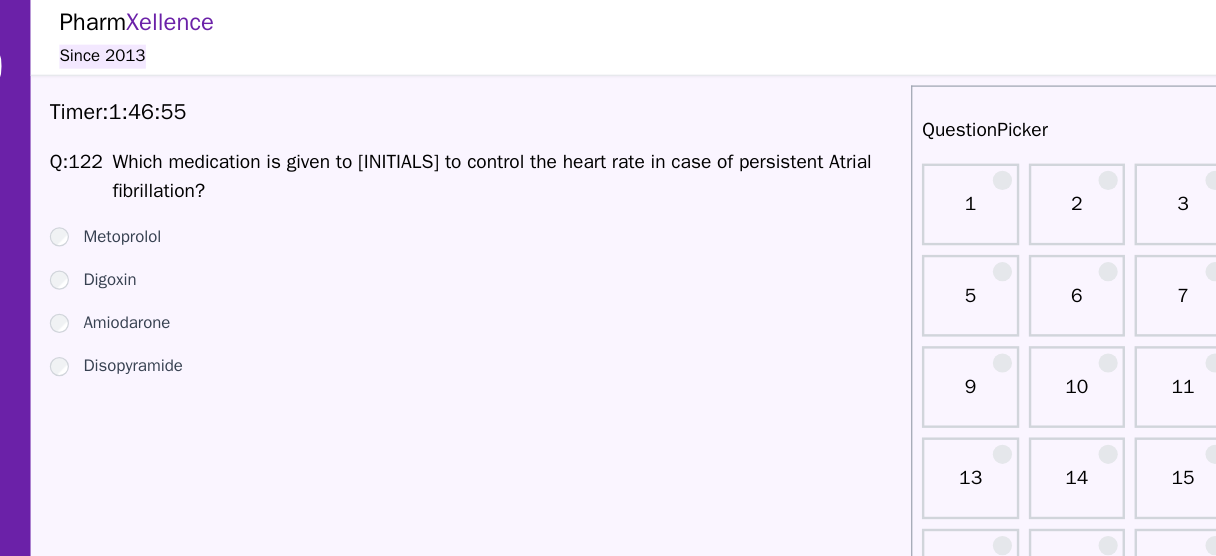 click on "Metoprolol Digoxin Amiodarone Disopyramide" at bounding box center (482, 252) 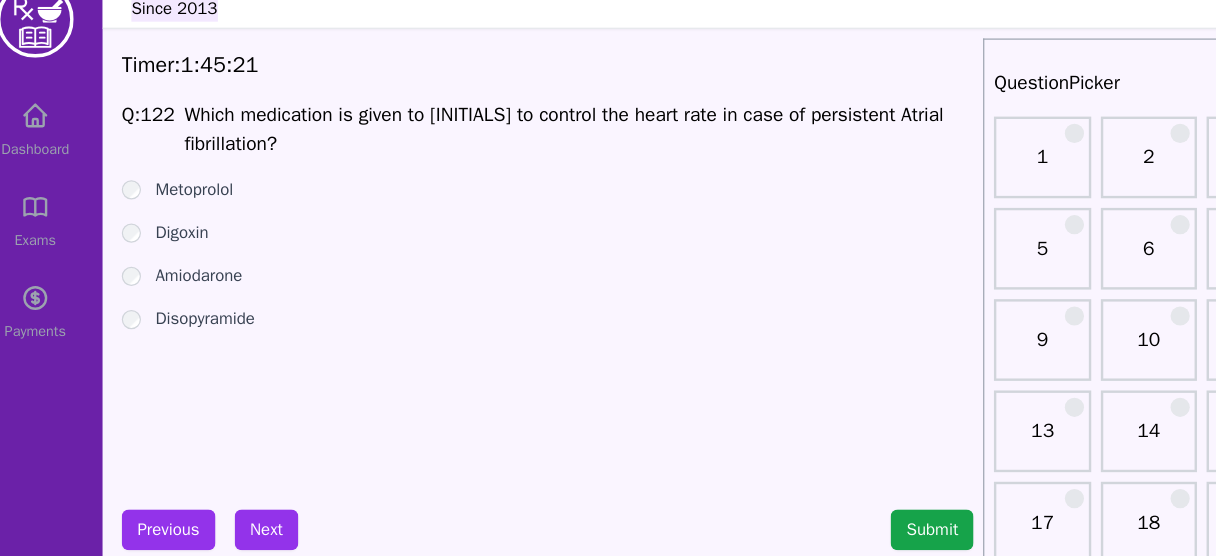 click on "Digoxin" at bounding box center (178, 234) 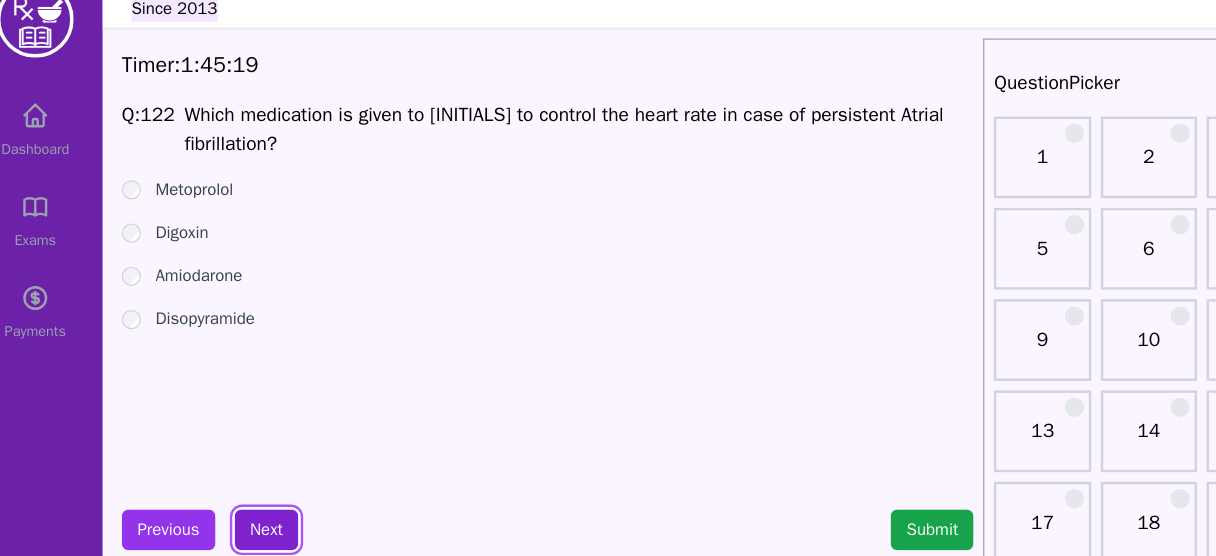 click on "Next" at bounding box center (248, 481) 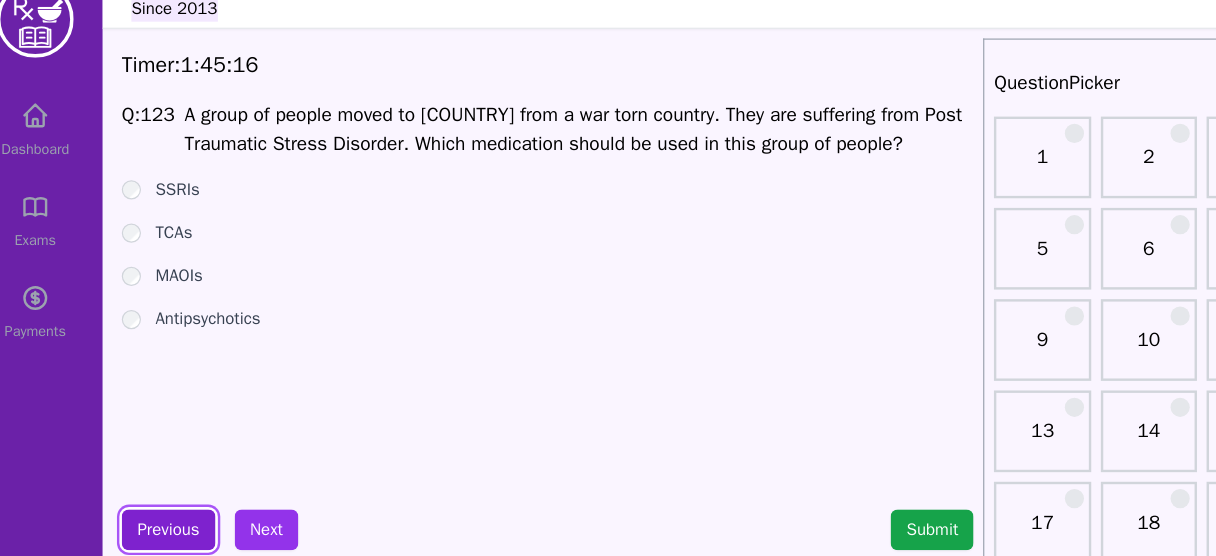 click on "Previous" at bounding box center (167, 481) 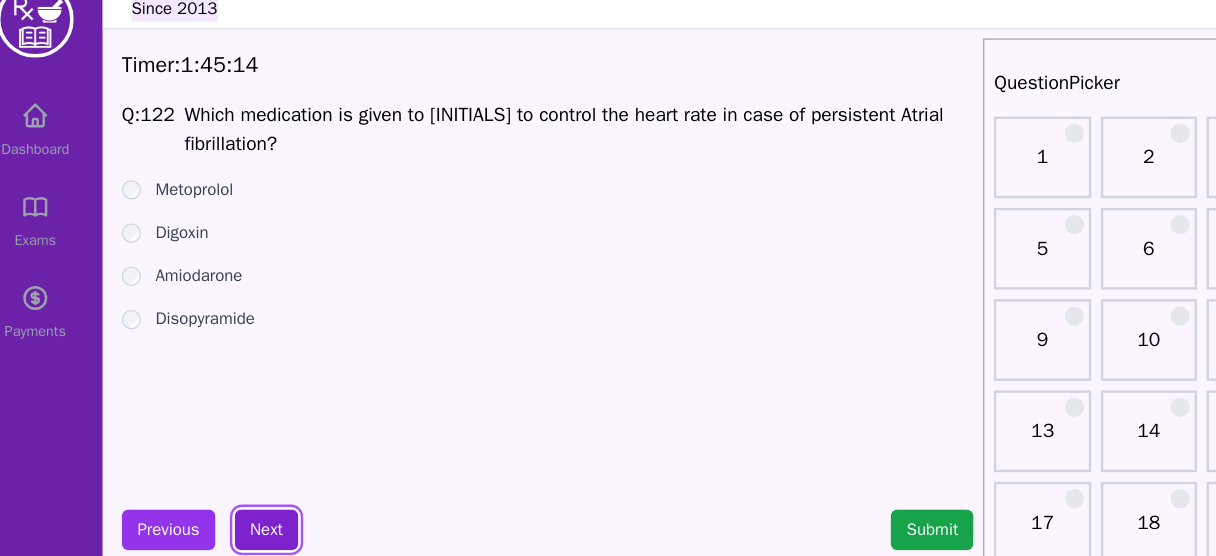 click on "Next" at bounding box center [248, 481] 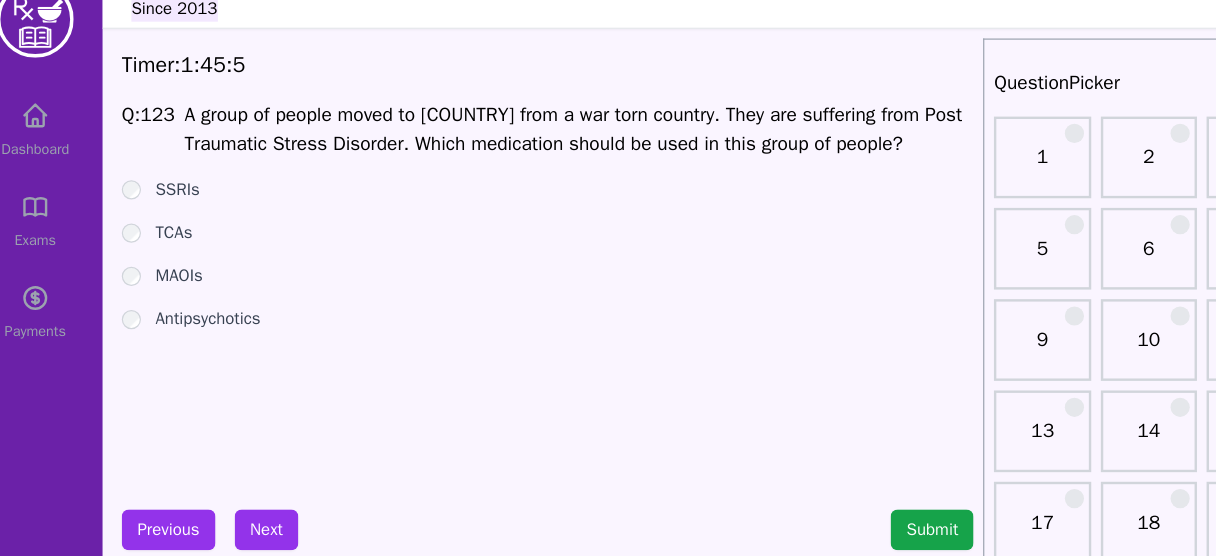 click on "SSRIs" at bounding box center (174, 198) 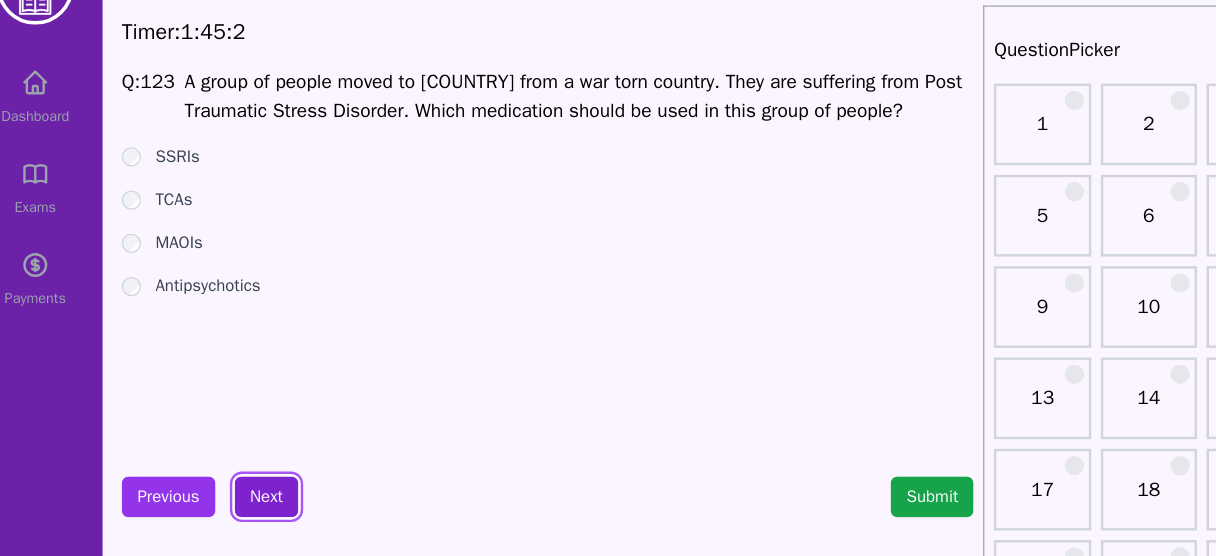 click on "Next" at bounding box center [248, 481] 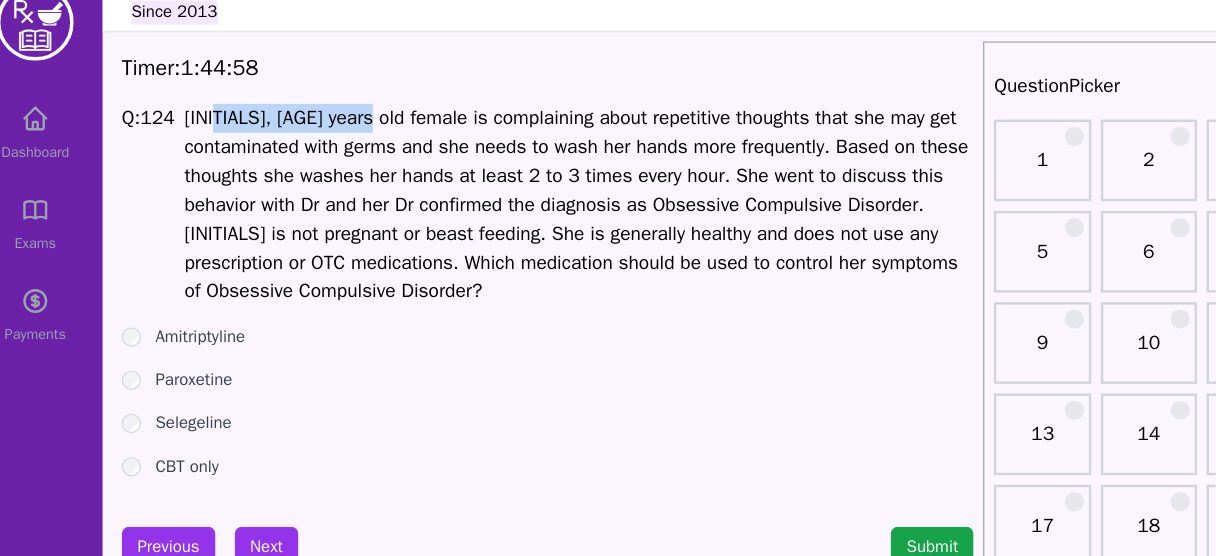 drag, startPoint x: 204, startPoint y: 128, endPoint x: 340, endPoint y: 130, distance: 136.01471 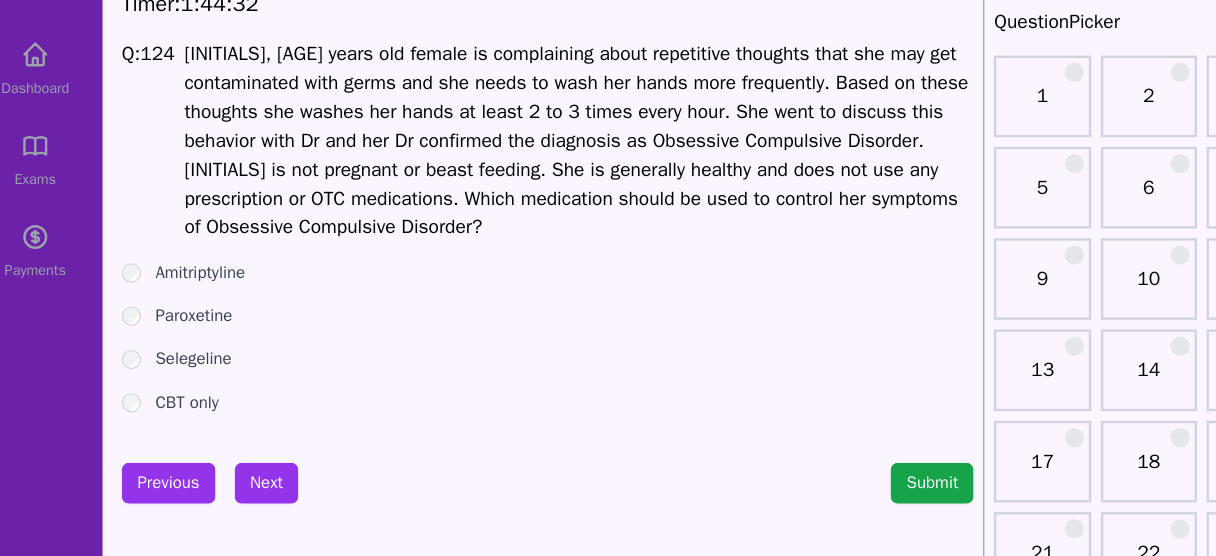 click on "Paroxetine" at bounding box center [188, 354] 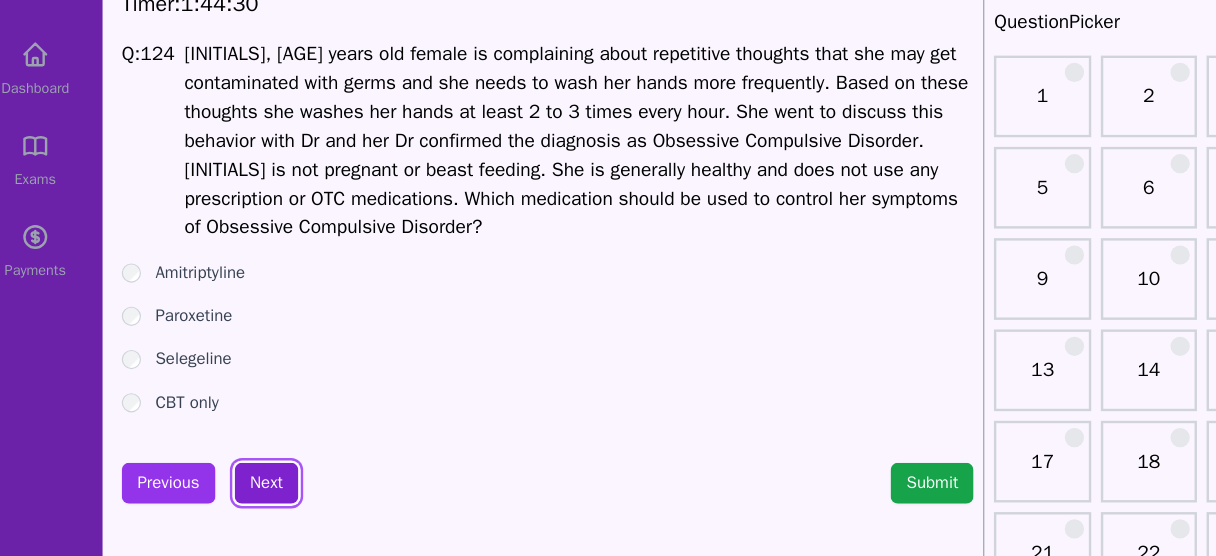 click on "Next" at bounding box center (248, 493) 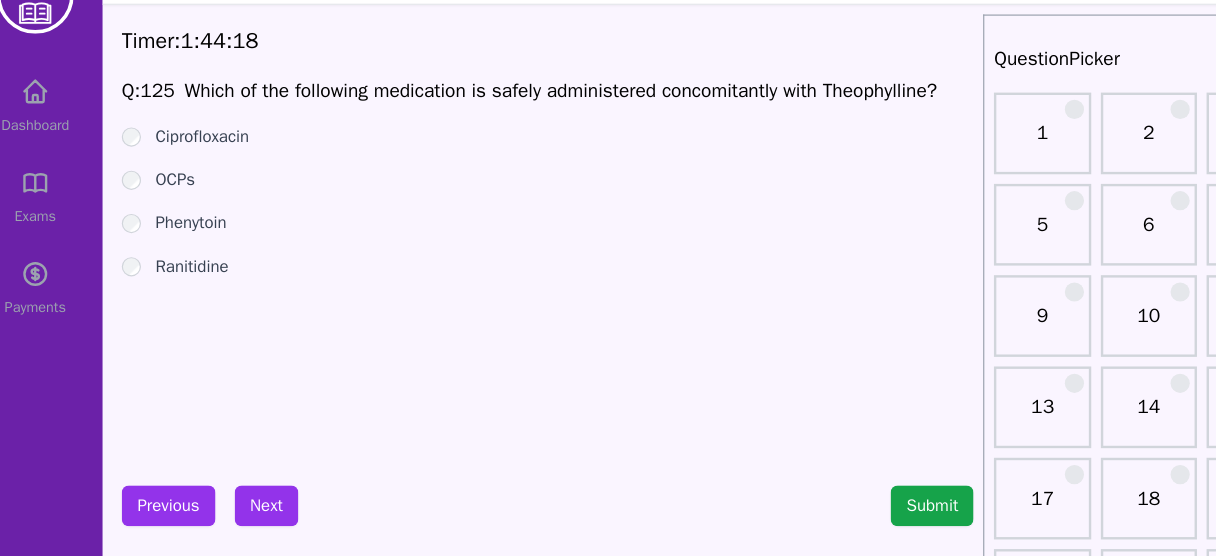 click on "Ranitidine" at bounding box center (186, 282) 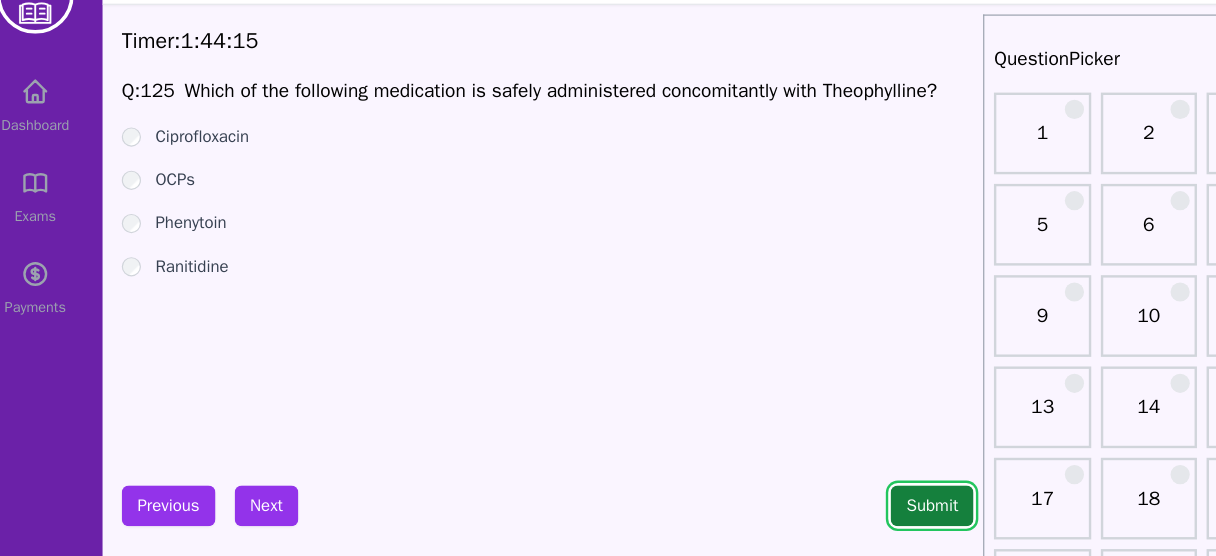 click on "Submit" at bounding box center (802, 481) 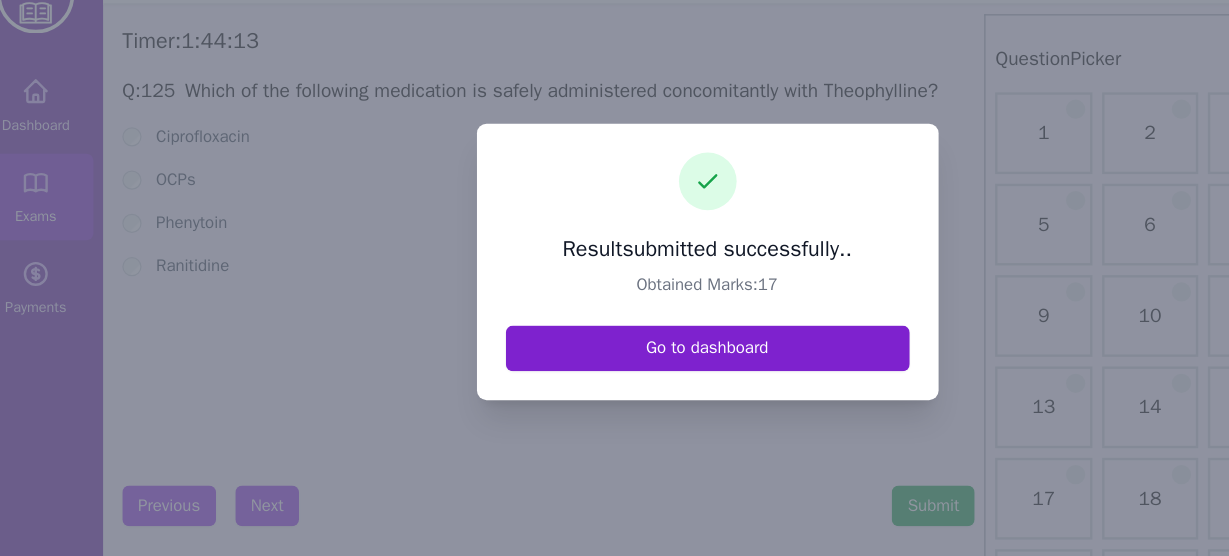 click on "Go to dashboard" at bounding box center (615, 350) 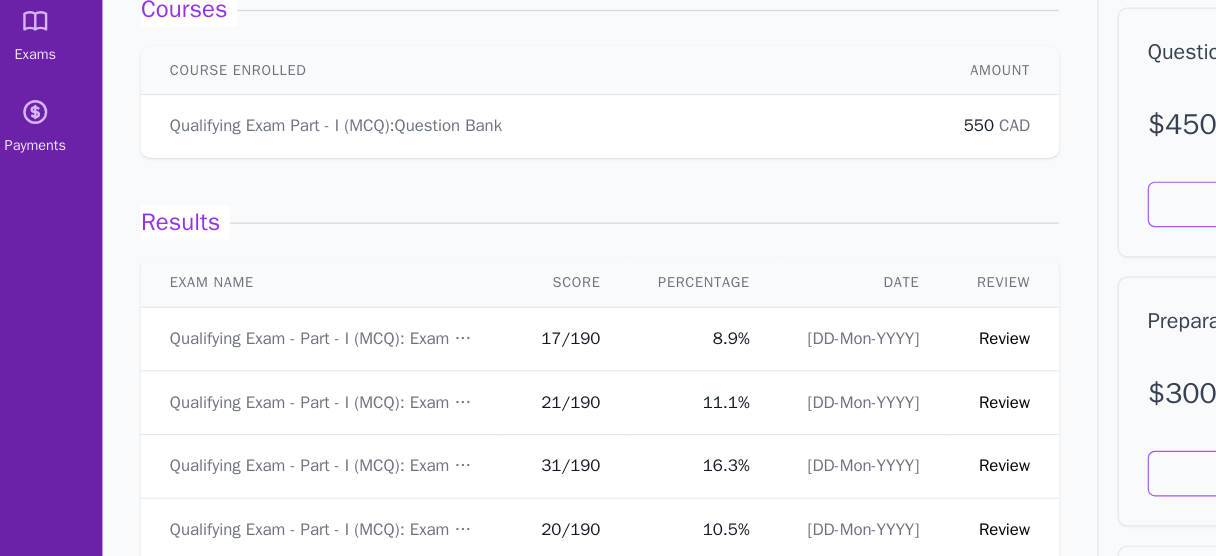scroll, scrollTop: 169, scrollLeft: 0, axis: vertical 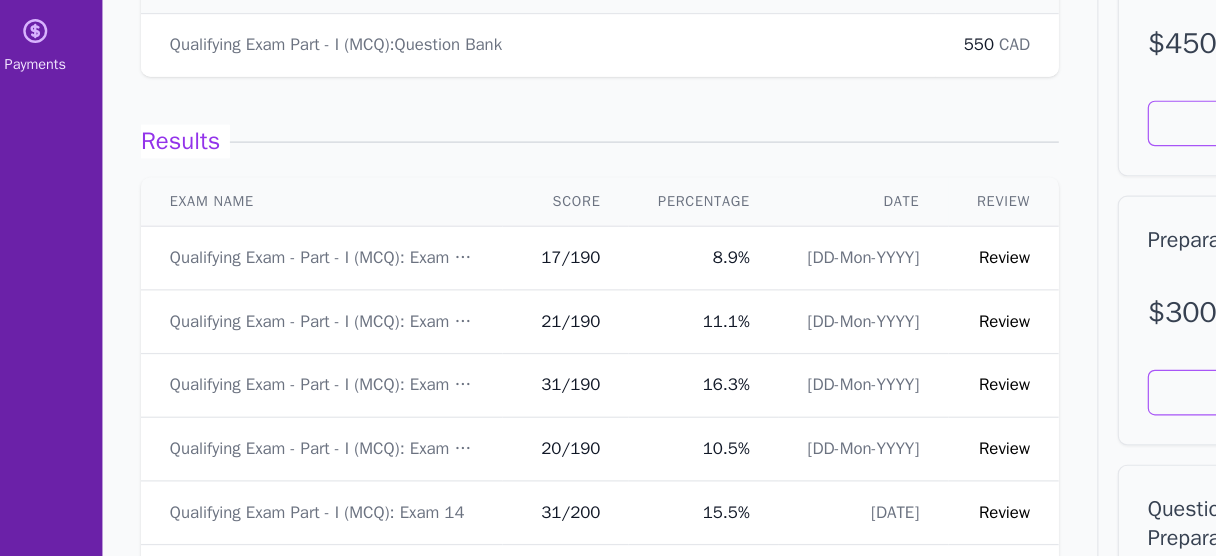 click on "Review" at bounding box center [863, 307] 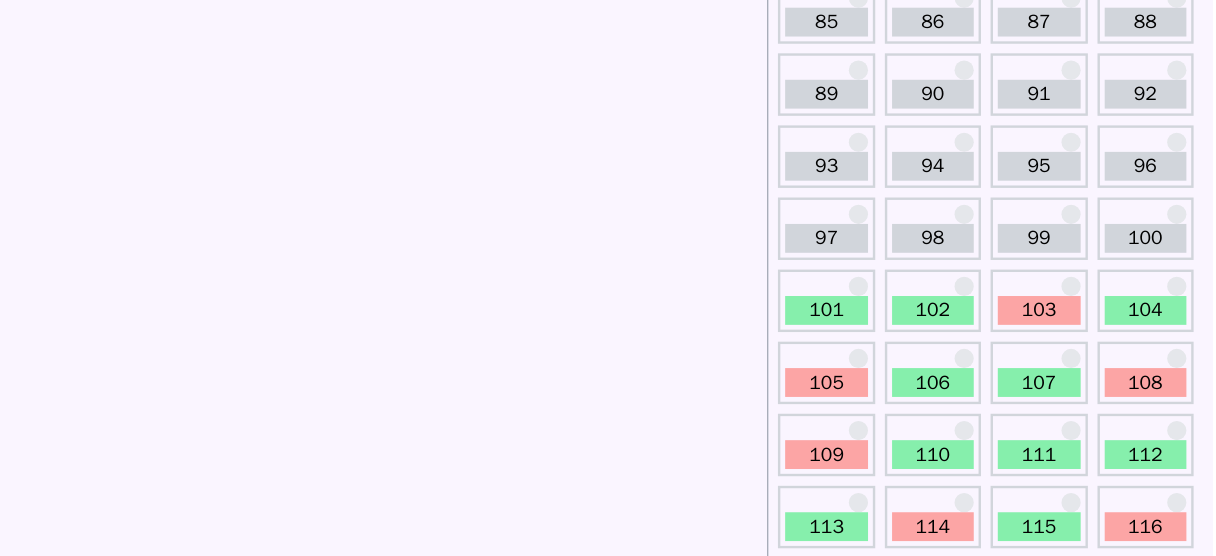 scroll, scrollTop: 1326, scrollLeft: 0, axis: vertical 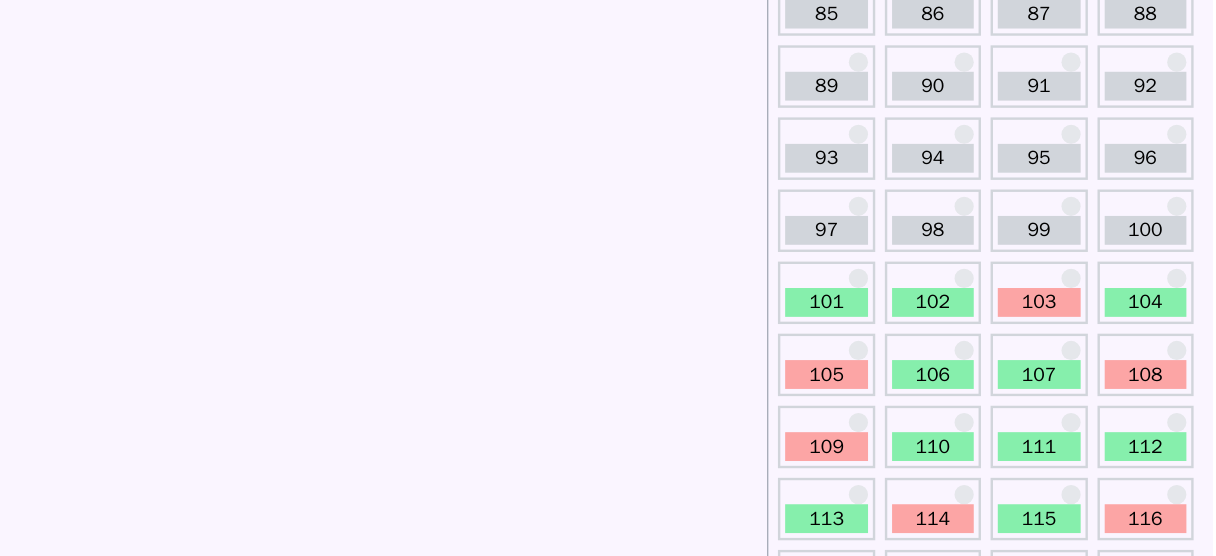 click on "101" at bounding box center [894, 345] 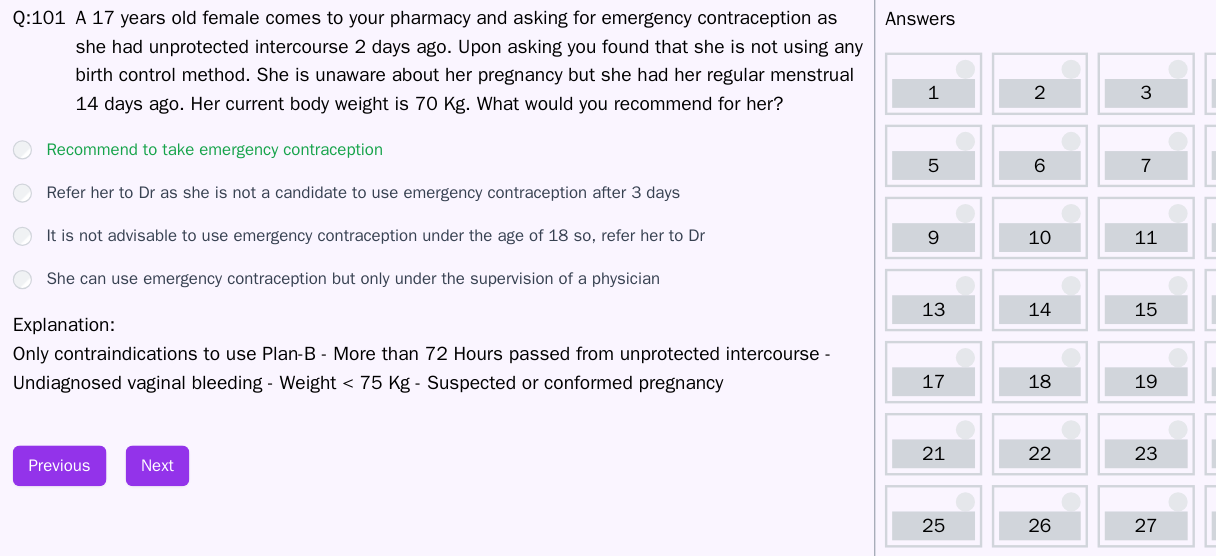 scroll, scrollTop: 75, scrollLeft: 0, axis: vertical 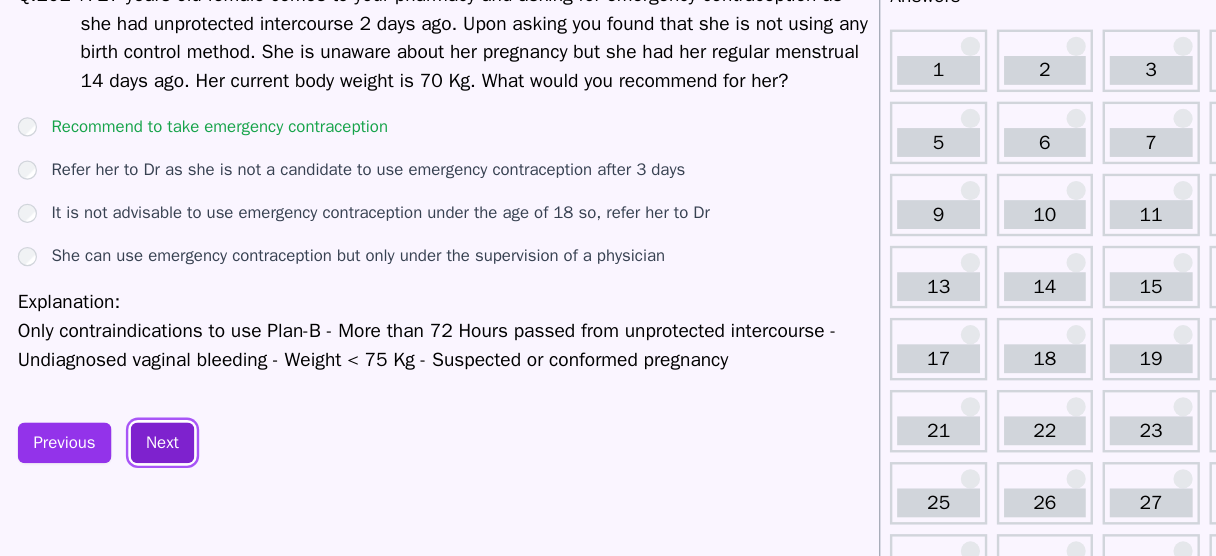 click on "Next" at bounding box center [248, 406] 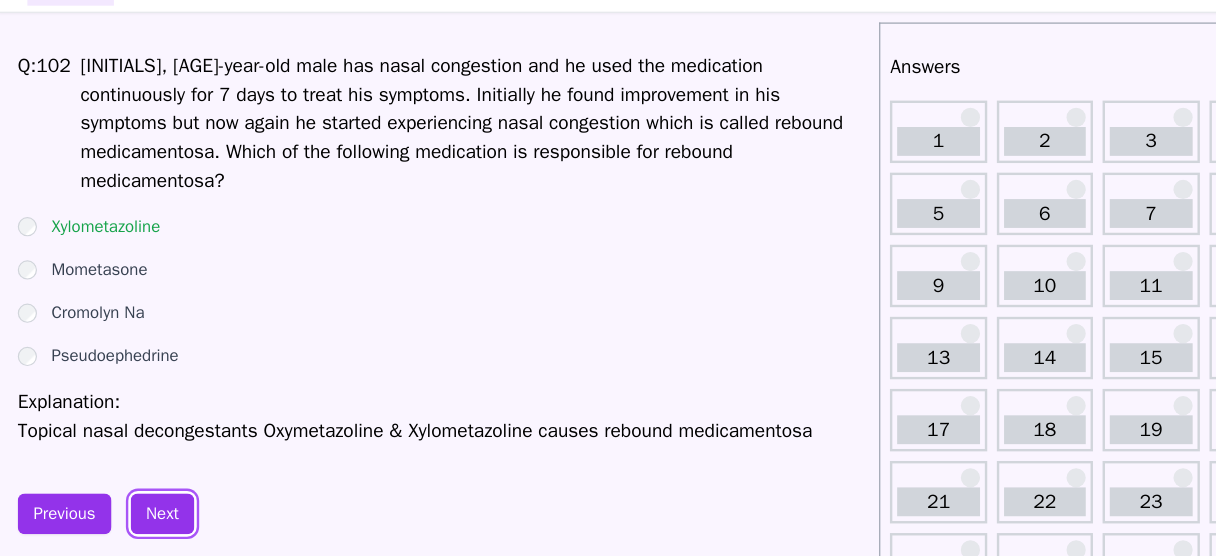 scroll, scrollTop: 53, scrollLeft: 0, axis: vertical 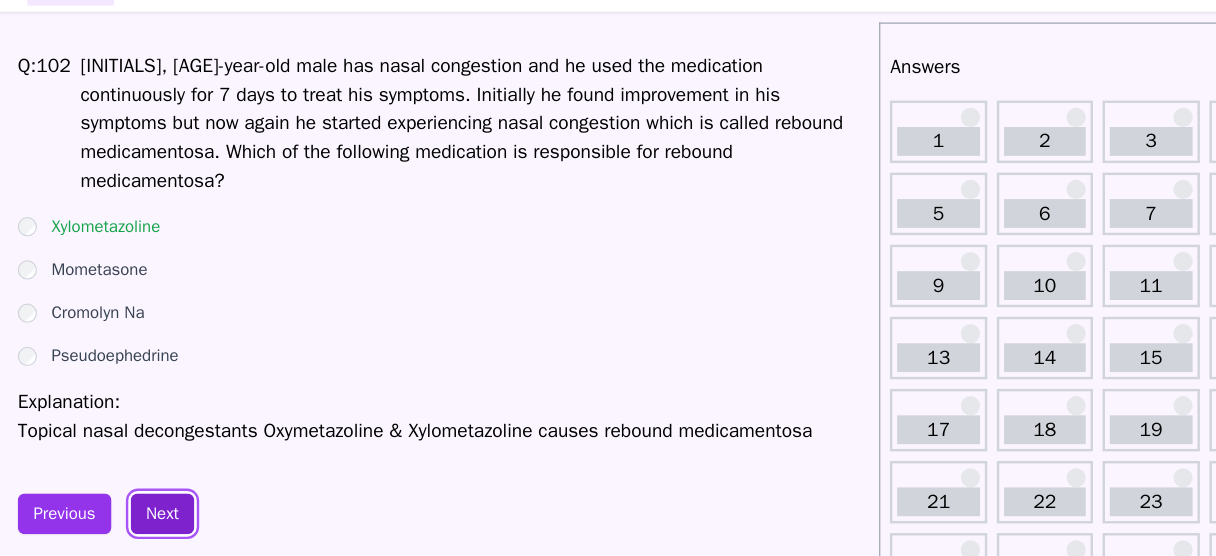 click on "Next" at bounding box center (248, 428) 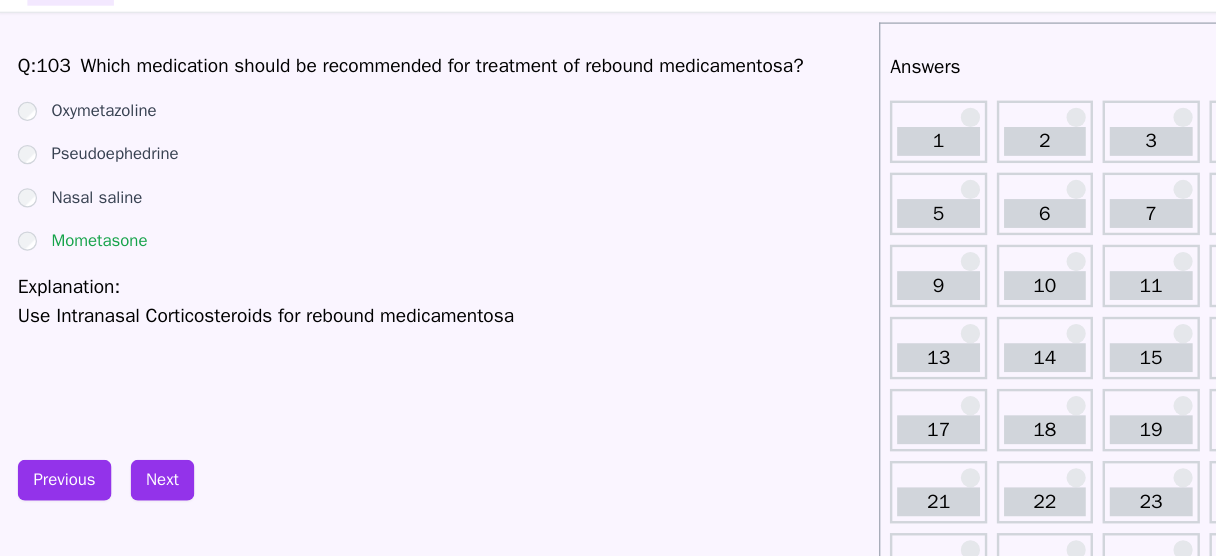 click on "Q: 103 Which medication should be recommended for treatment of rebound medicamentosa? Oxymetazoline Pseudoephedrine Nasal saline Mometasone Explanation: Use Intranasal Corticosteroids for rebound medicamentosa" at bounding box center [482, 193] 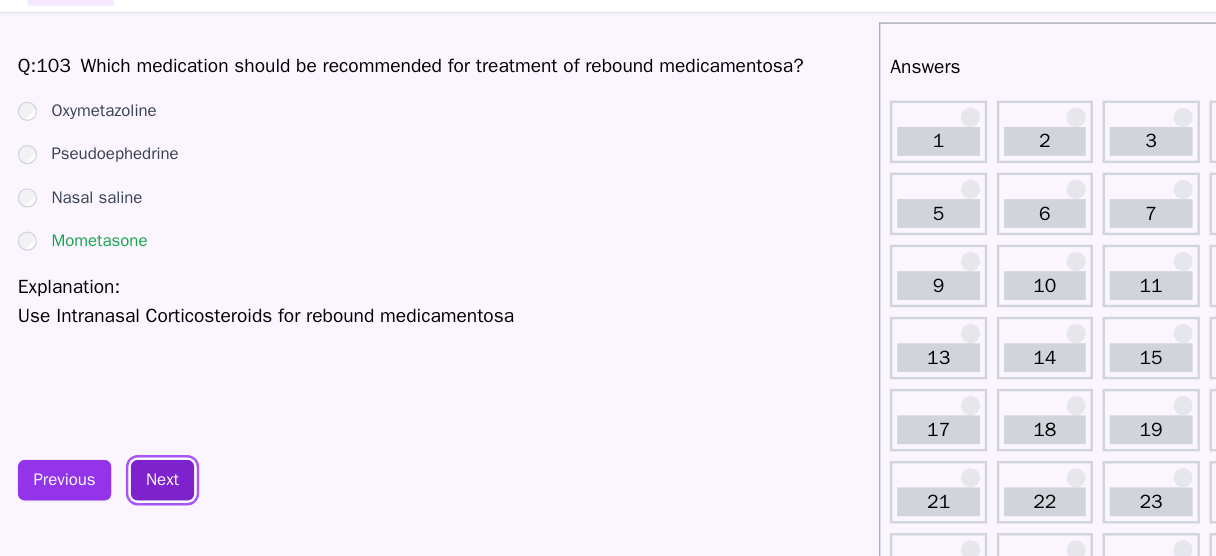 click on "Next" at bounding box center [248, 400] 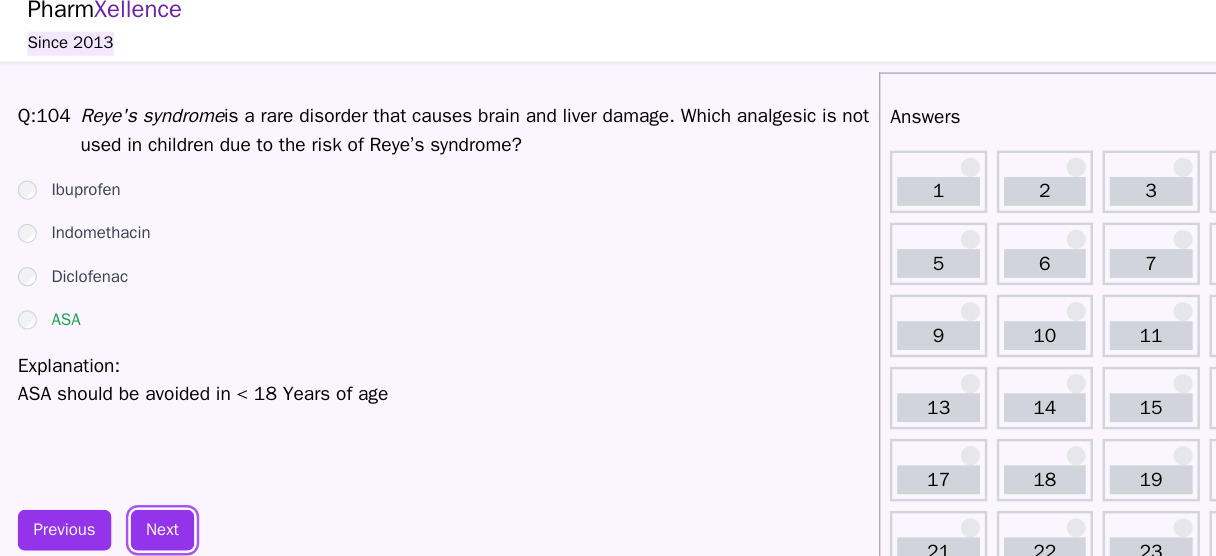 scroll, scrollTop: 12, scrollLeft: 0, axis: vertical 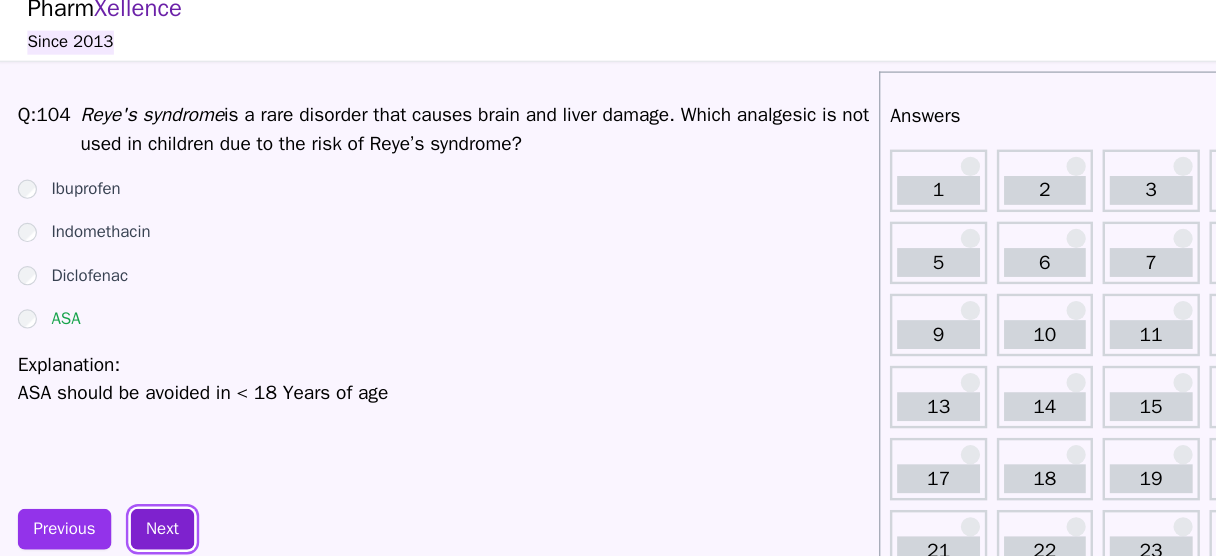 click on "Next" at bounding box center (248, 441) 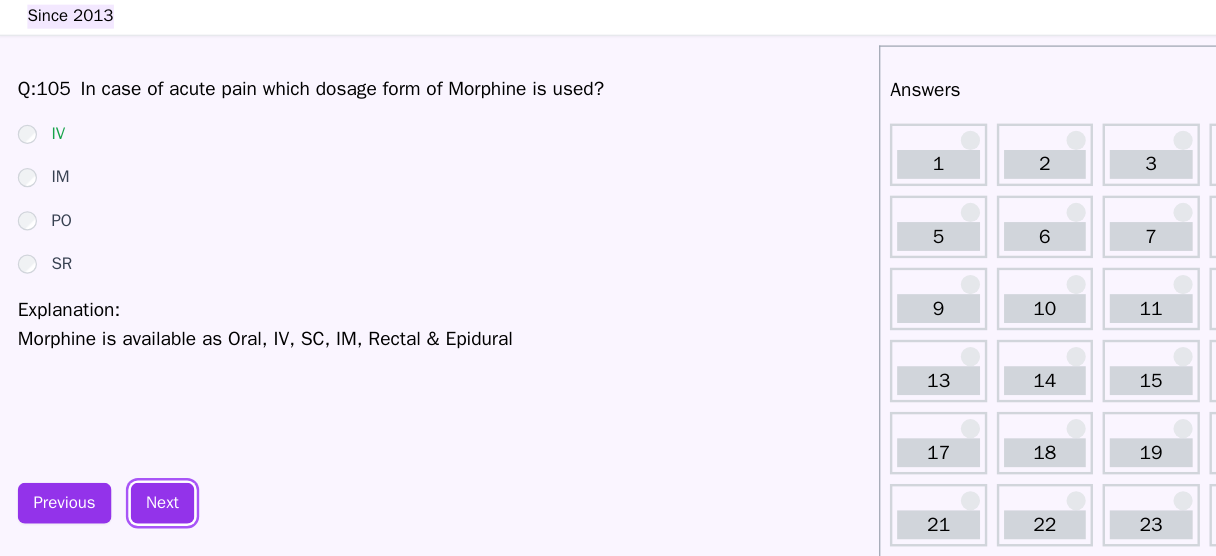 scroll, scrollTop: 12, scrollLeft: 0, axis: vertical 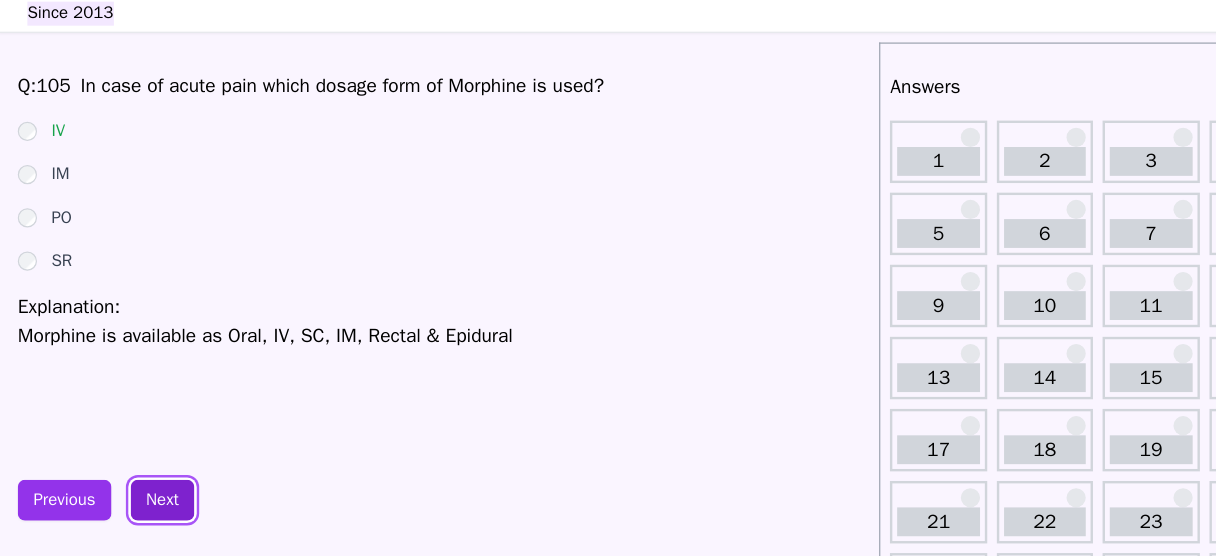 click on "Next" at bounding box center [248, 441] 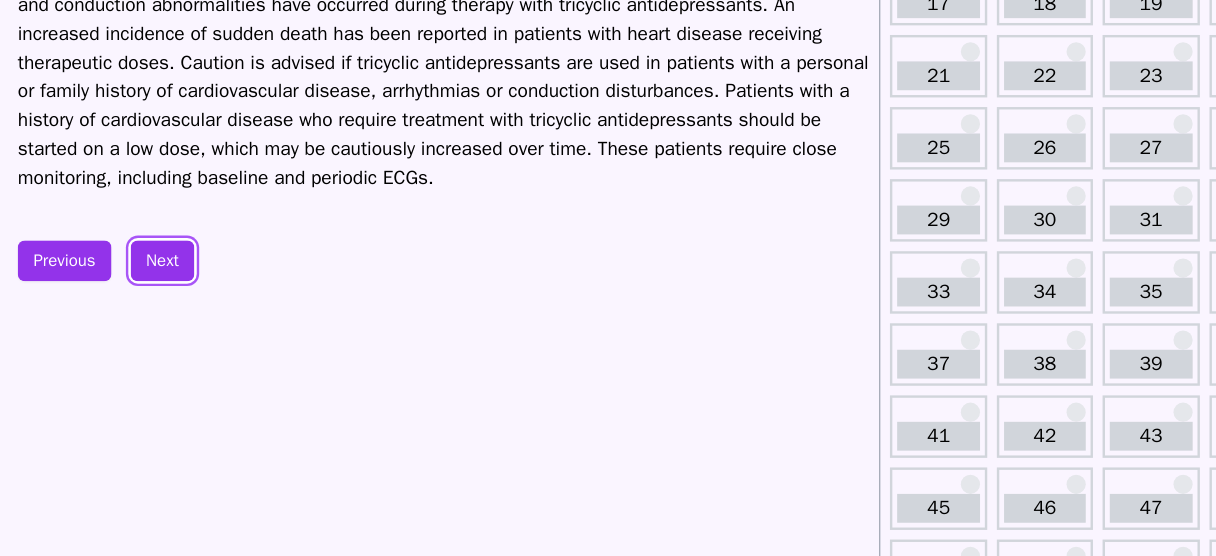 scroll, scrollTop: 320, scrollLeft: 0, axis: vertical 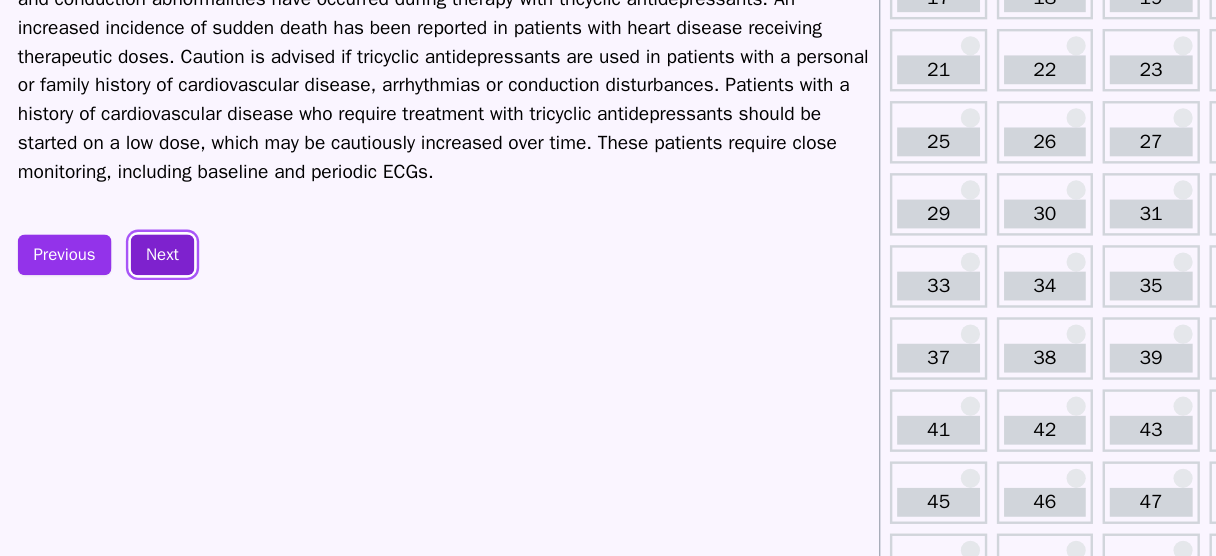 click on "Next" at bounding box center [248, 305] 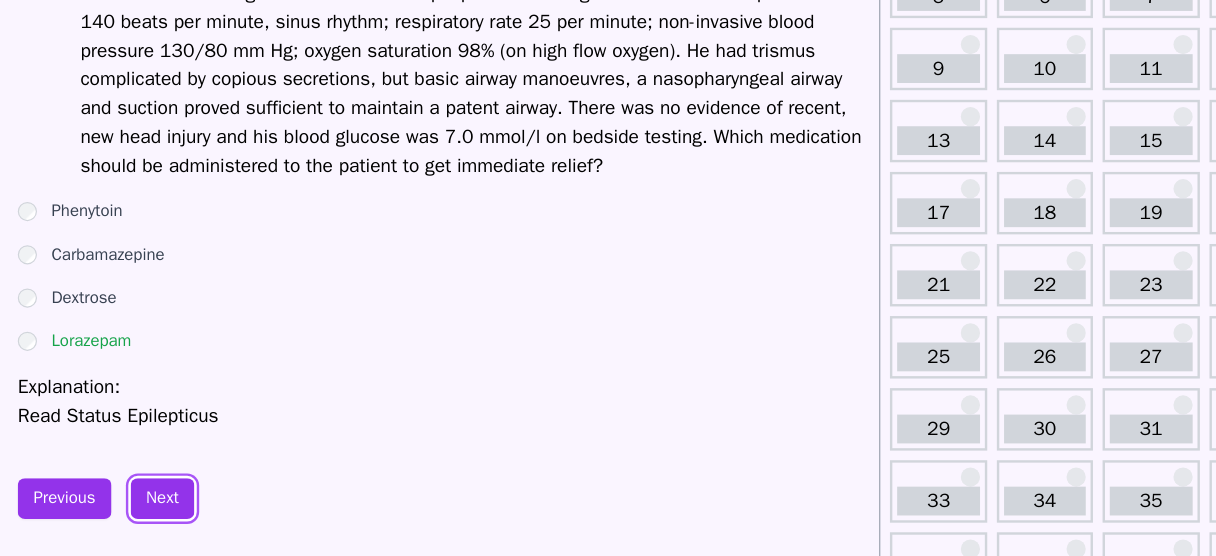 scroll, scrollTop: 183, scrollLeft: 0, axis: vertical 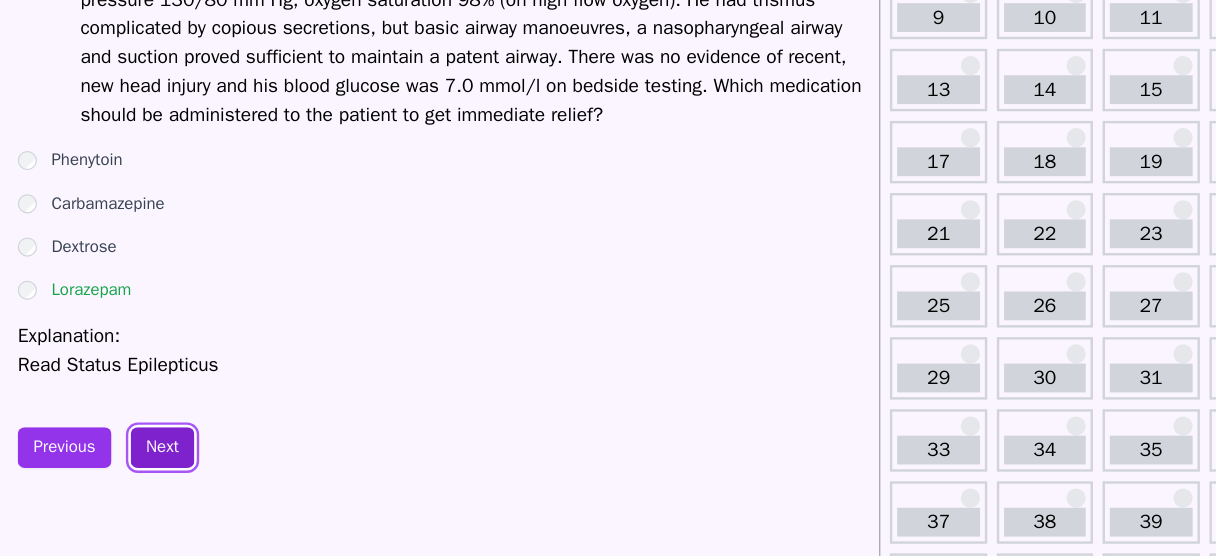 click on "Next" at bounding box center [248, 466] 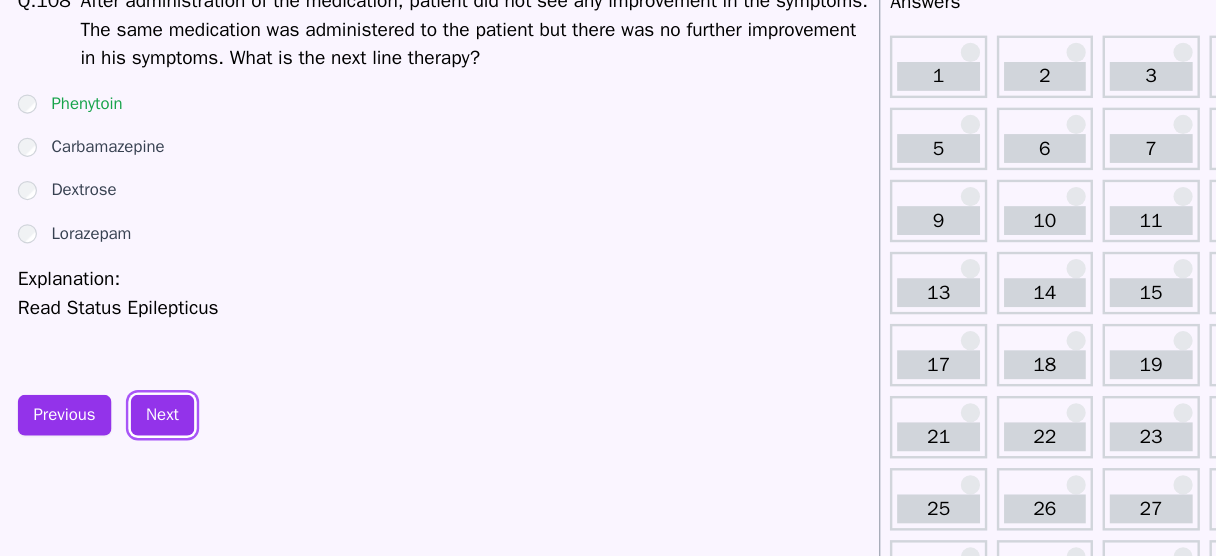 scroll, scrollTop: 46, scrollLeft: 0, axis: vertical 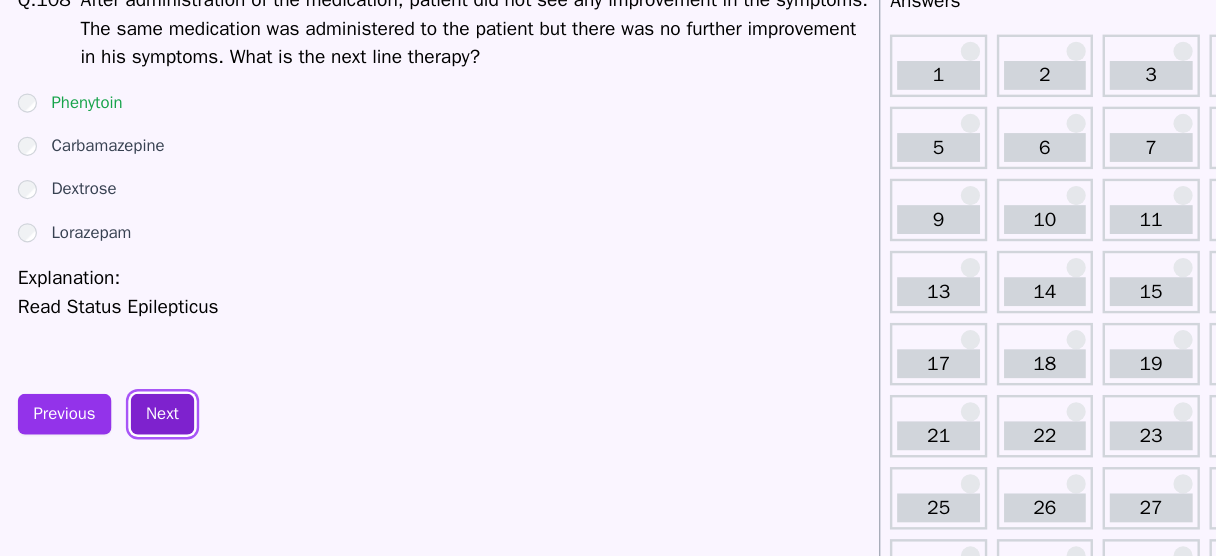 click on "Next" at bounding box center [248, 407] 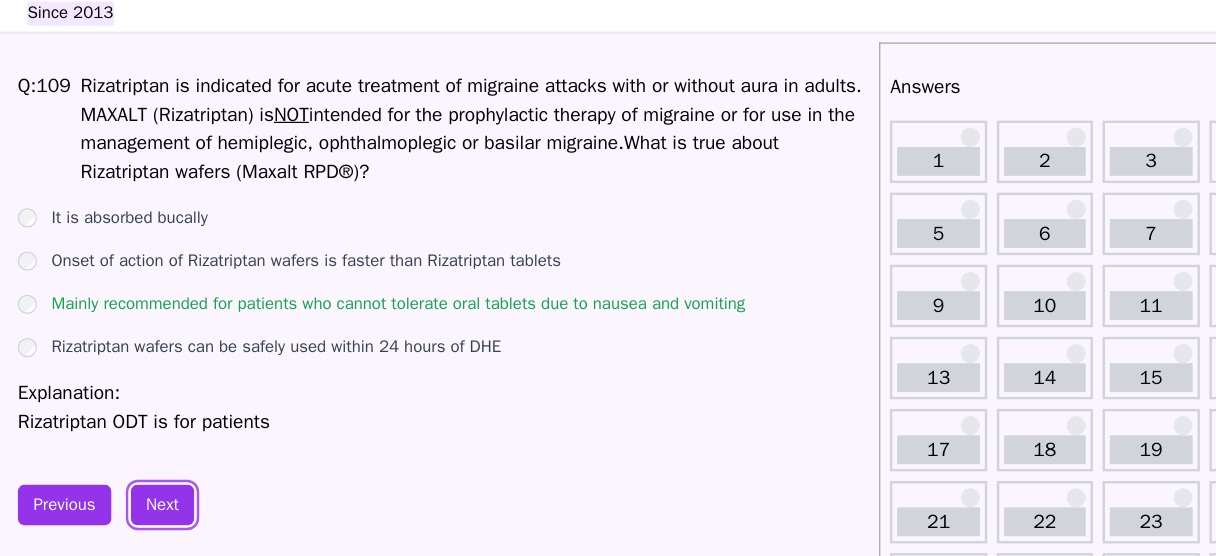 scroll, scrollTop: 34, scrollLeft: 0, axis: vertical 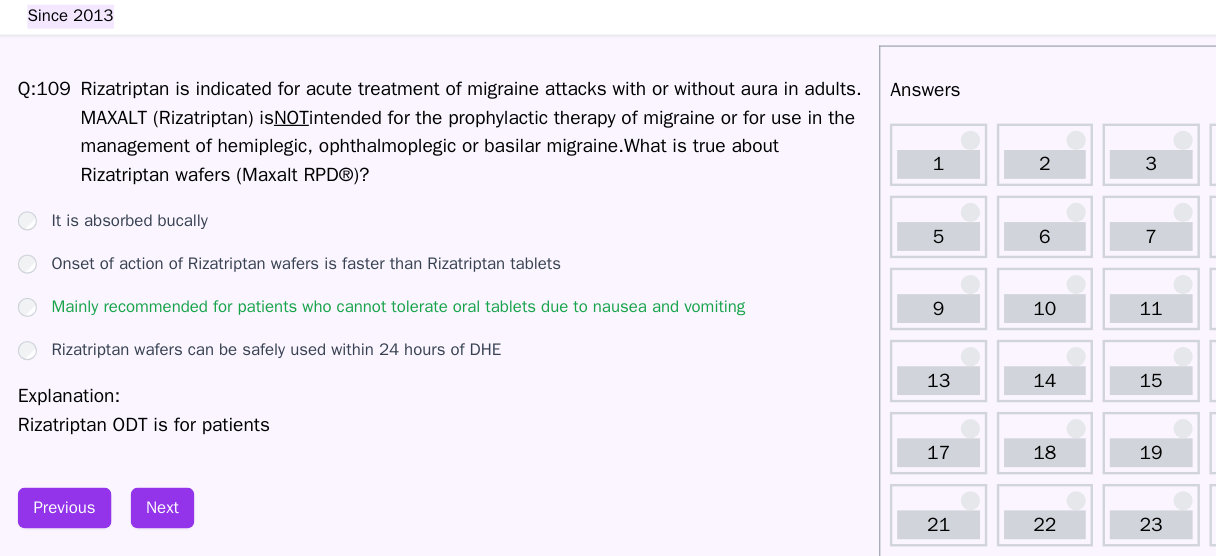 click on "Q: 109 Rizatriptan is indicated for acute treatment of migraine attacks with or without aura in adults. MAXALT (Rizatriptan) is NOT intended for the prophylactic therapy of migraine or for use in the management of hemiplegic, ophthalmoplegic or basilar migraine.What is true about Rizatriptan wafers (Maxalt RPD®)? It is absorbed bucally Onset of action of Rizatriptan wafers is faster than Rizatriptan tablets Mainly recommended for patients who cannot tolerate oral tablets due to nausea and vomiting Rizatriptan wafers can be safely used within 24 hours of DHE Explanation: Rizatriptan ODT is for patients Previous Next" at bounding box center (482, 1510) 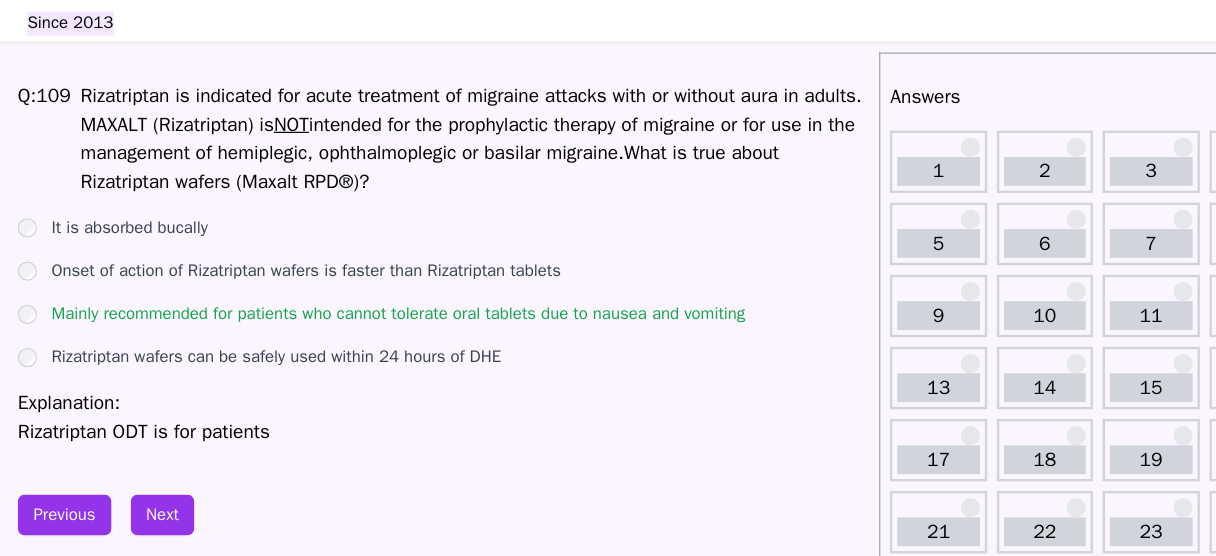 scroll, scrollTop: 26, scrollLeft: 0, axis: vertical 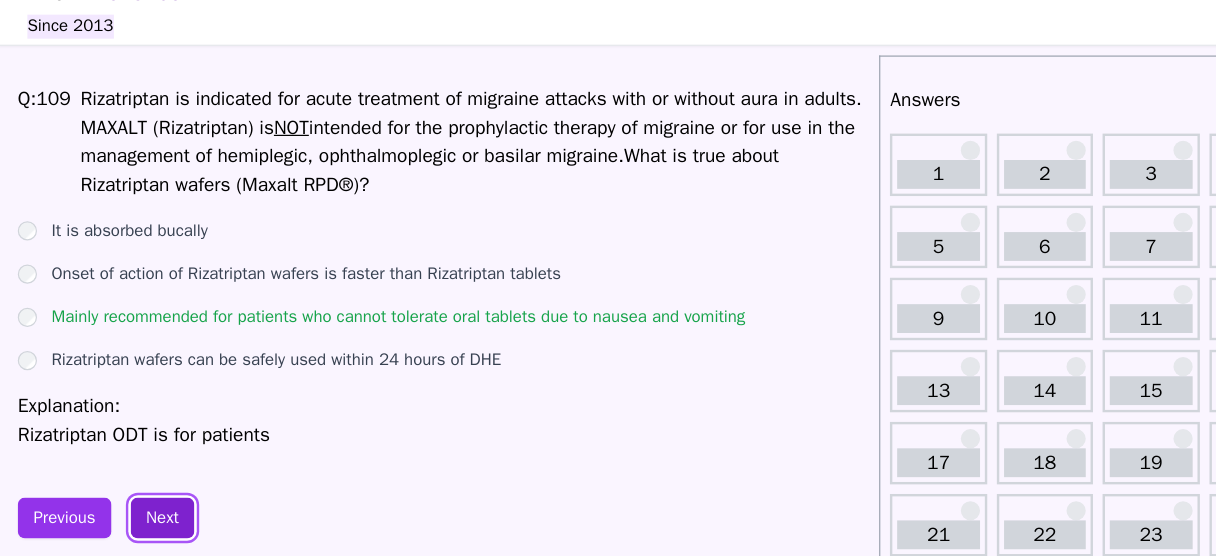 click on "Next" at bounding box center [248, 431] 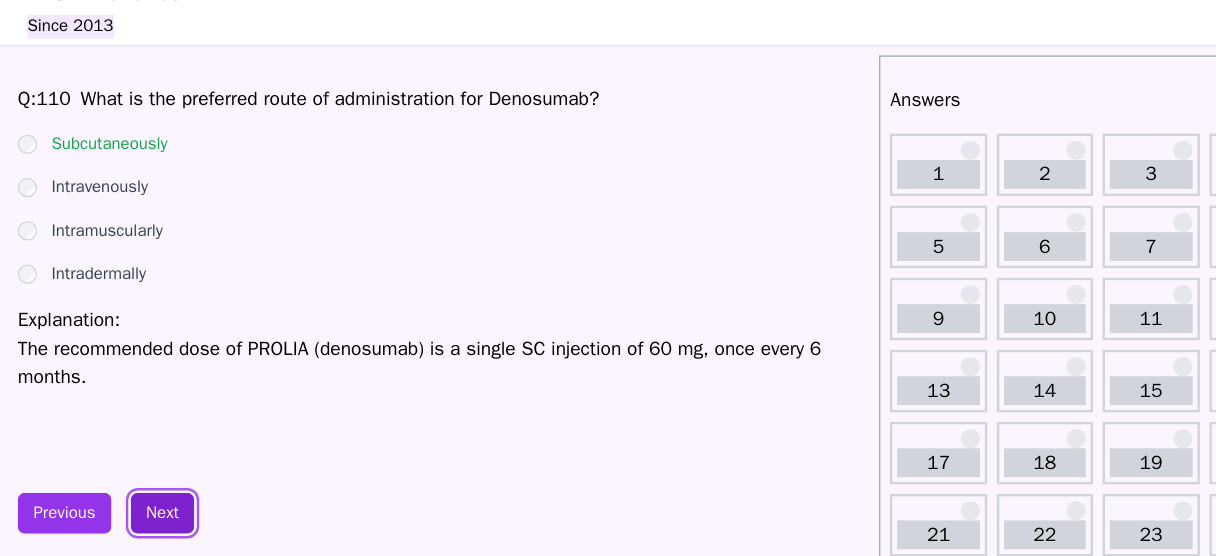 click on "Next" at bounding box center (248, 427) 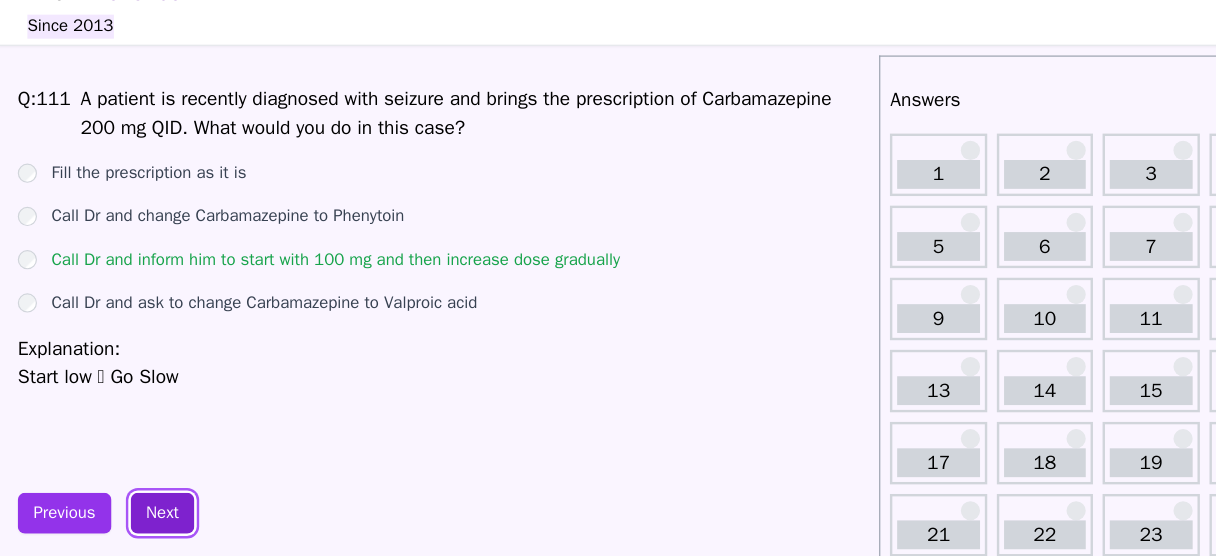 click on "Next" at bounding box center [248, 427] 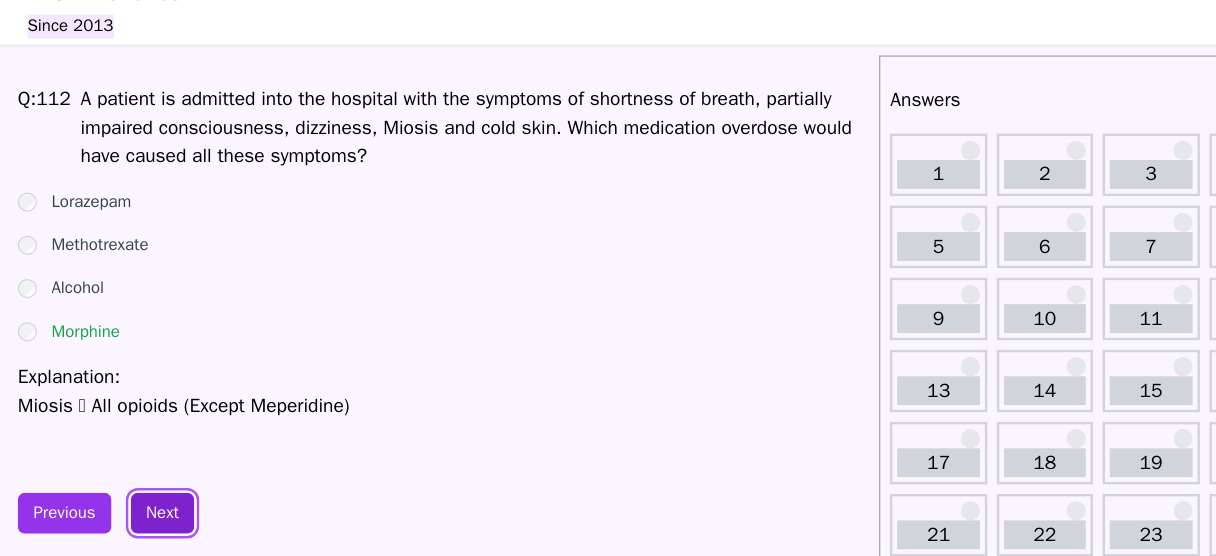 click on "Next" at bounding box center (248, 427) 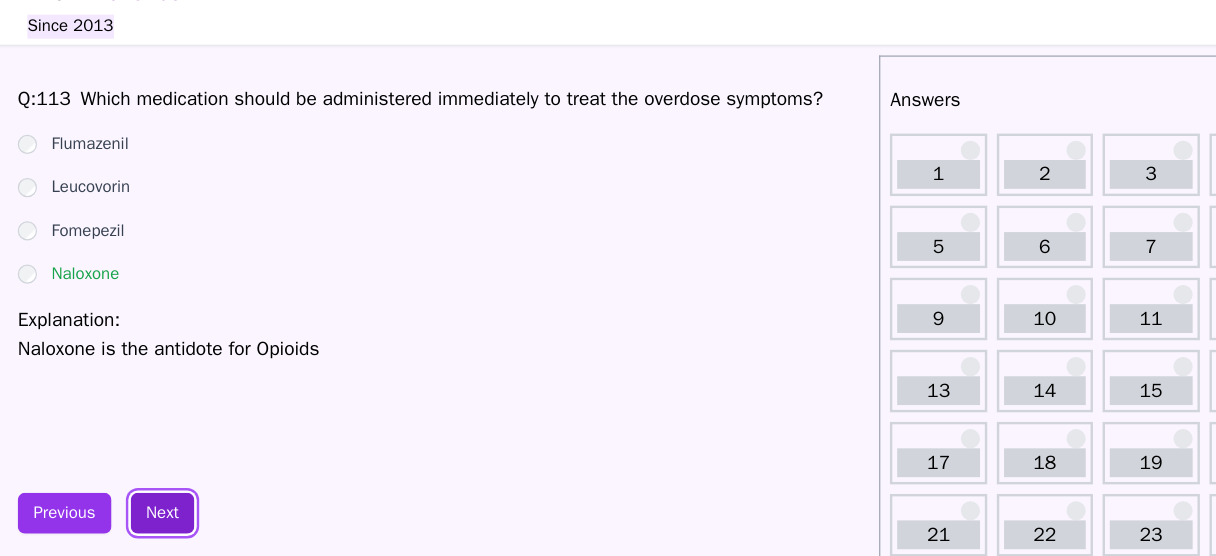 click on "Next" at bounding box center [248, 427] 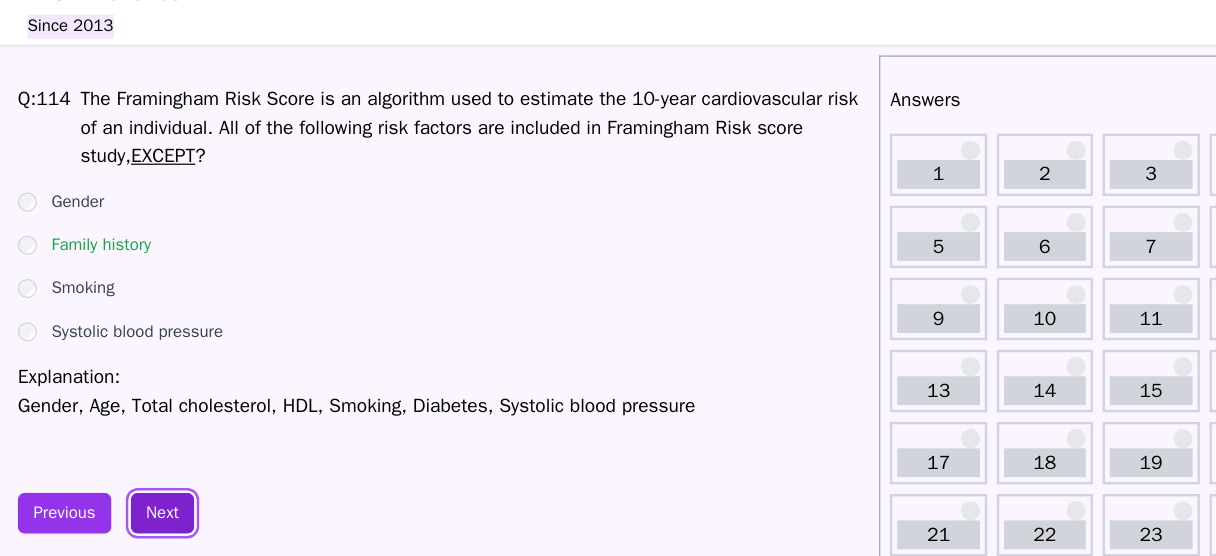 click on "Next" at bounding box center [248, 427] 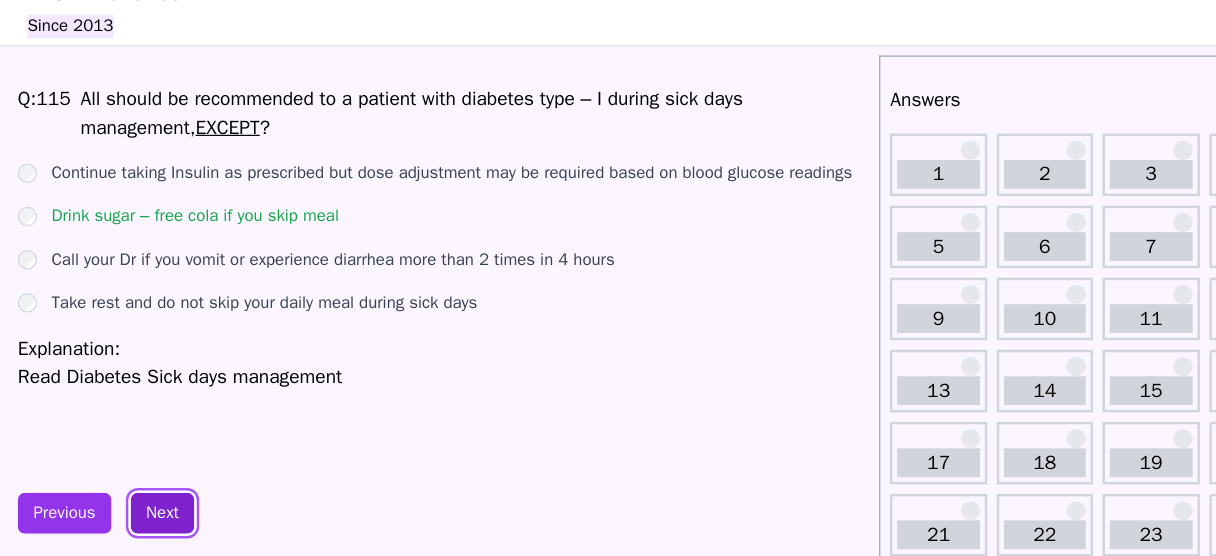 click on "Next" at bounding box center [248, 427] 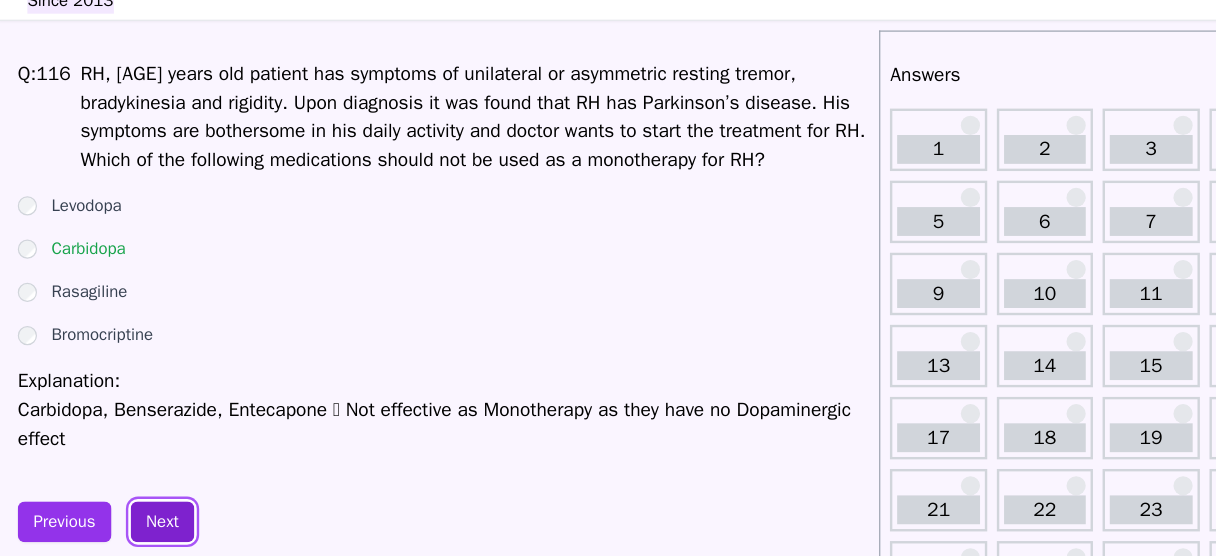 scroll, scrollTop: 26, scrollLeft: 0, axis: vertical 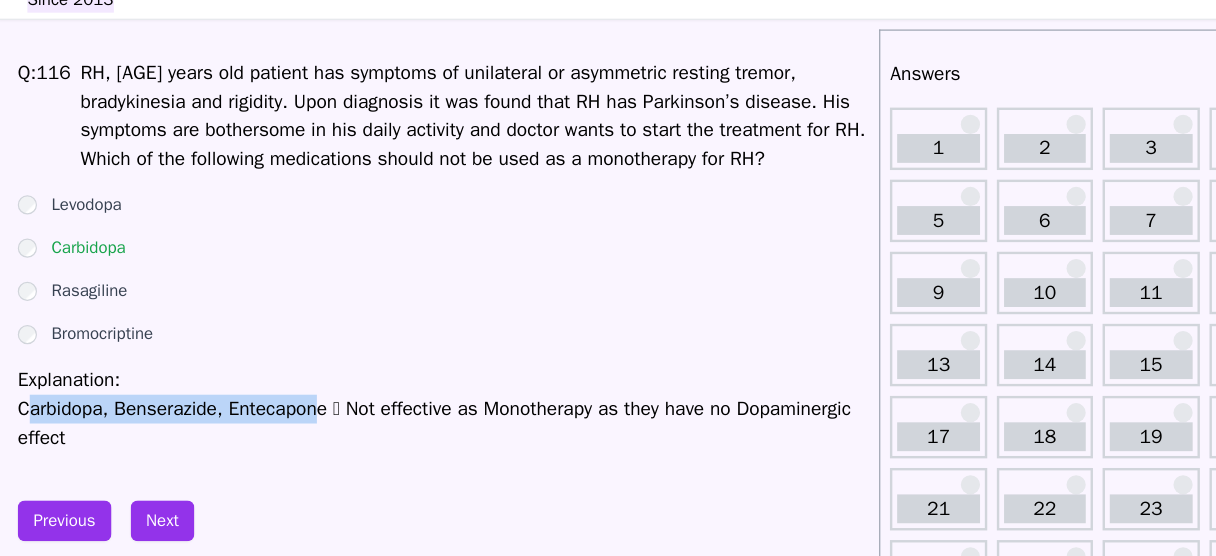 drag, startPoint x: 135, startPoint y: 363, endPoint x: 372, endPoint y: 368, distance: 237.05273 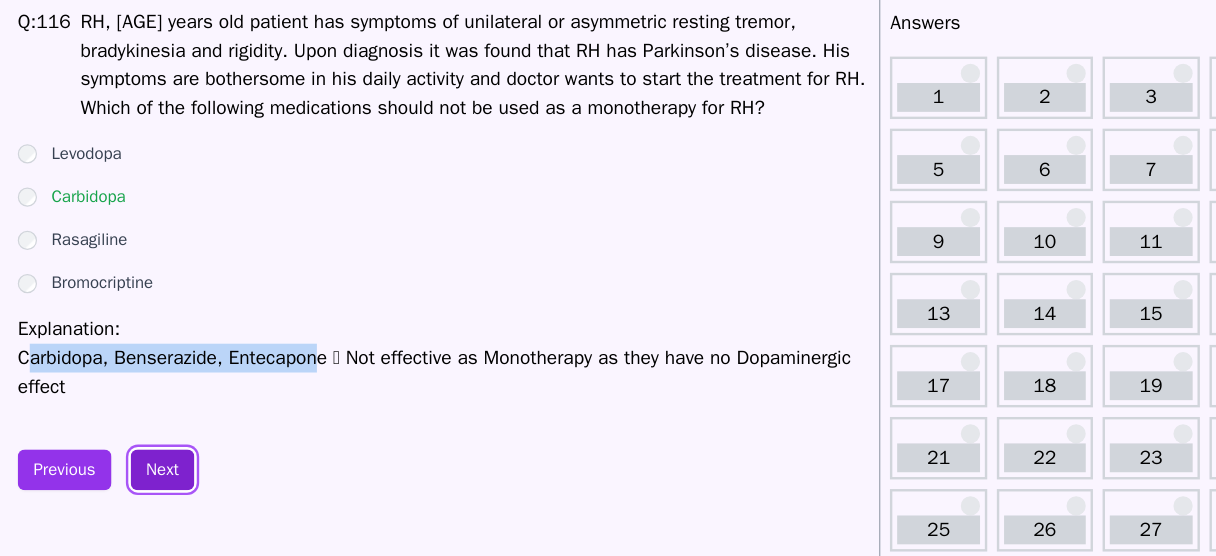 click on "Next" at bounding box center (248, 455) 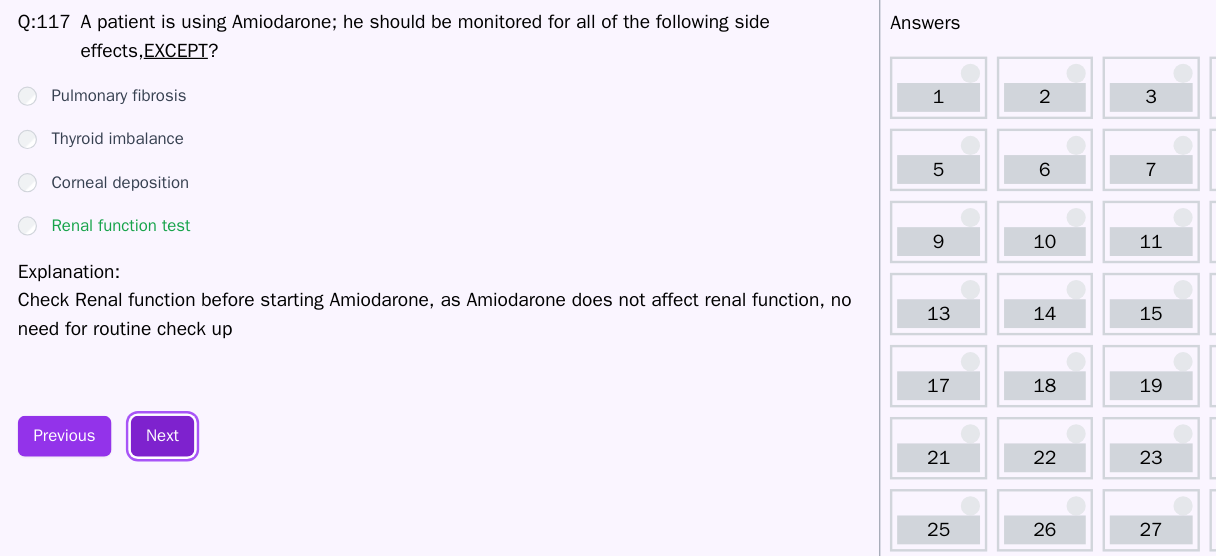 click on "Next" at bounding box center [248, 427] 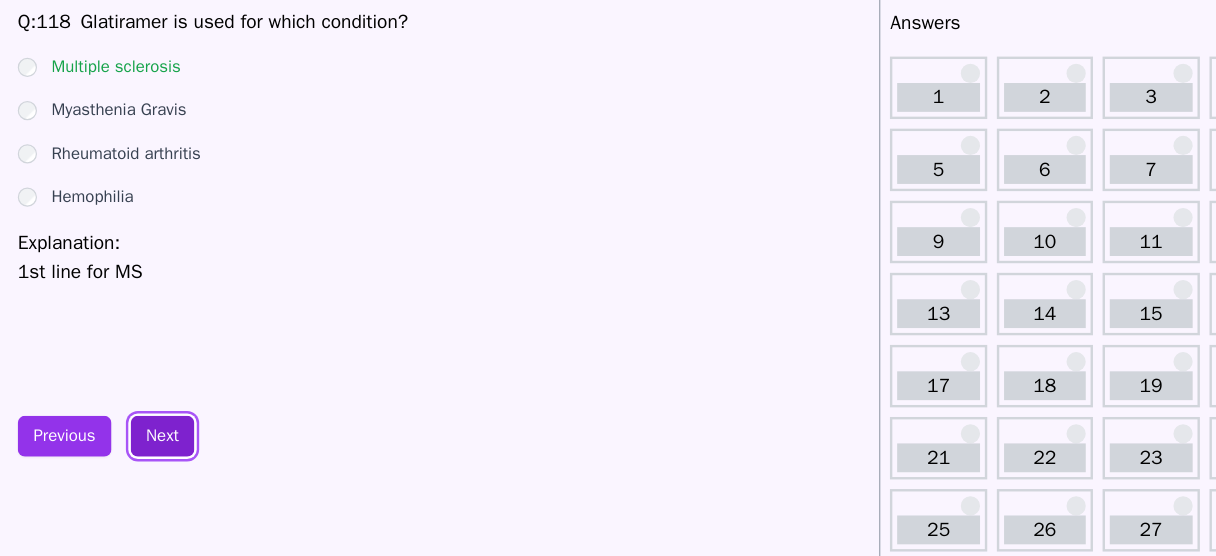 click on "Next" at bounding box center (248, 427) 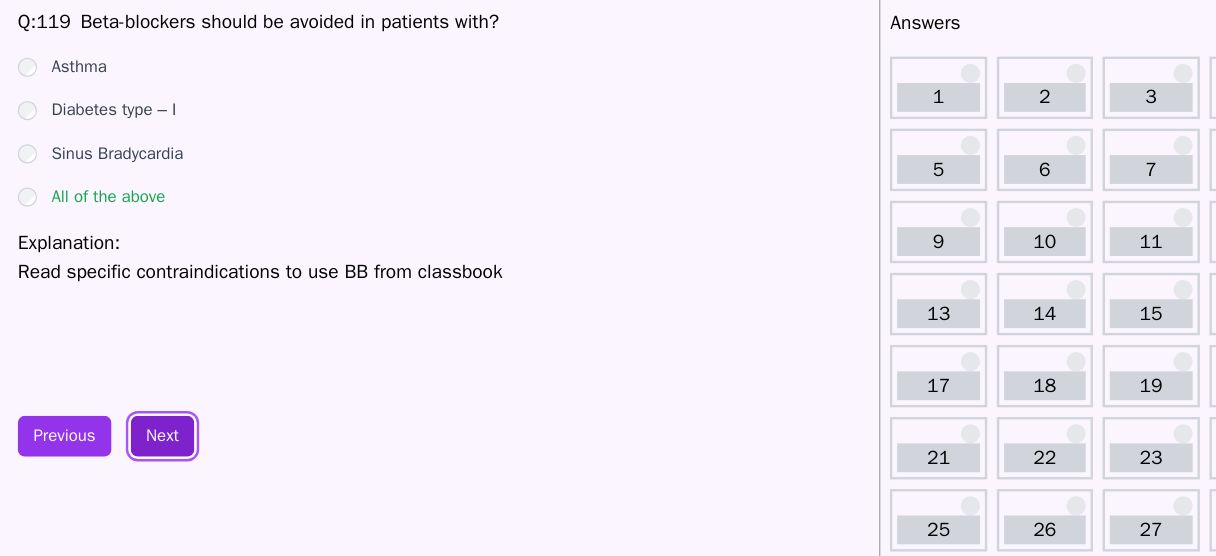 click on "Next" at bounding box center (248, 427) 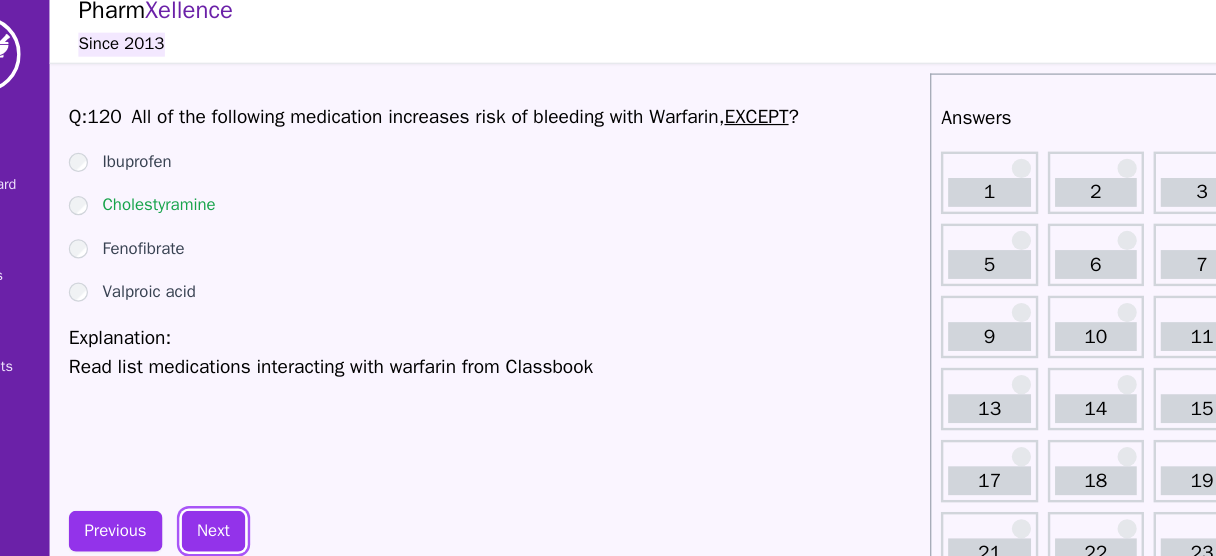 scroll, scrollTop: 10, scrollLeft: 0, axis: vertical 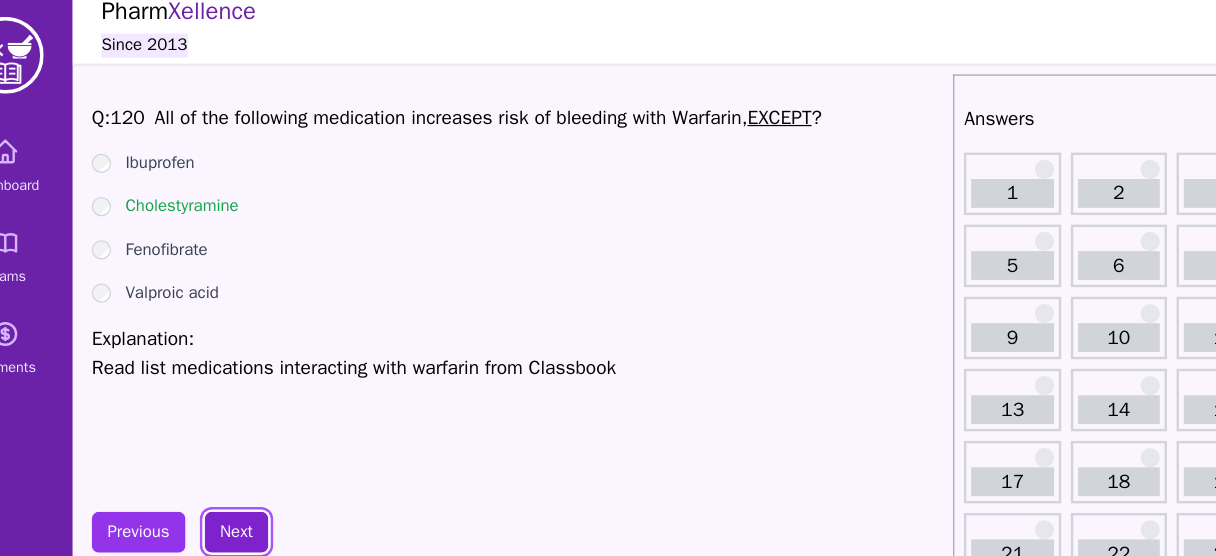 click on "Next" at bounding box center (248, 443) 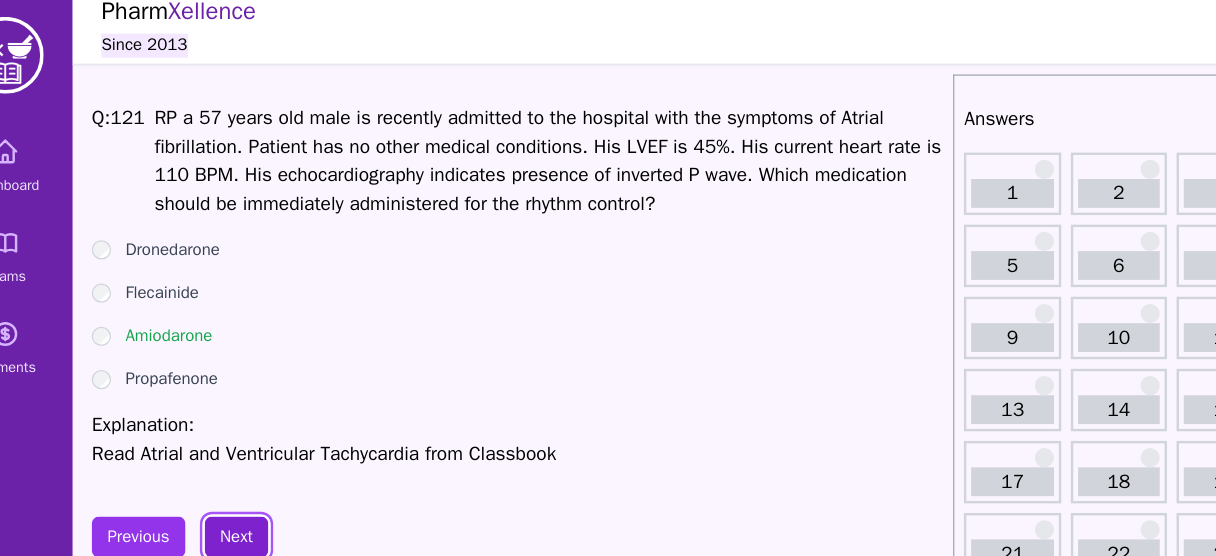click on "Next" at bounding box center [248, 447] 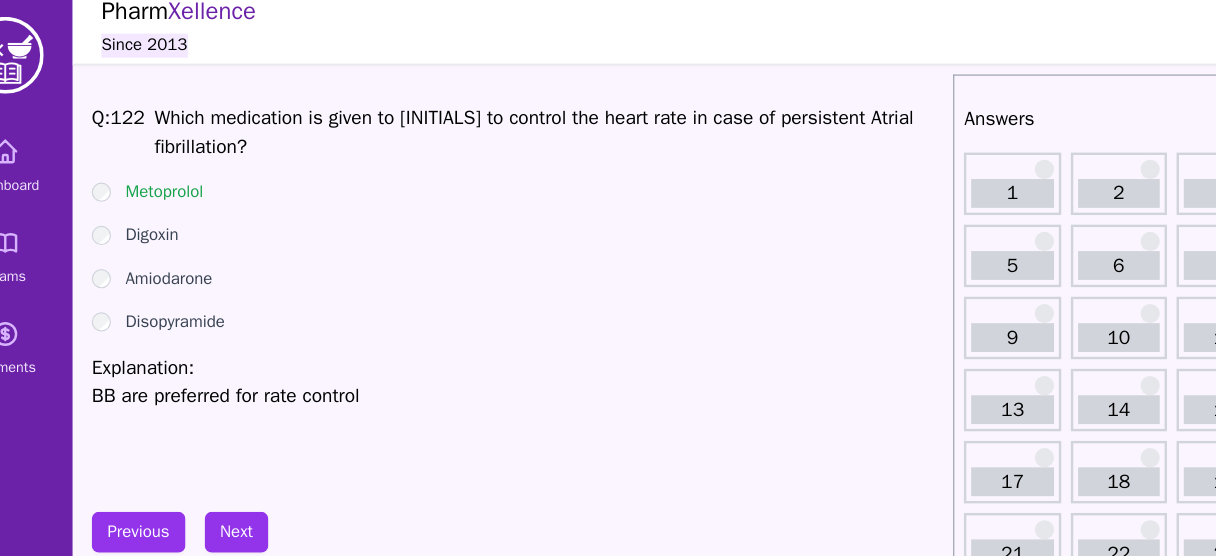 click on "Q: 122 Which medication is given to RP to control the heart rate in case of persistent Atrial fibrillation? Metoprolol Digoxin Amiodarone Disopyramide Explanation: BB are preferred for rate control" at bounding box center [482, 236] 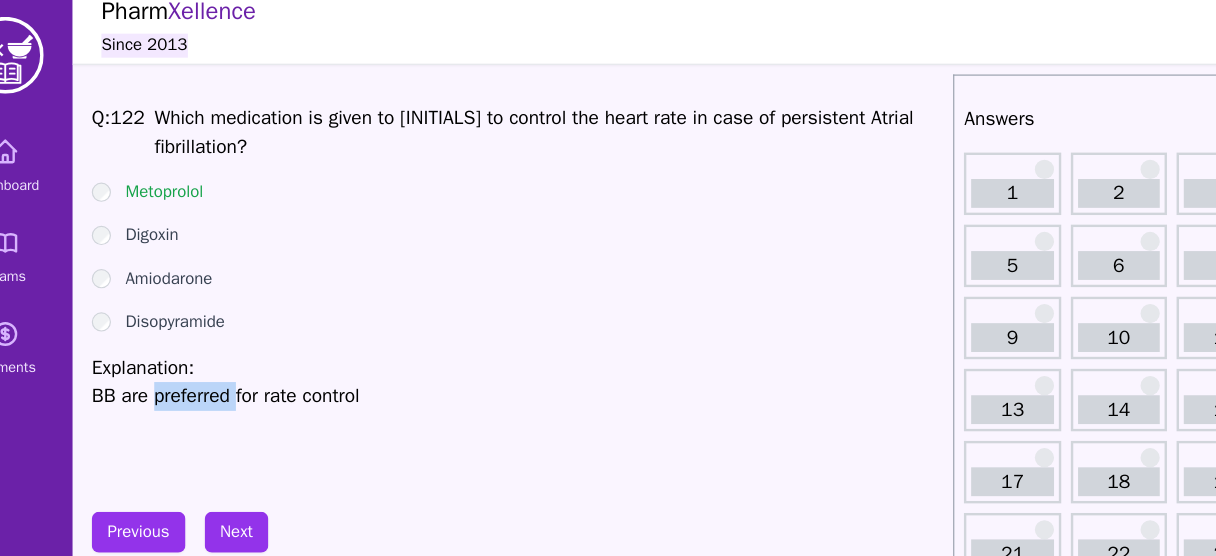 click on "Q: 122 Which medication is given to RP to control the heart rate in case of persistent Atrial fibrillation? Metoprolol Digoxin Amiodarone Disopyramide Explanation: BB are preferred for rate control" at bounding box center (482, 236) 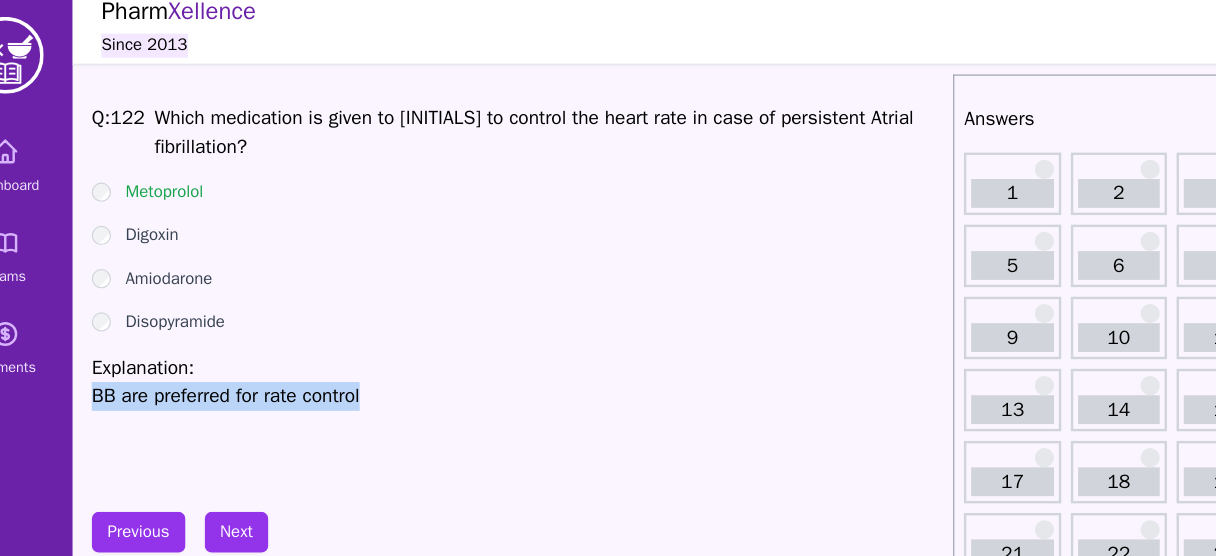 click on "Q: 122 Which medication is given to RP to control the heart rate in case of persistent Atrial fibrillation? Metoprolol Digoxin Amiodarone Disopyramide Explanation: BB are preferred for rate control" at bounding box center [482, 236] 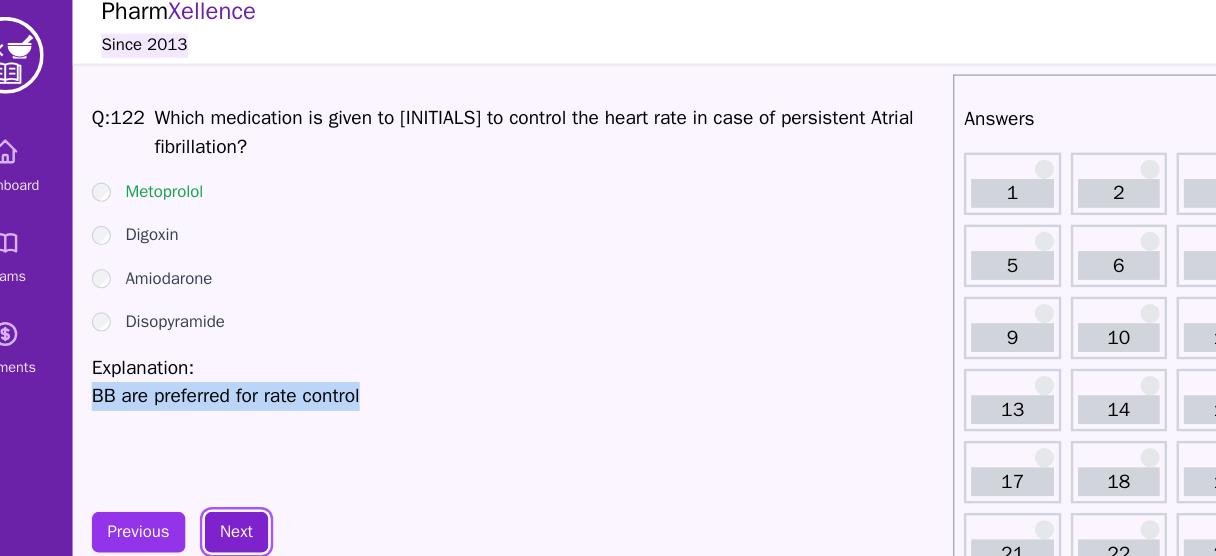 click on "Next" at bounding box center (248, 443) 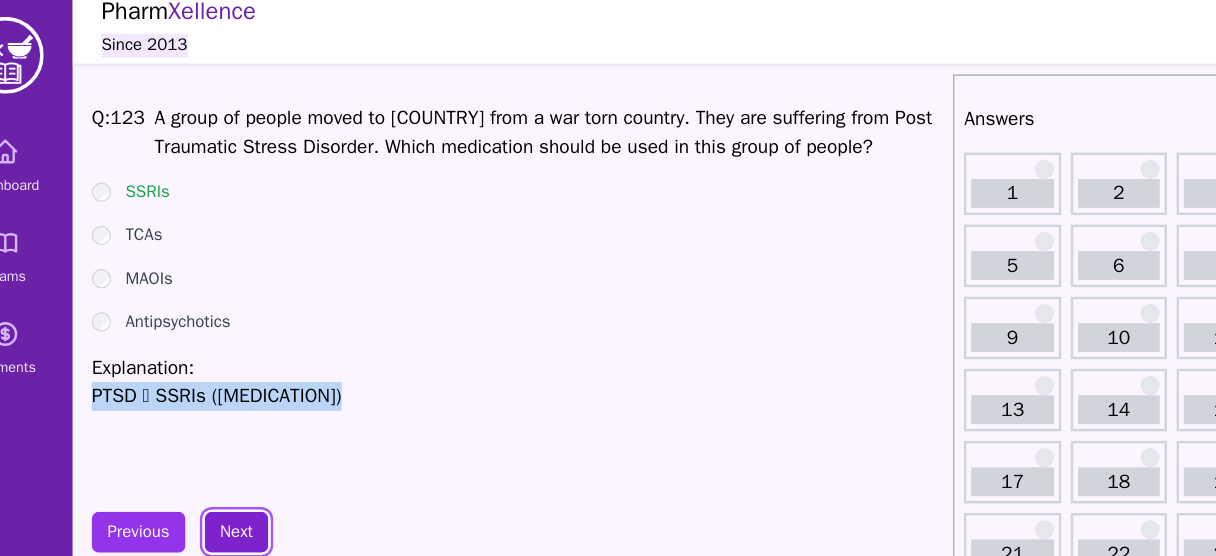 click on "Next" at bounding box center [248, 443] 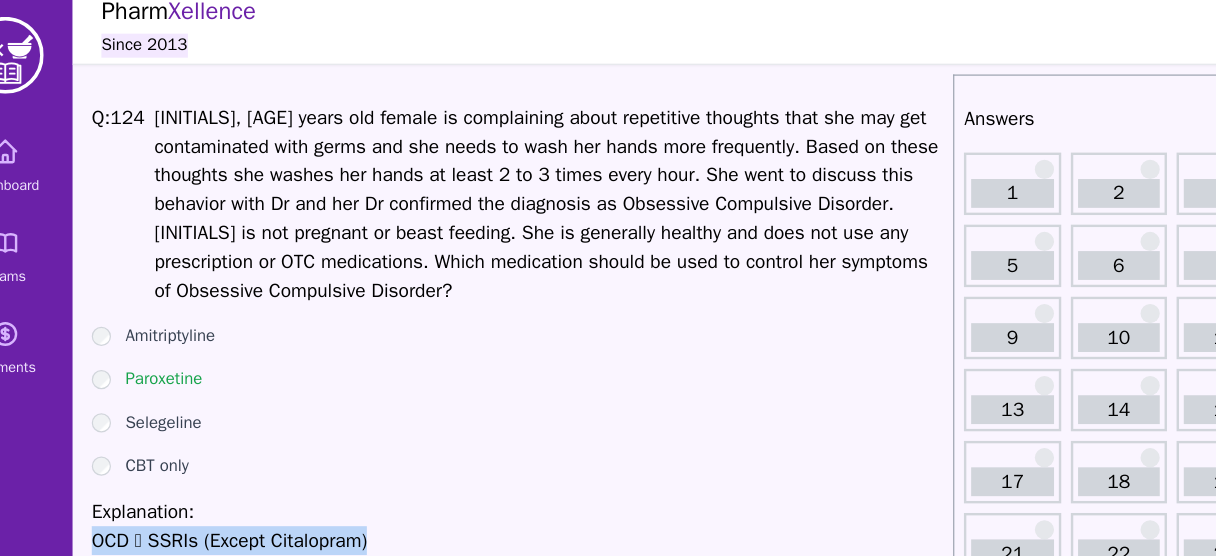 click on "OCD  SSRIs (Except Citalopram)" at bounding box center (482, 450) 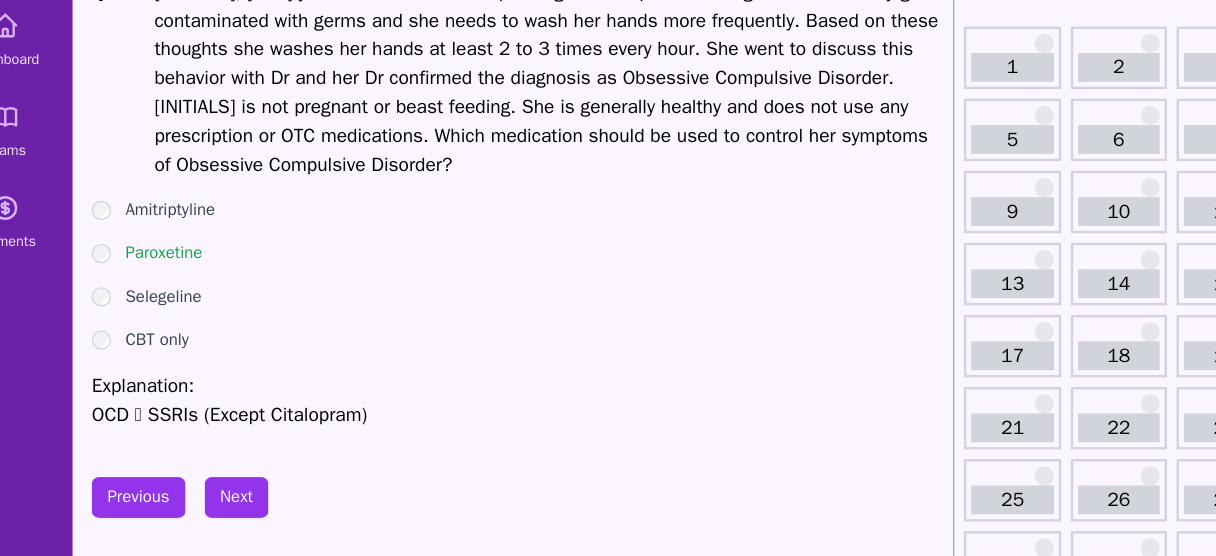scroll, scrollTop: 22, scrollLeft: 0, axis: vertical 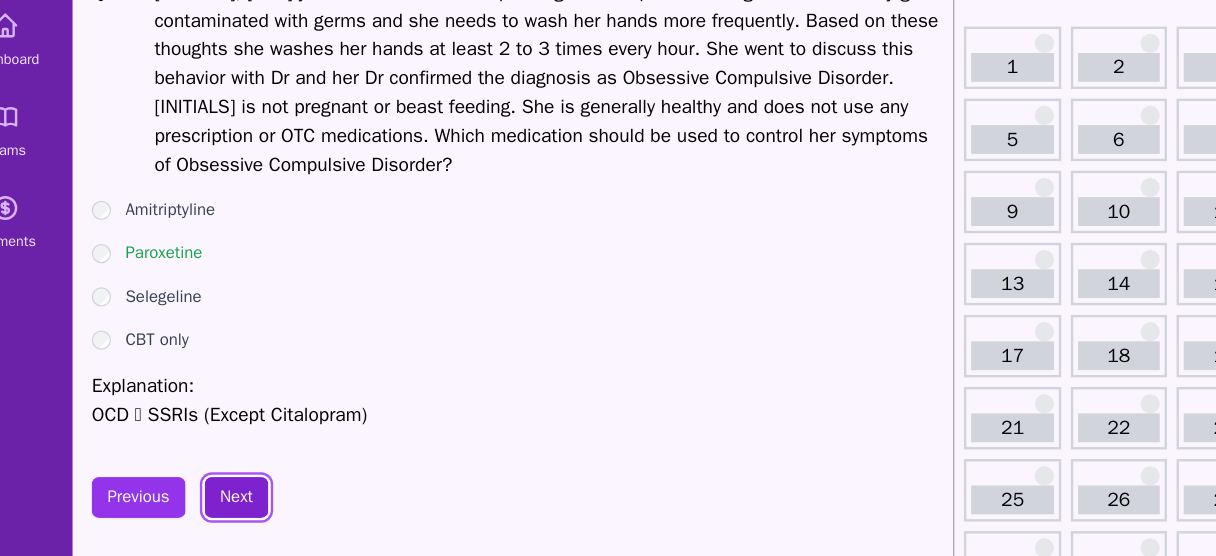 click on "Next" at bounding box center [248, 507] 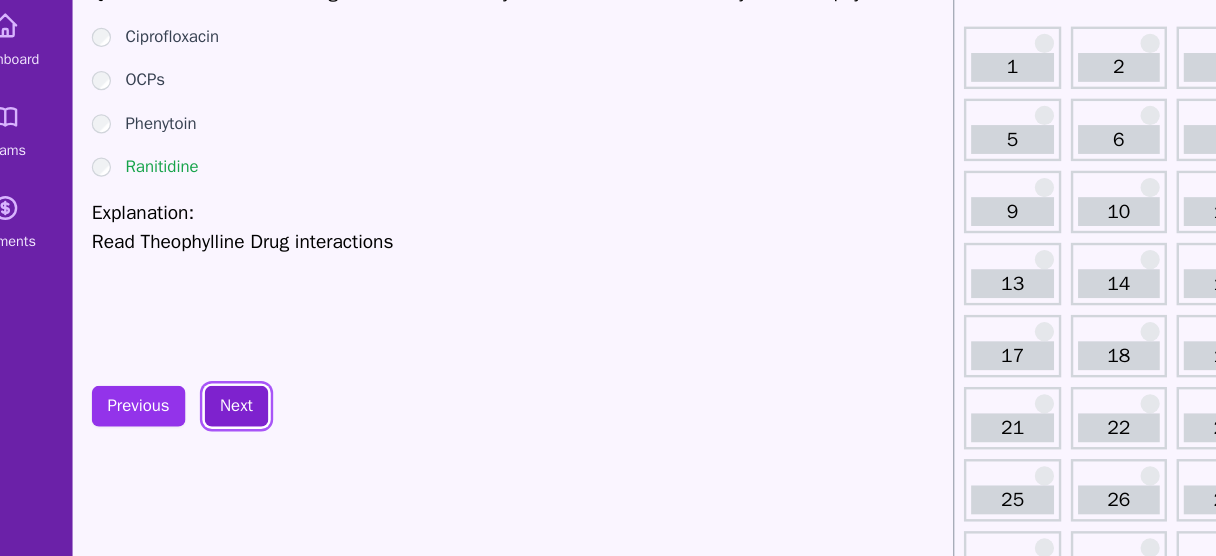 click on "Next" at bounding box center [248, 431] 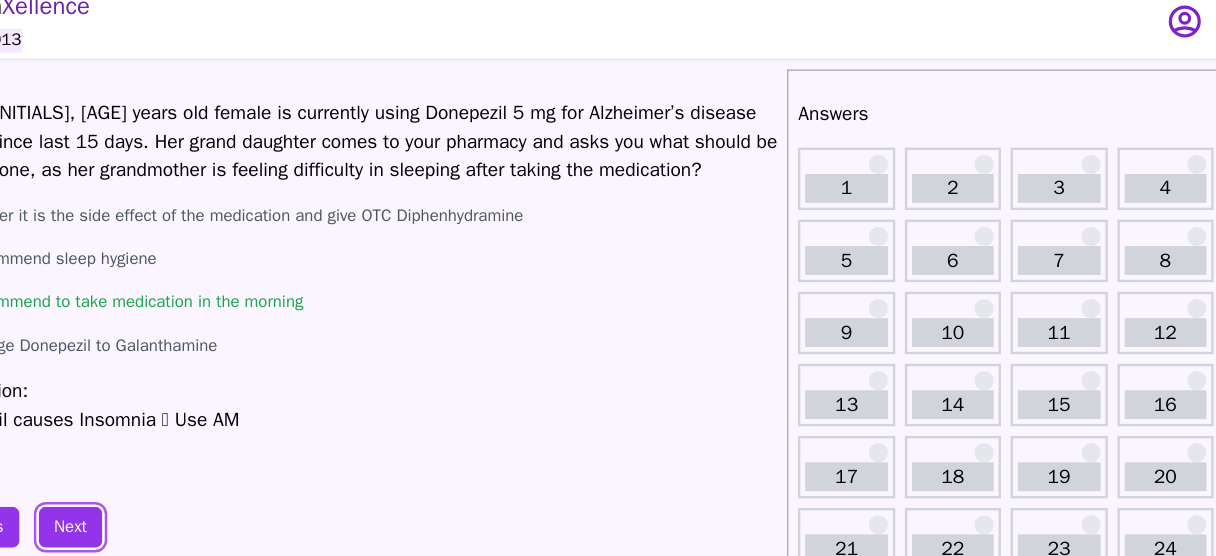 scroll, scrollTop: 0, scrollLeft: 0, axis: both 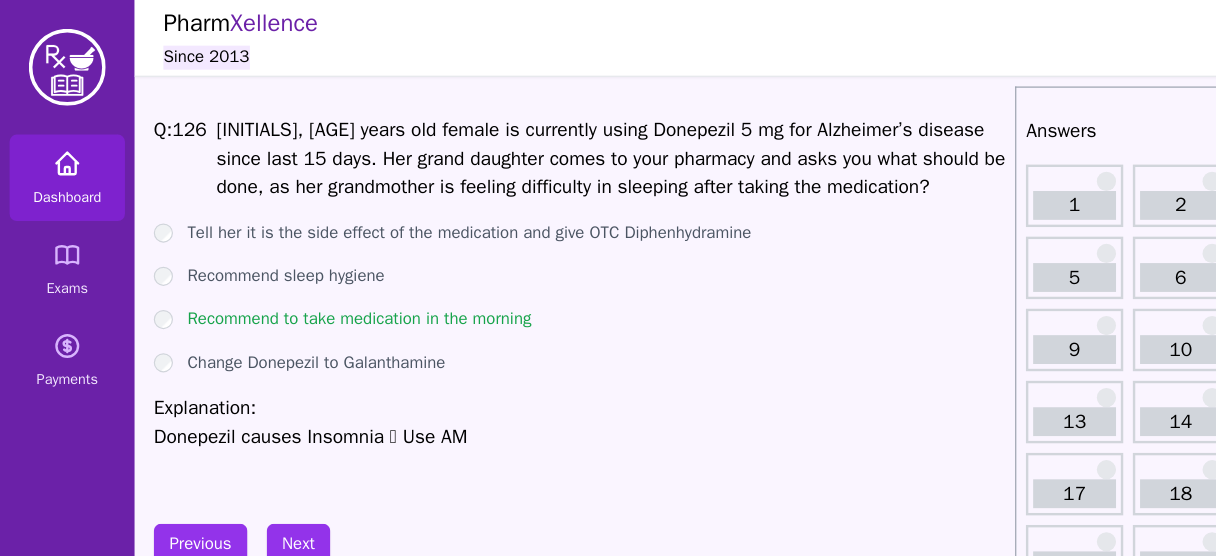 click on "Dashboard" at bounding box center [56, 148] 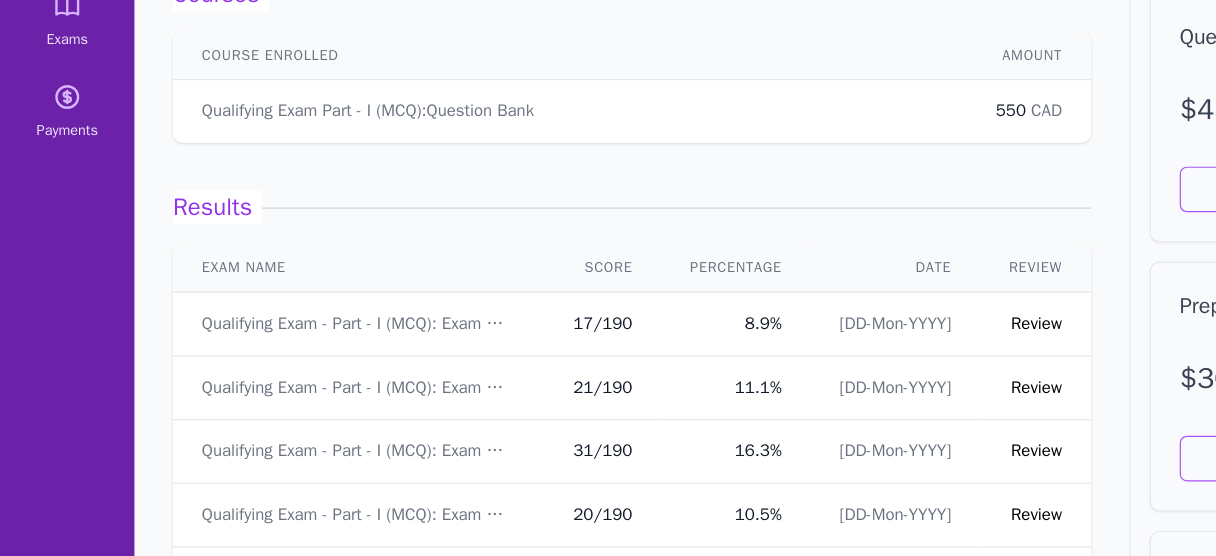 scroll, scrollTop: 127, scrollLeft: 0, axis: vertical 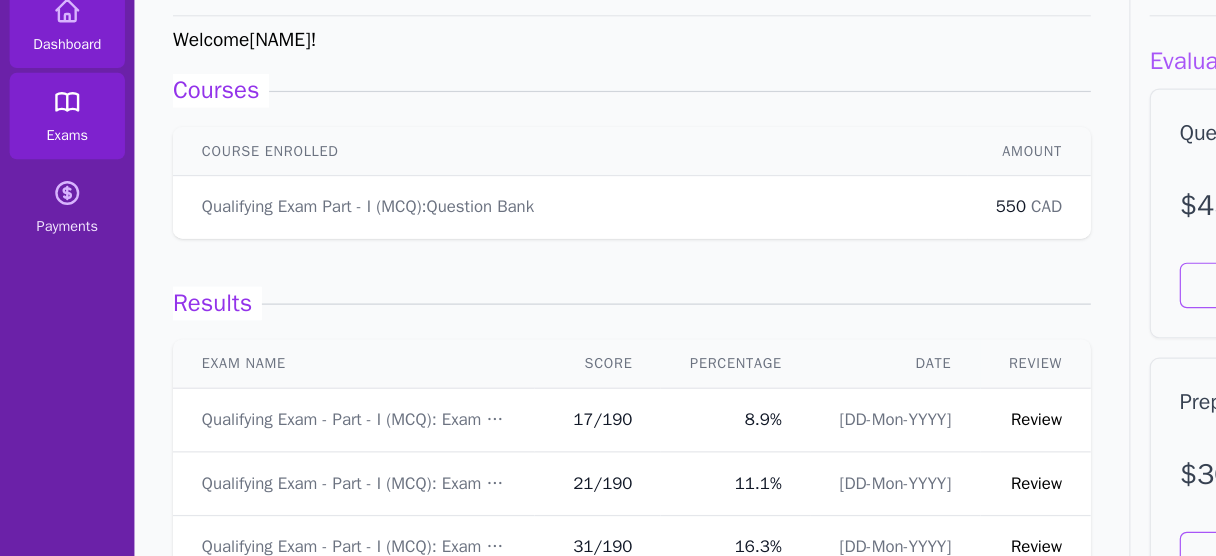 click at bounding box center [56, 85] 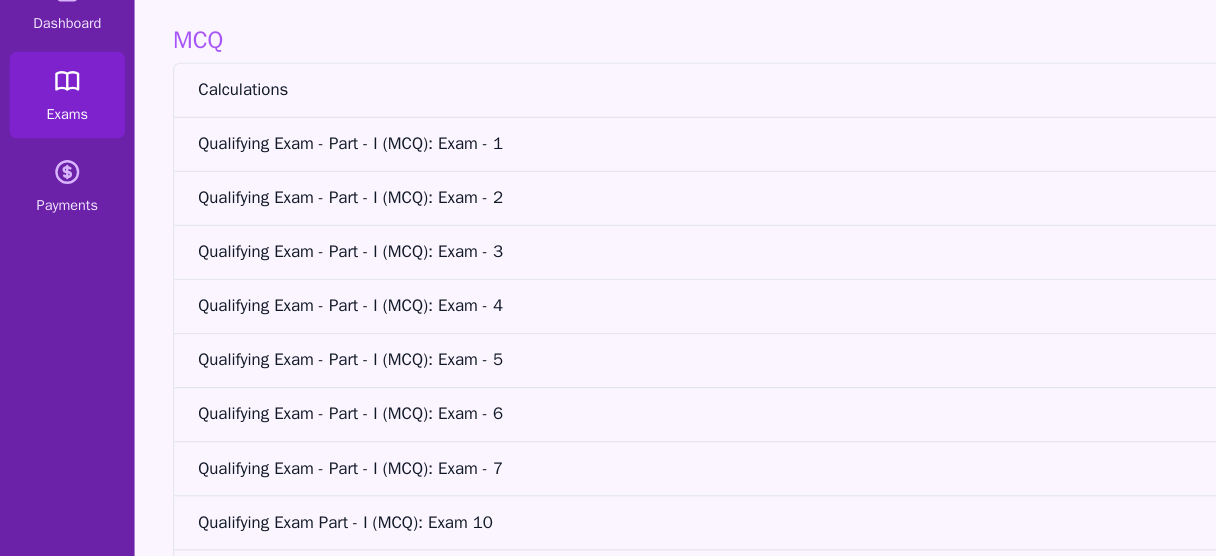 scroll, scrollTop: 99, scrollLeft: 0, axis: vertical 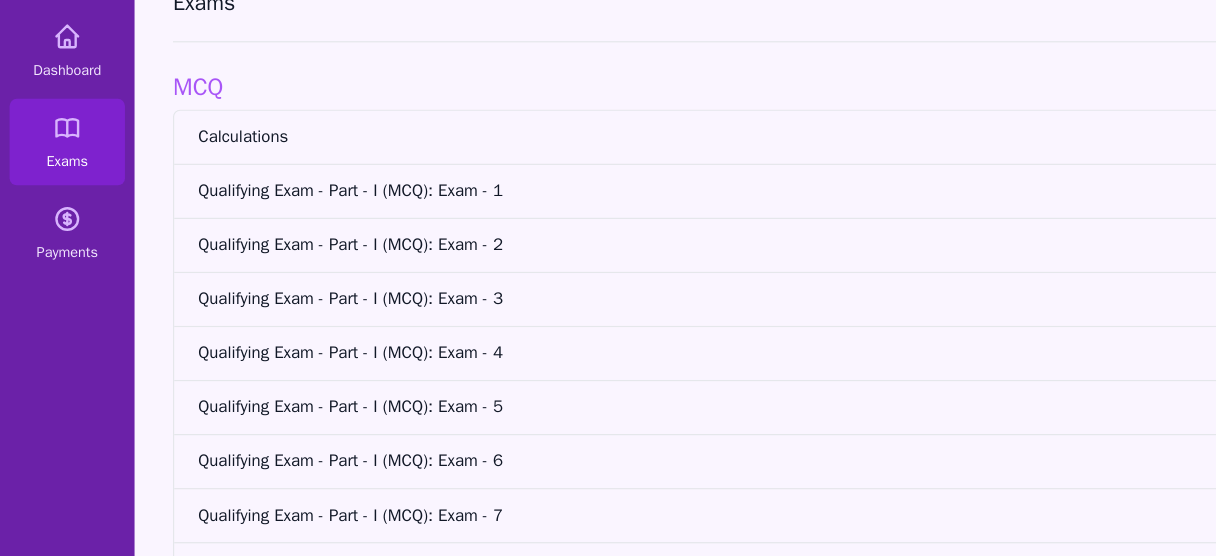 click on "Qualifying Exam - Part - I (MCQ): Exam - 1" at bounding box center (624, 166) 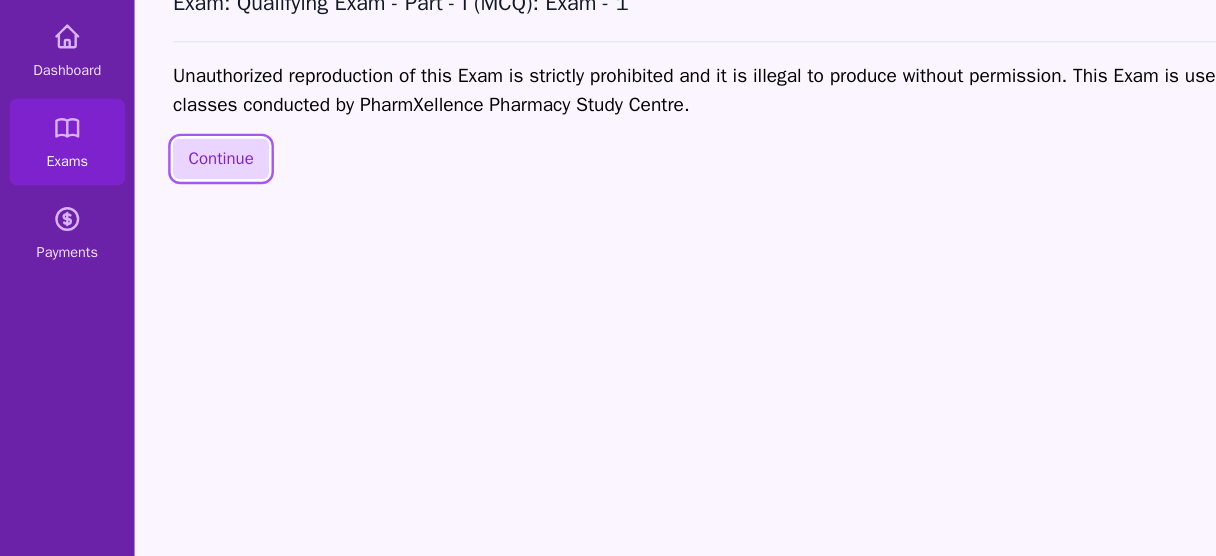 click on "Continue" at bounding box center (184, 175) 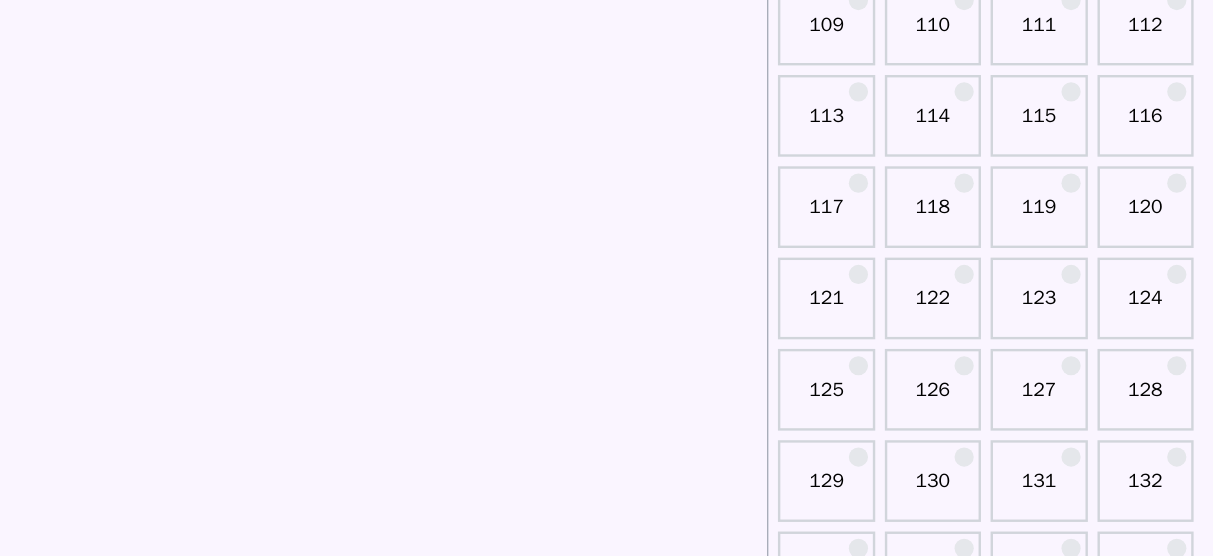 scroll, scrollTop: 2112, scrollLeft: 0, axis: vertical 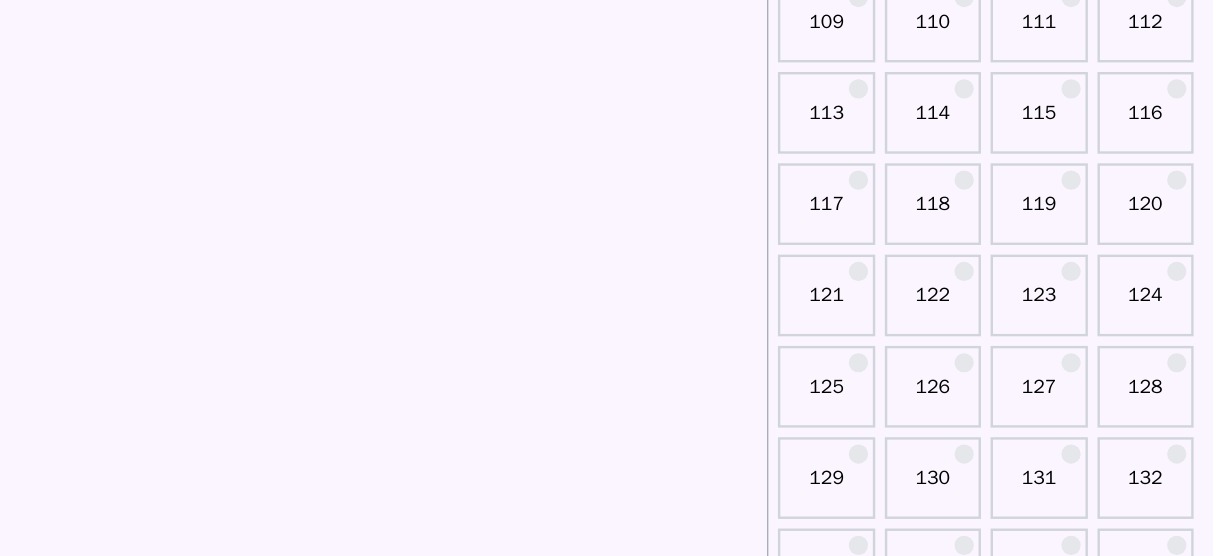 click on "126" at bounding box center [983, 423] 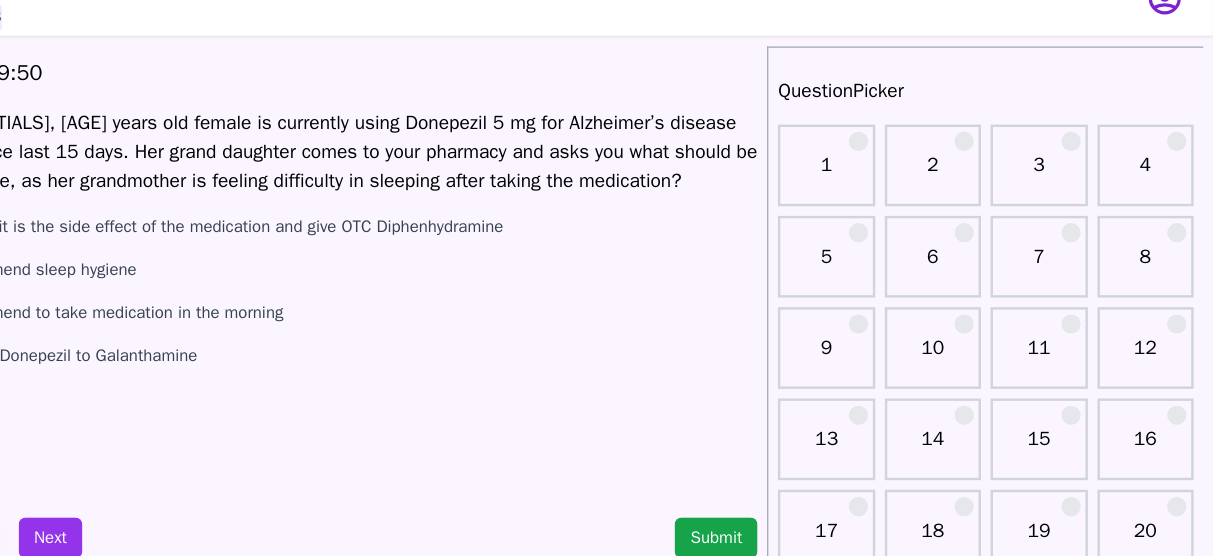 scroll, scrollTop: 0, scrollLeft: 0, axis: both 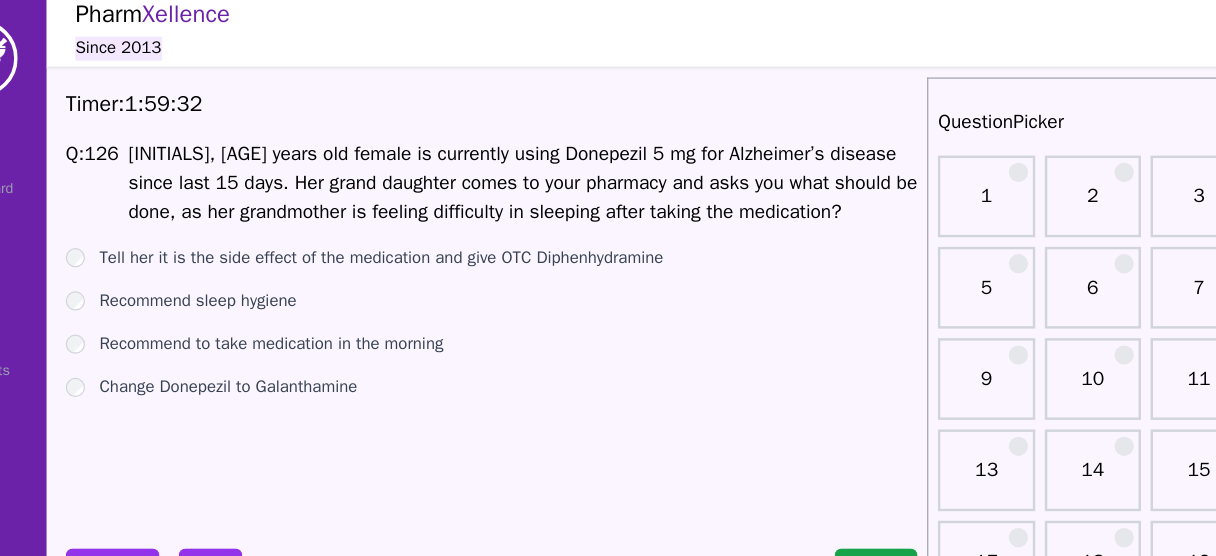 click on "Recommend sleep hygiene" at bounding box center (238, 258) 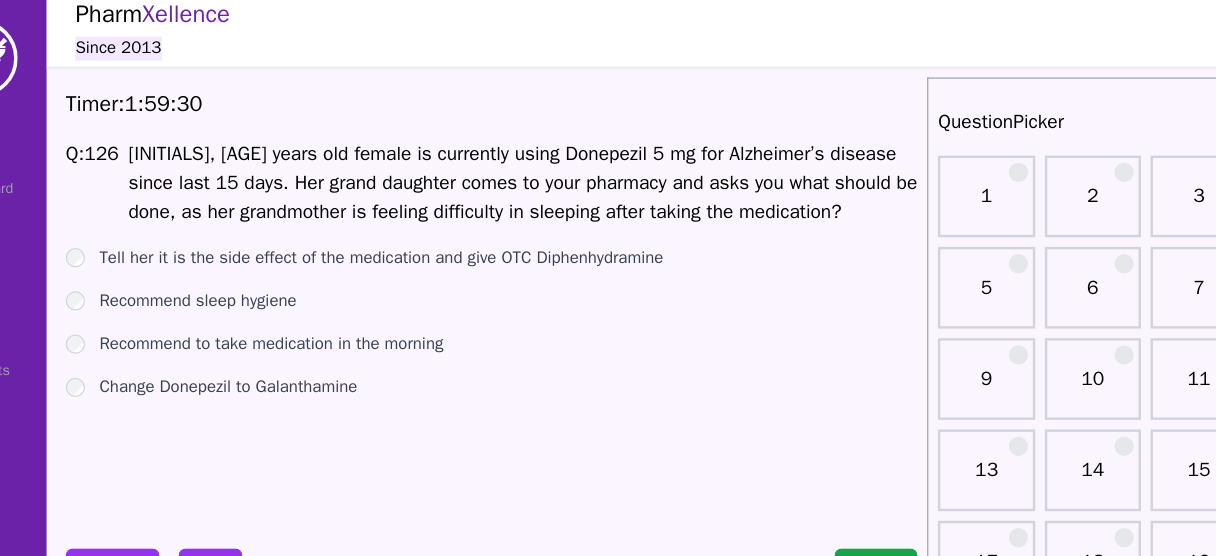 click on "Recommend to take medication in the morning" at bounding box center (299, 294) 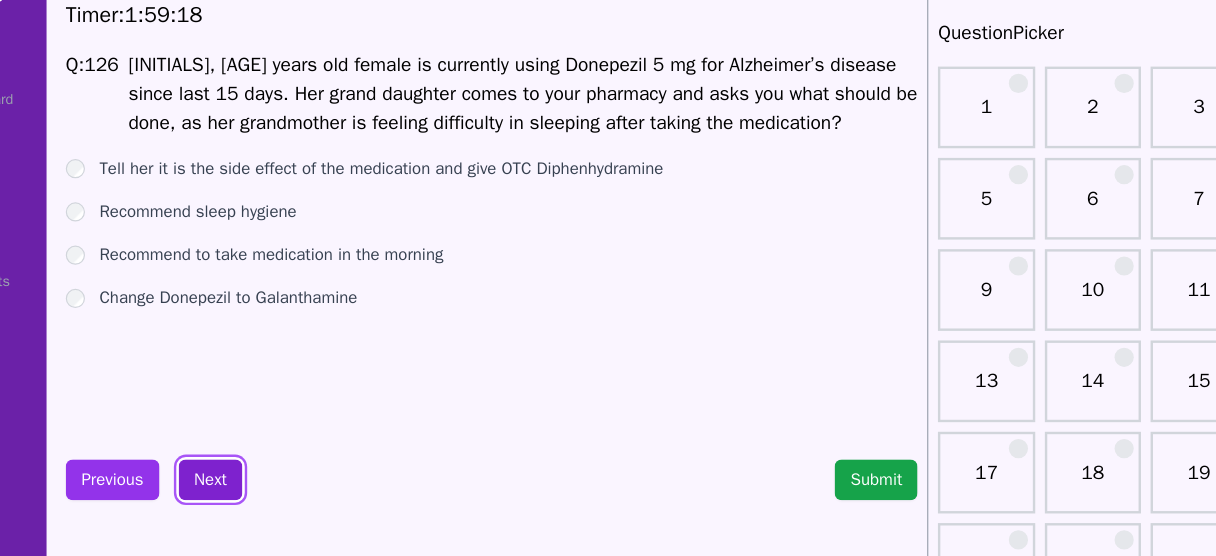 click on "Next" at bounding box center [248, 481] 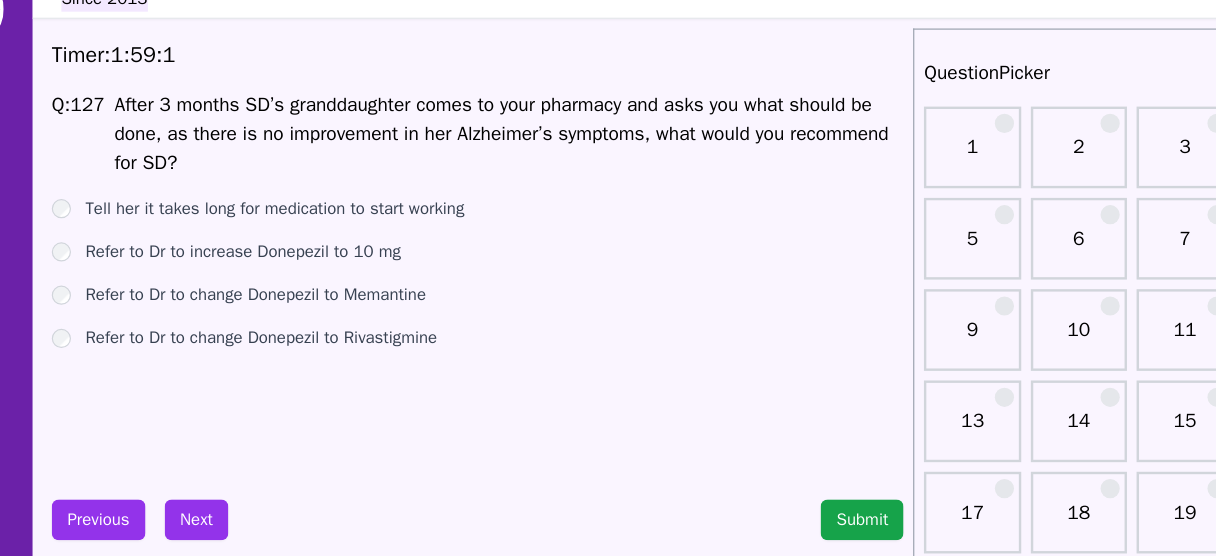 click on "Refer to Dr to increase Donepezil to 10 mg" at bounding box center [287, 258] 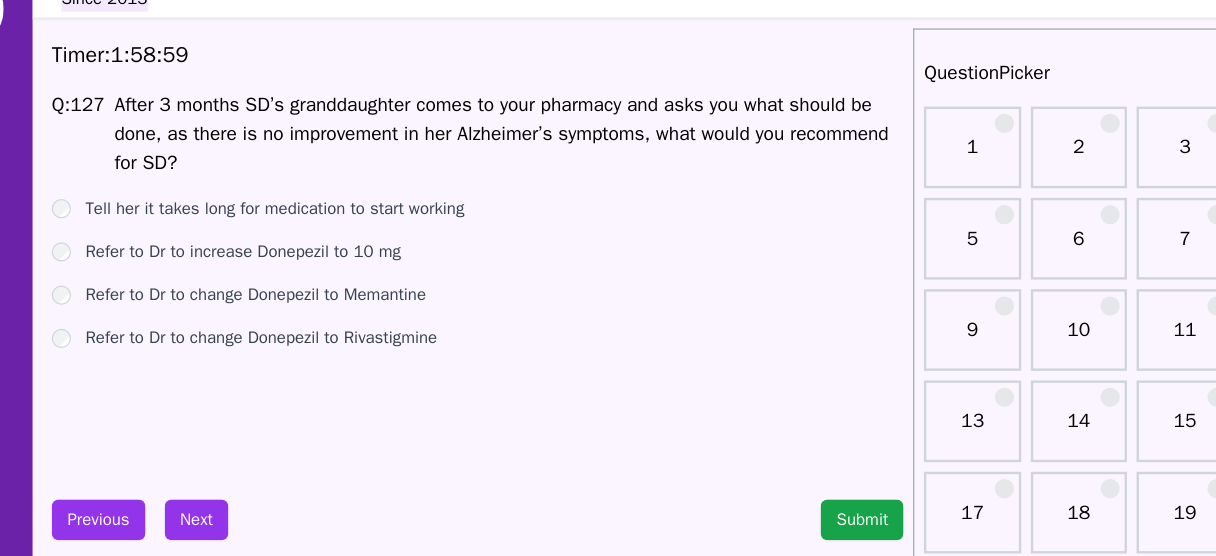 click on "Refer to Dr to change Donepezil to Memantine" at bounding box center (298, 294) 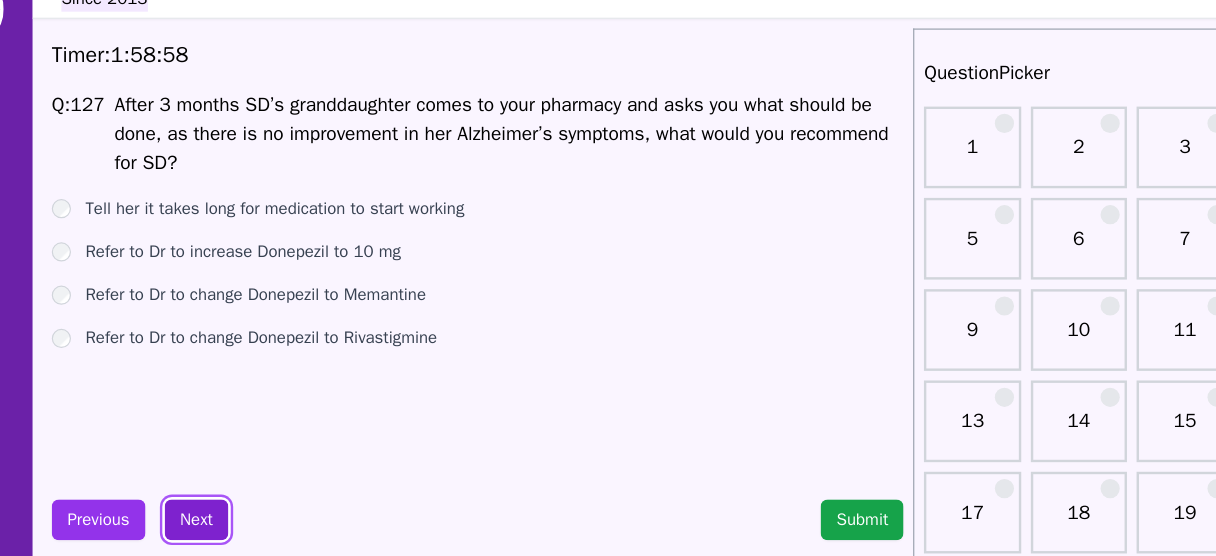click on "Next" at bounding box center (248, 481) 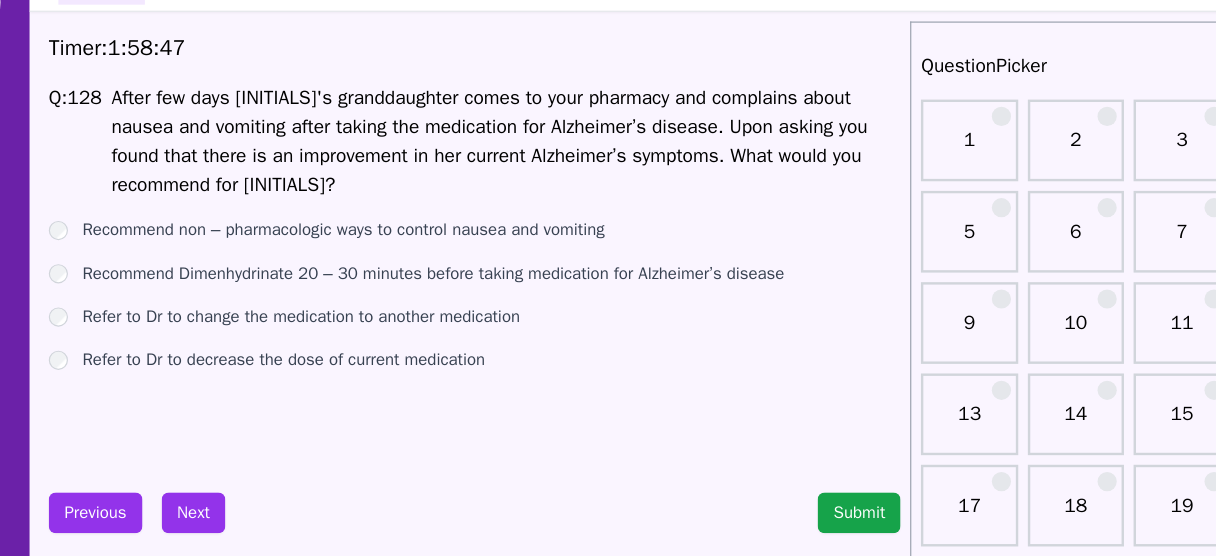 click on "Recommend non – pharmacologic ways to control nausea and vomiting" at bounding box center (373, 246) 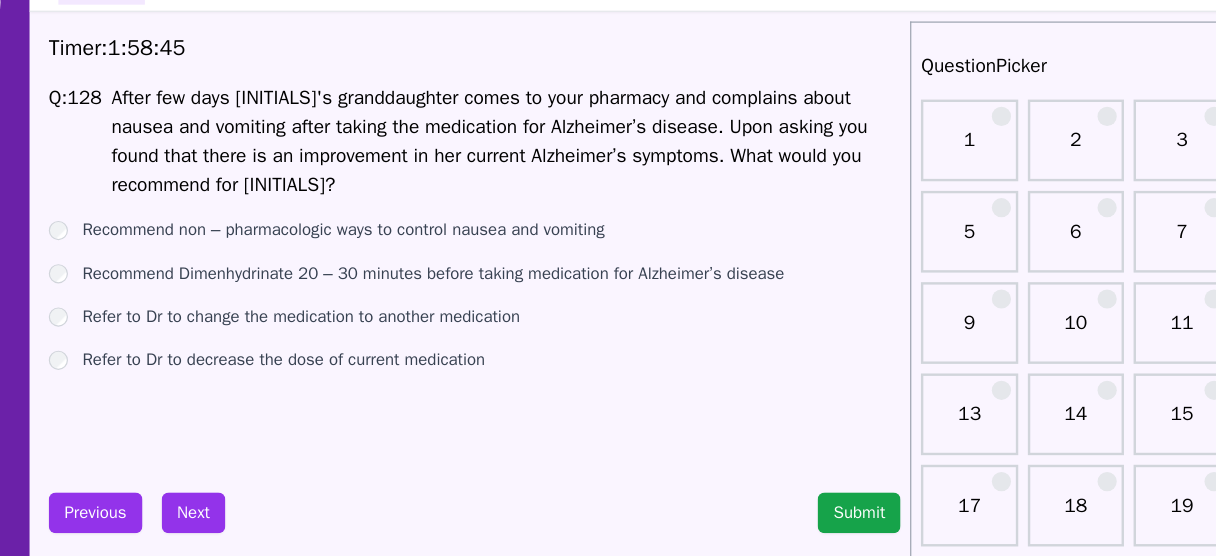 click on "Recommend Dimenhydrinate 20 – 30 minutes before taking medication for Alzheimer’s disease" at bounding box center (448, 282) 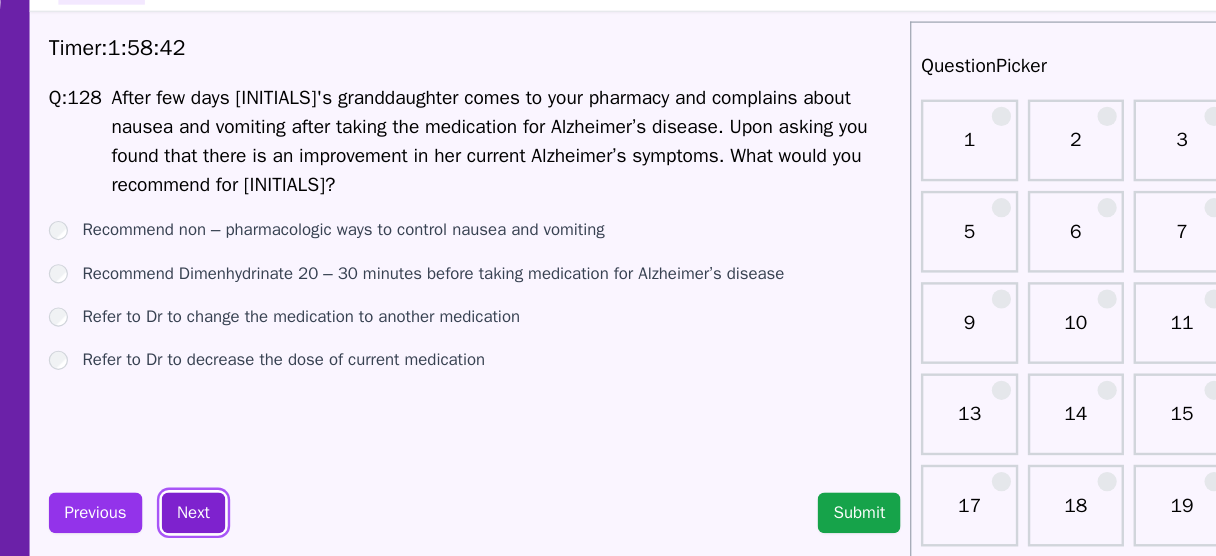 click on "Next" at bounding box center [248, 481] 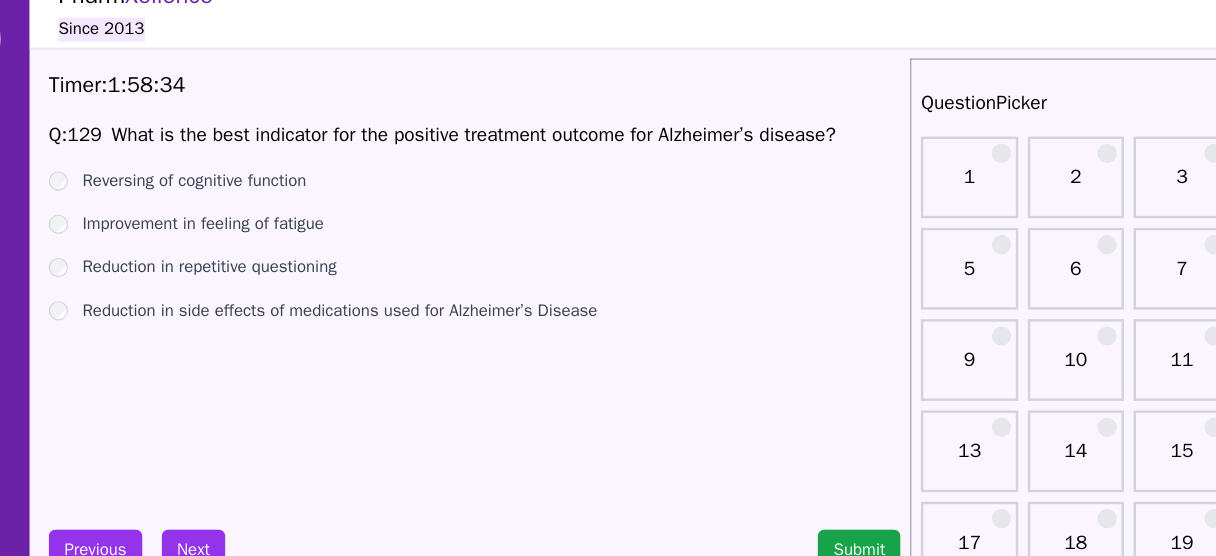 click on "Reduction in side effects of medications used for Alzheimer’s Disease" at bounding box center (370, 282) 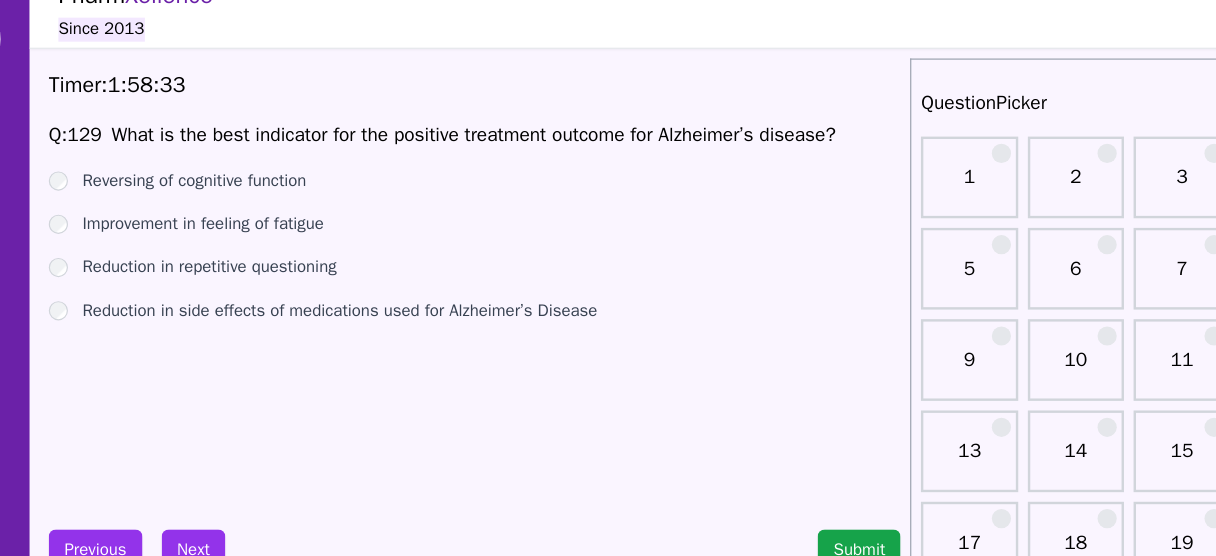click on "Reduction in repetitive questioning" at bounding box center [262, 246] 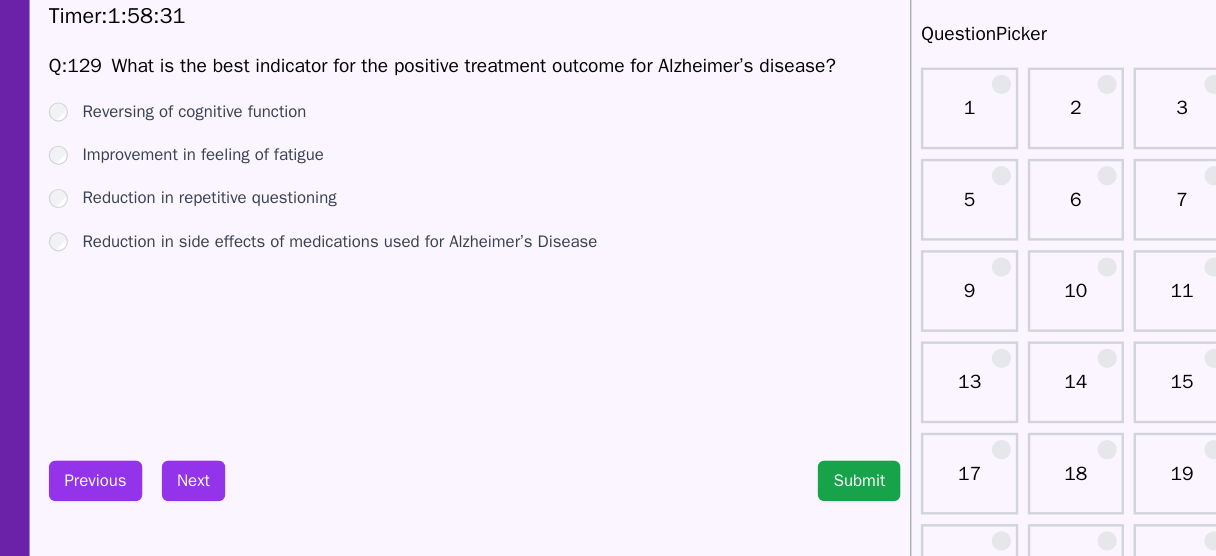 click on "Timer: 1 : 58 : 31 Q: 129 What is the best indicator for the positive treatment outcome for Alzheimer’s disease? Reversing of cognitive function Improvement in feeling of fatigue Reduction in repetitive questioning Reduction in side effects of medications used for Alzheimer’s Disease Previous Next Submit" at bounding box center [482, 1928] 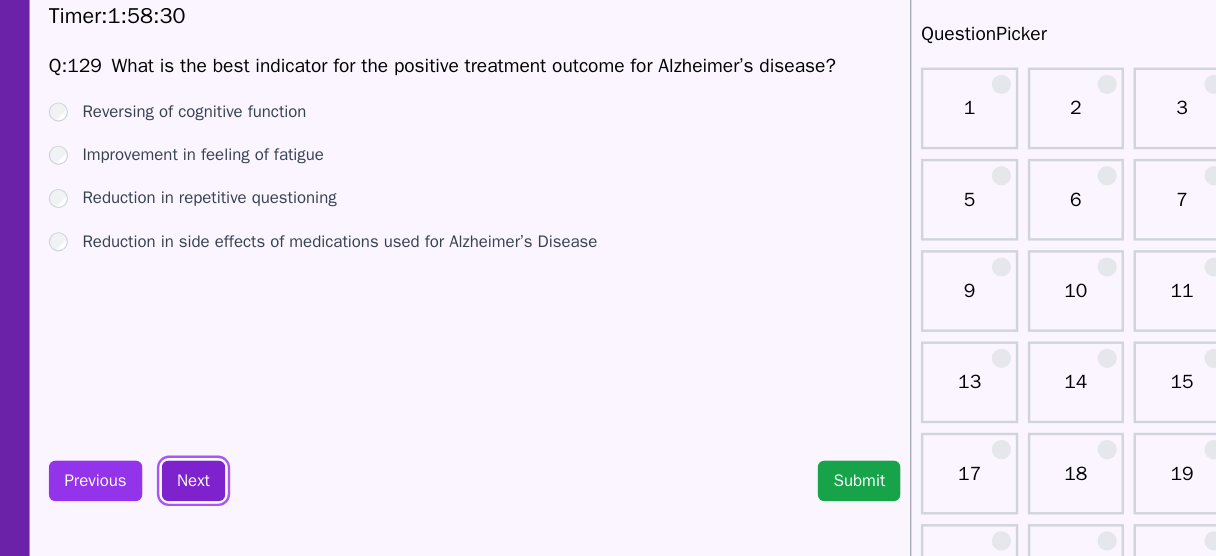 click on "Next" at bounding box center [248, 481] 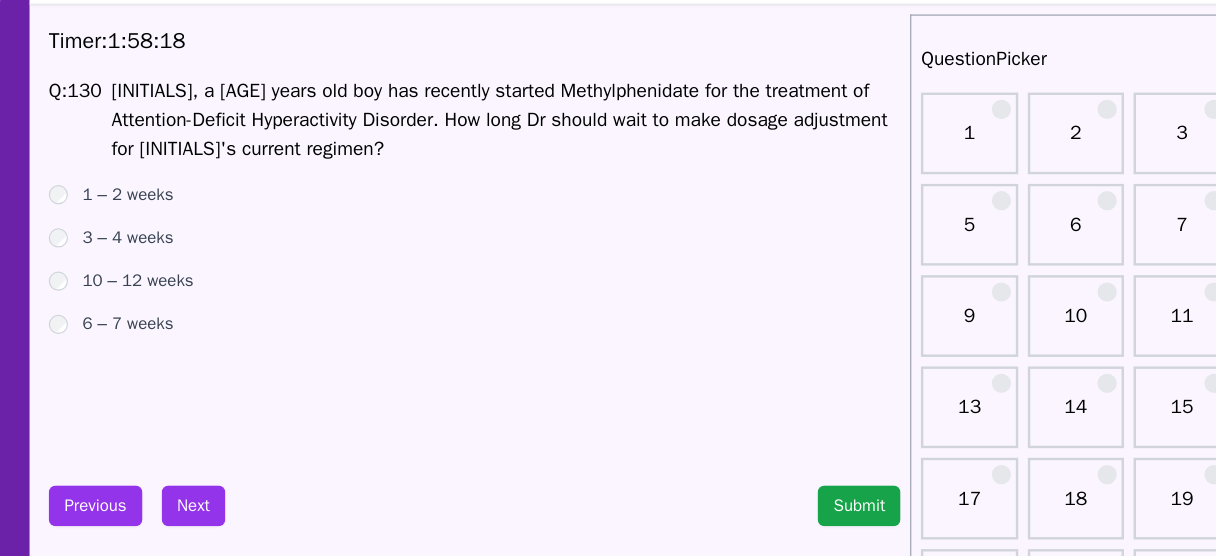 click on "3 – 4 weeks" at bounding box center (194, 258) 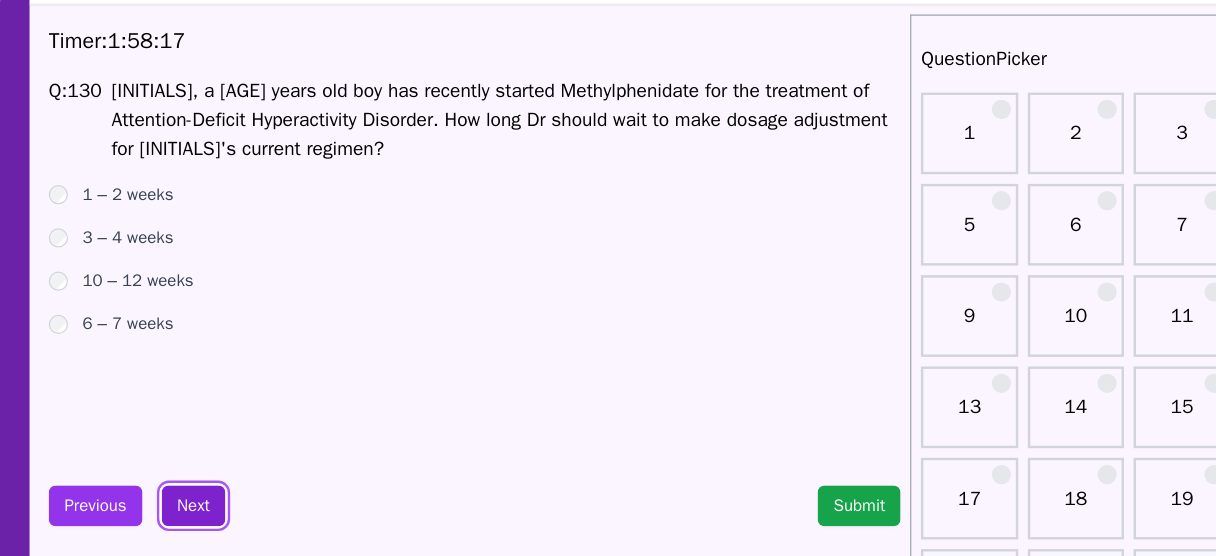 click on "Next" at bounding box center (248, 481) 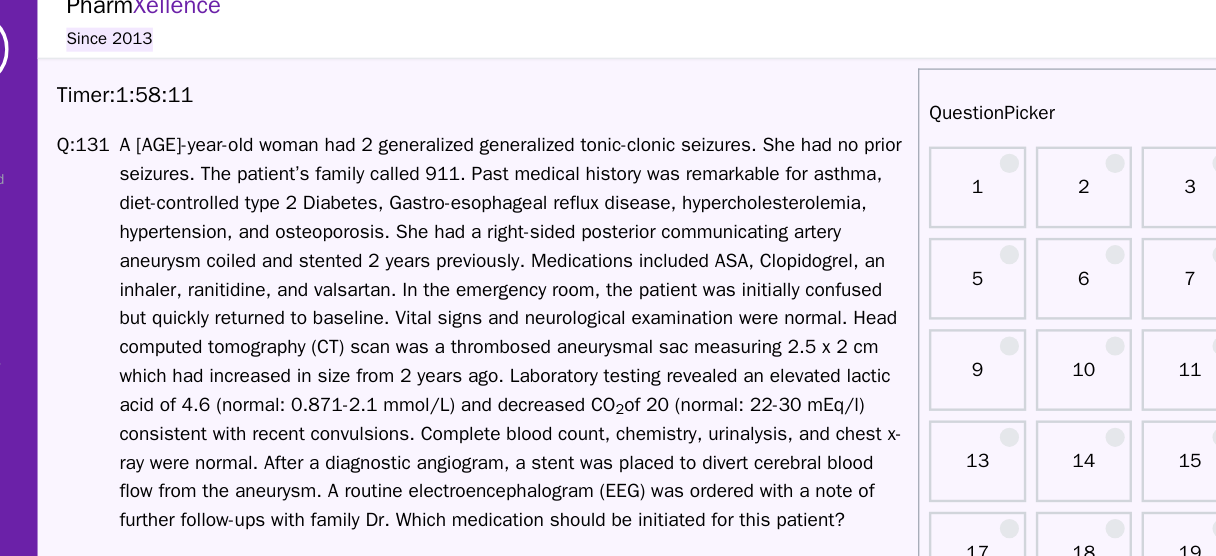scroll, scrollTop: 0, scrollLeft: 0, axis: both 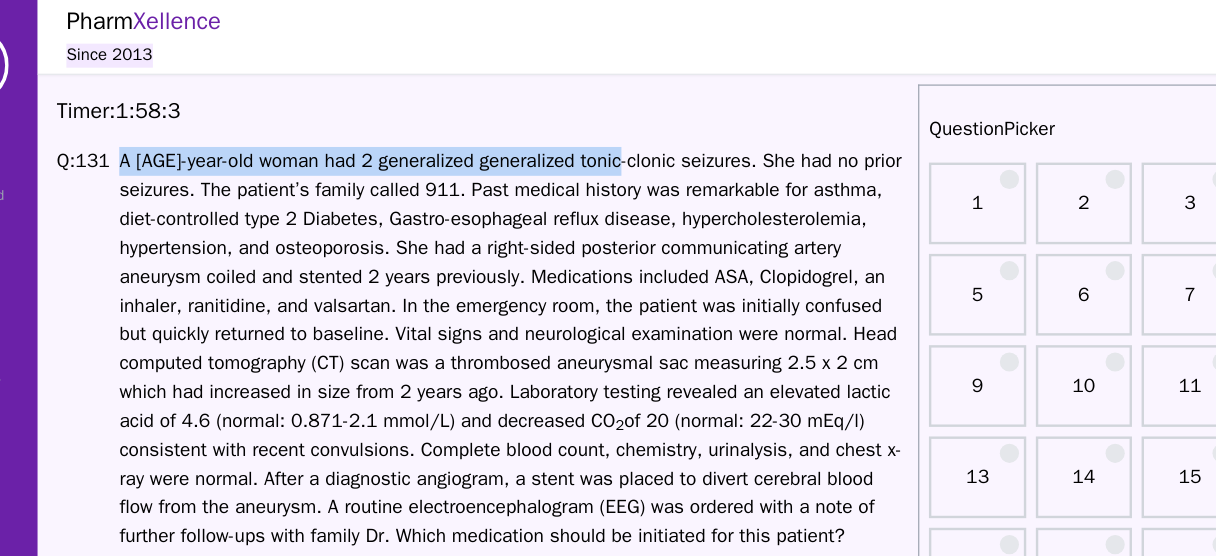 drag, startPoint x: 606, startPoint y: 135, endPoint x: 185, endPoint y: 139, distance: 421.019 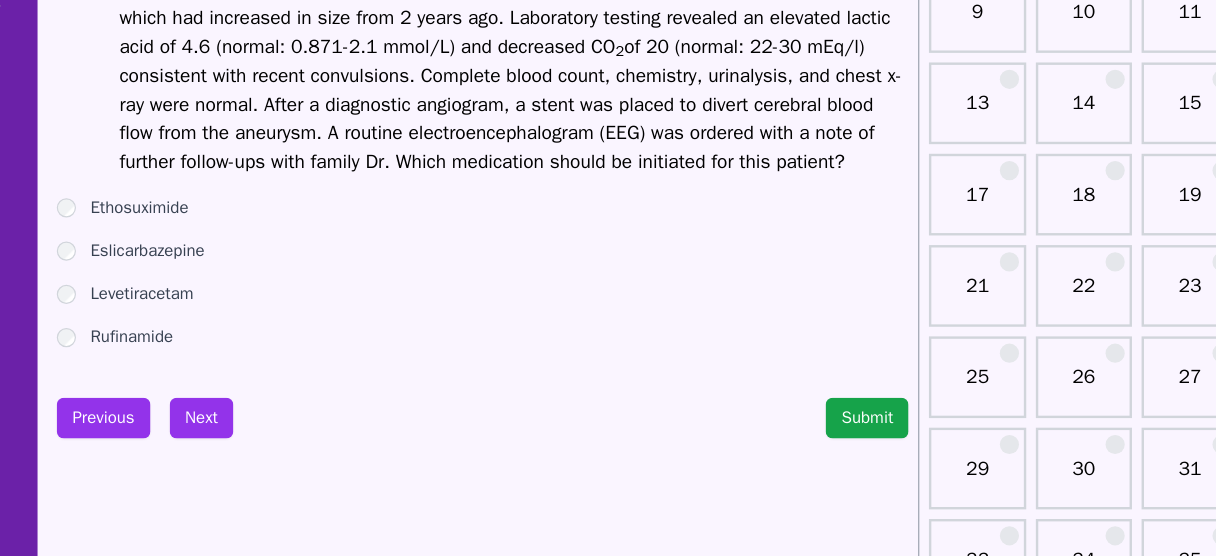 scroll, scrollTop: 263, scrollLeft: 0, axis: vertical 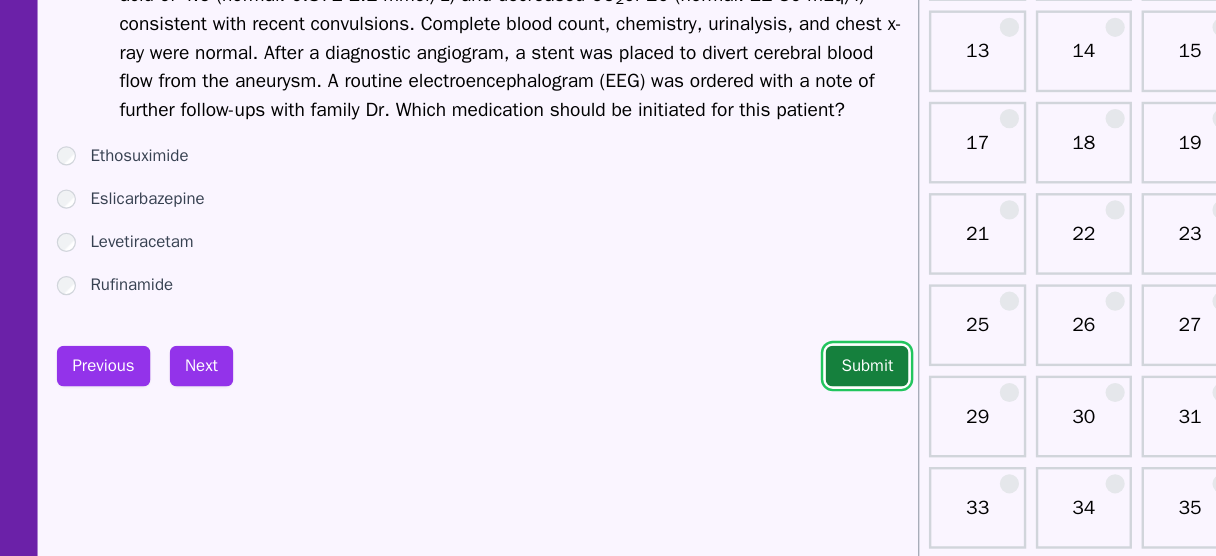 click on "Submit" at bounding box center (802, 398) 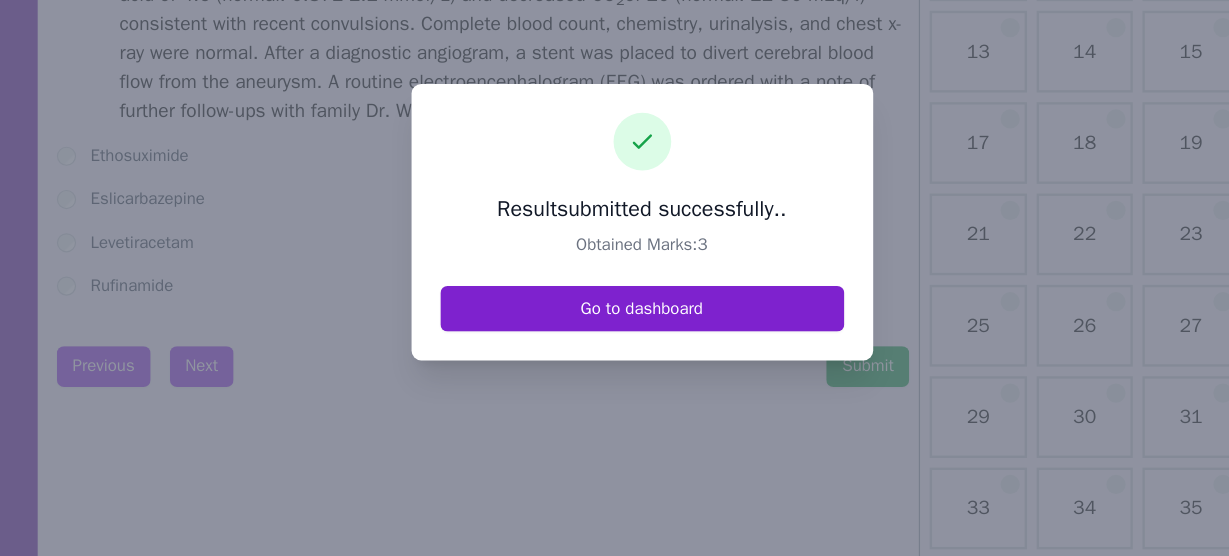 click on "Go to dashboard" at bounding box center (615, 350) 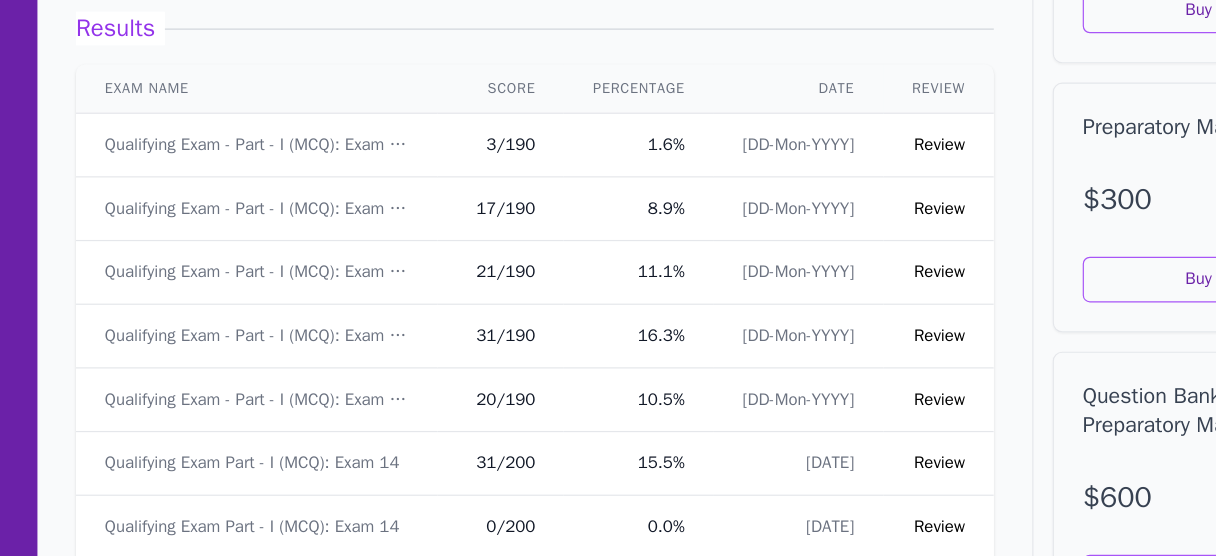 click on "Review" at bounding box center (863, 213) 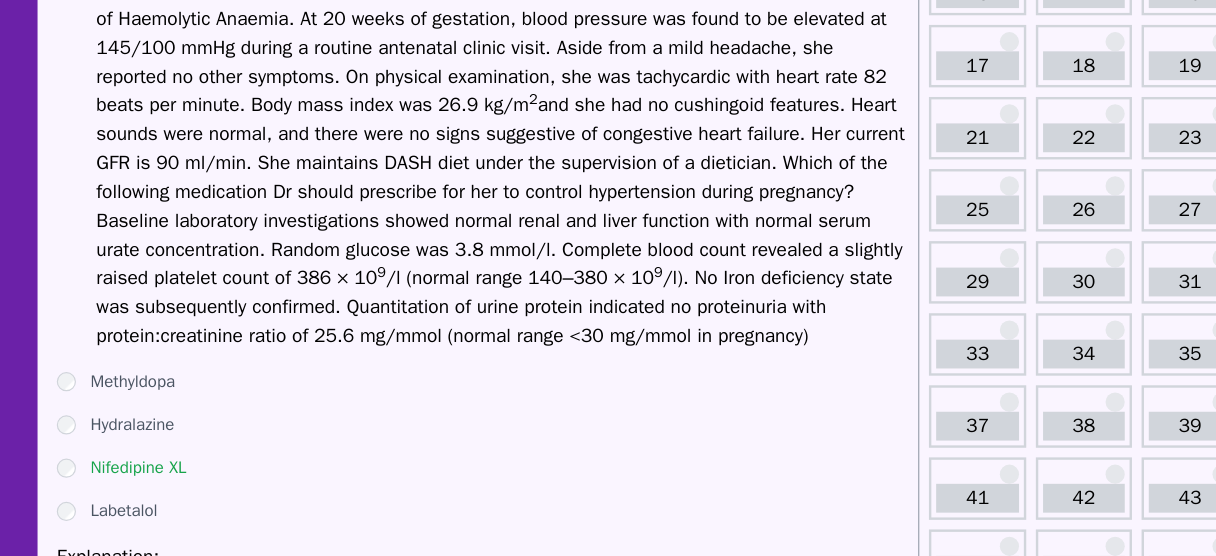 click on "Answers 1 2 3 4 5 6 7 8 9 10 11 12 13 14 15 16 17 18 19 20 21 22 23 24 25 26 27 28 29 30 31 32 33 34 35 36 37 38 39 40 41 42 43 44 45 46 47 48 49 50 51 52 53 54 55 56 57 58 59 60 61 62 63 64 65 66 67 68 69 70 71 72 73 74 75 76 77 78 79 80 81 82 83 84 85 86 87 88 89 90 91 92 93 94 95 96 97 98 99 100 101 102 103 104 105 106 107 108 109 110 111 112 113 114 115 116 117 118 119 120 121 122 123 124 125 126 127 128 129 130 131 132 133 134 135 136 137 138 139 140 141 142 143 144 145 146 147 148 149 150 151 152 153 154 155 156 157 158 159 160 161 162 163 164 165 166 167 168 169 170 171 172 173 174 175 176 177 178 179 180 181 182 183 184 185 186 187 188 189 190" at bounding box center (1026, 1281) 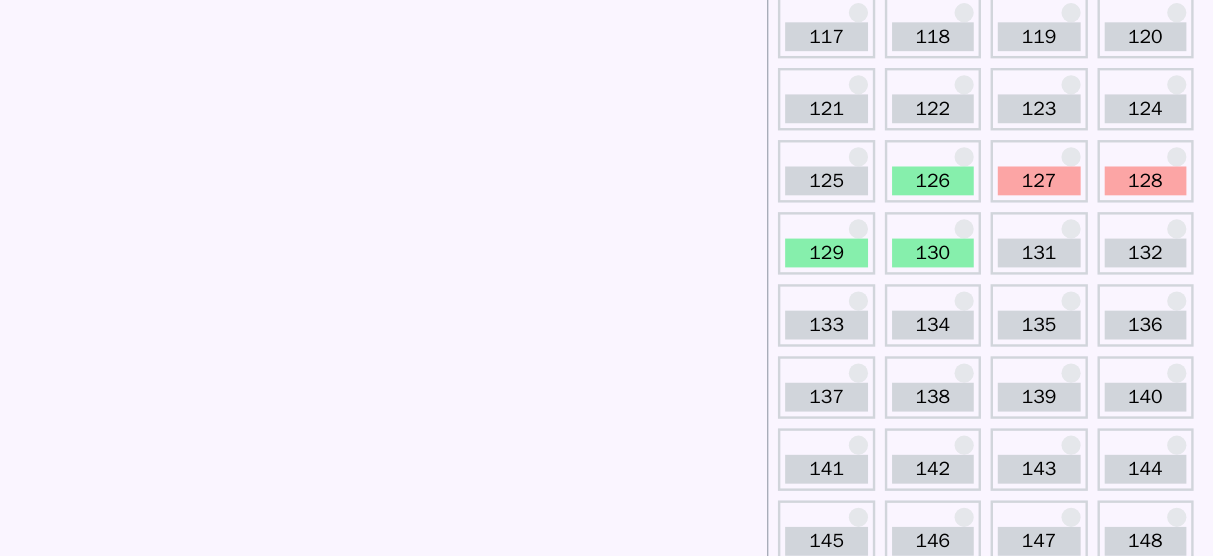 scroll, scrollTop: 1787, scrollLeft: 0, axis: vertical 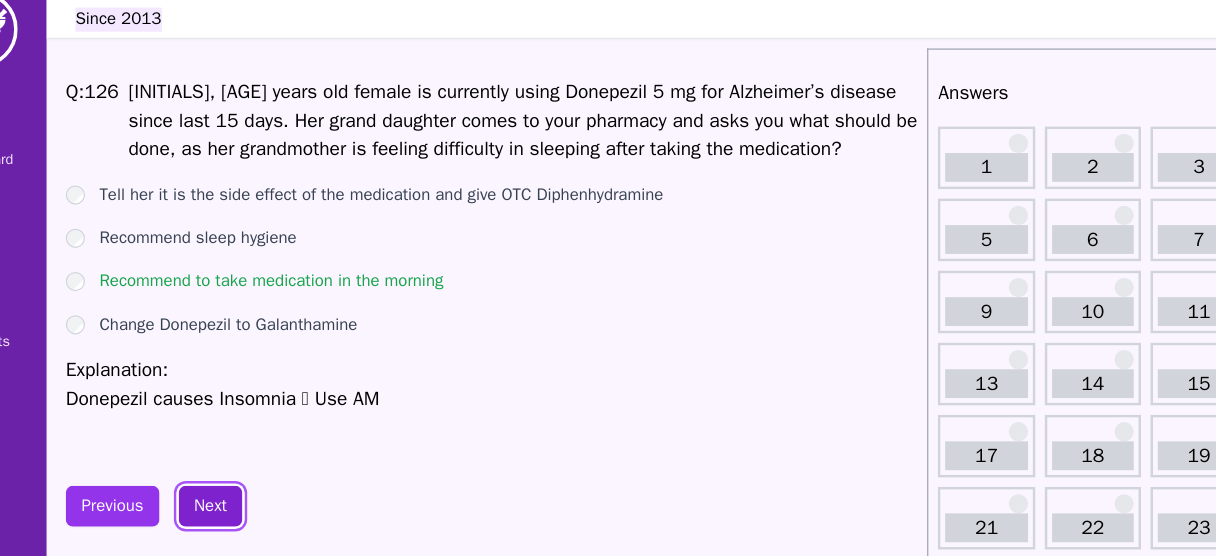 click on "Next" at bounding box center [248, 453] 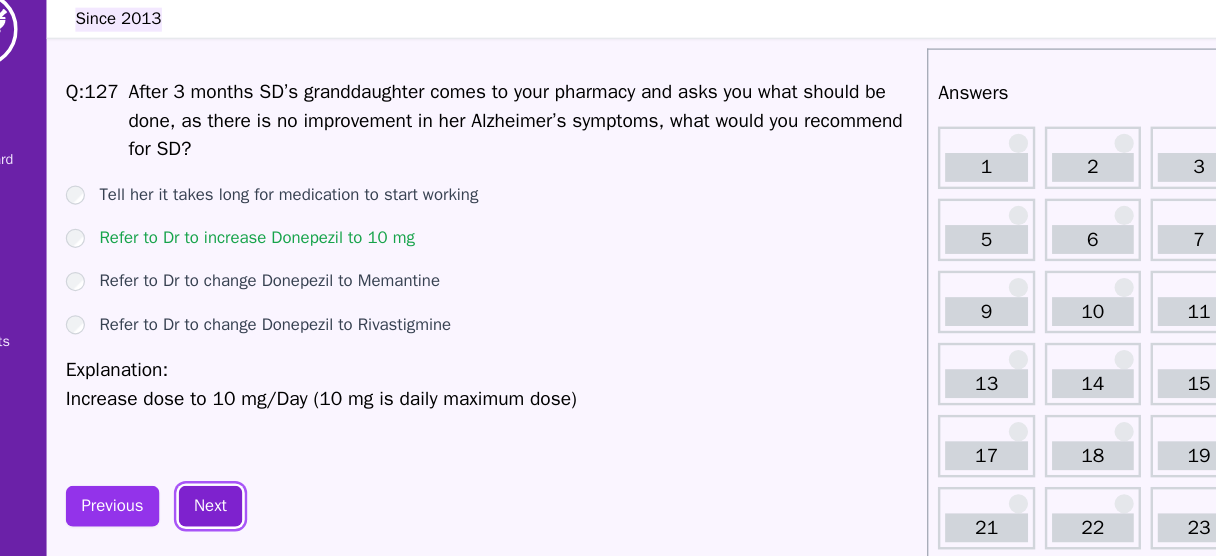 click on "Next" at bounding box center (248, 453) 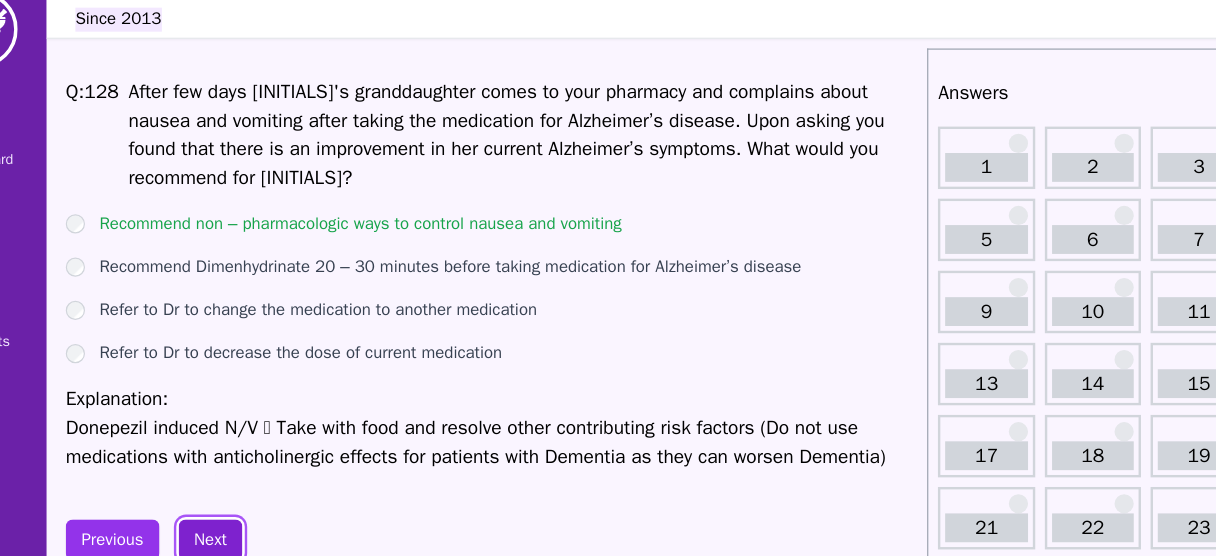 click on "Next" at bounding box center (248, 481) 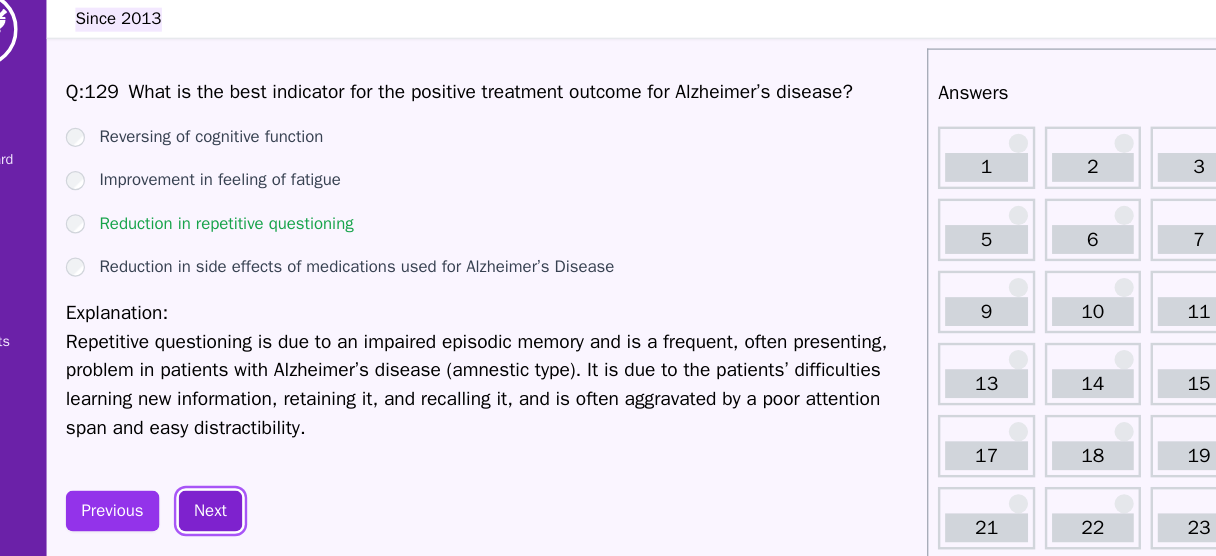 click on "Next" at bounding box center [248, 457] 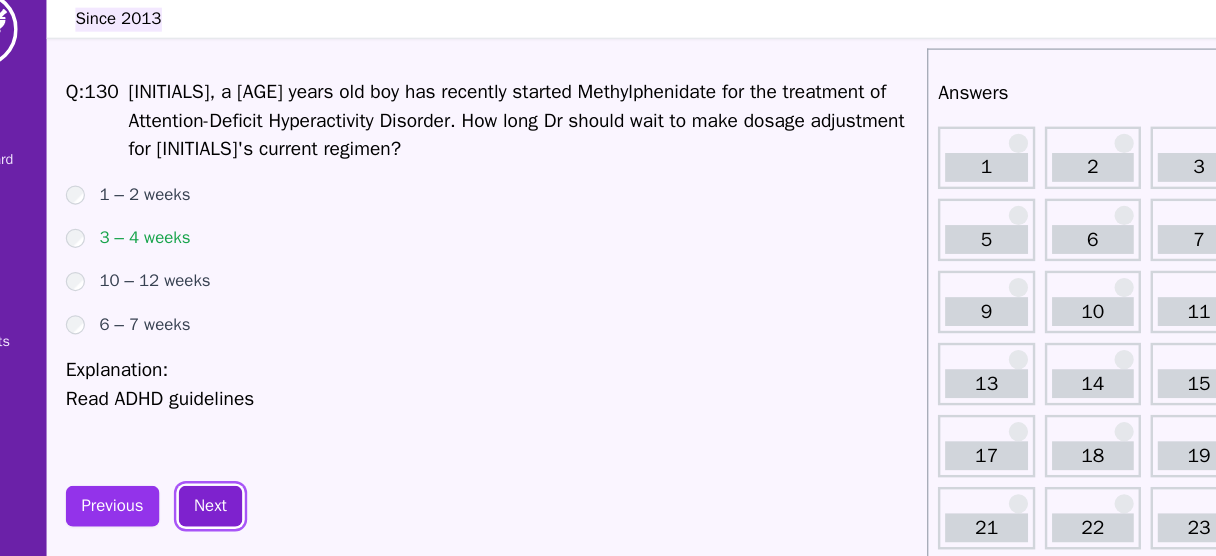 click on "Next" at bounding box center [248, 453] 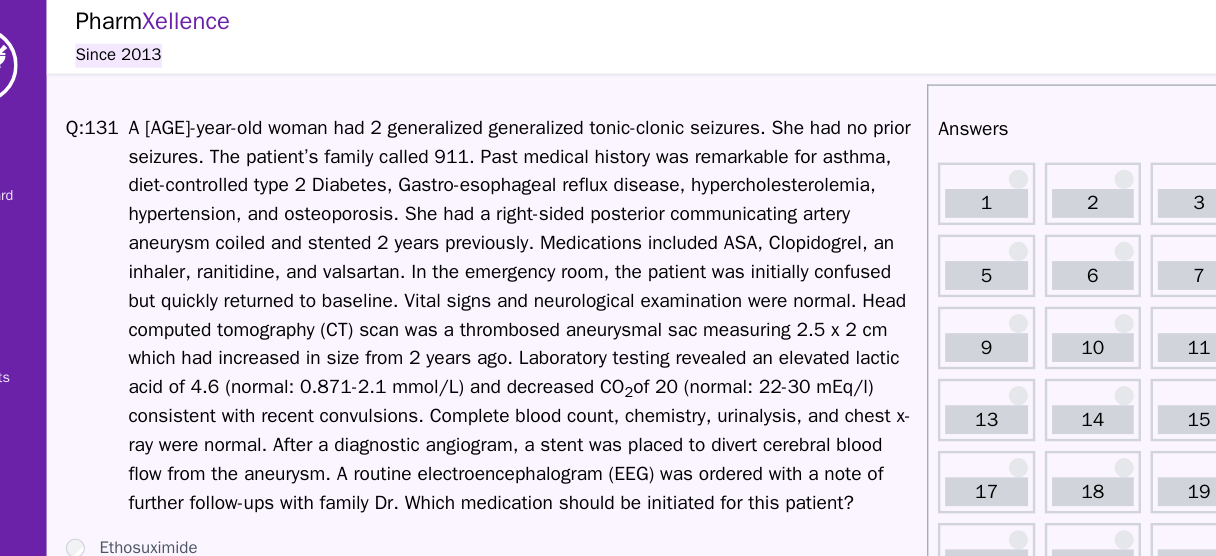 scroll, scrollTop: 0, scrollLeft: 0, axis: both 